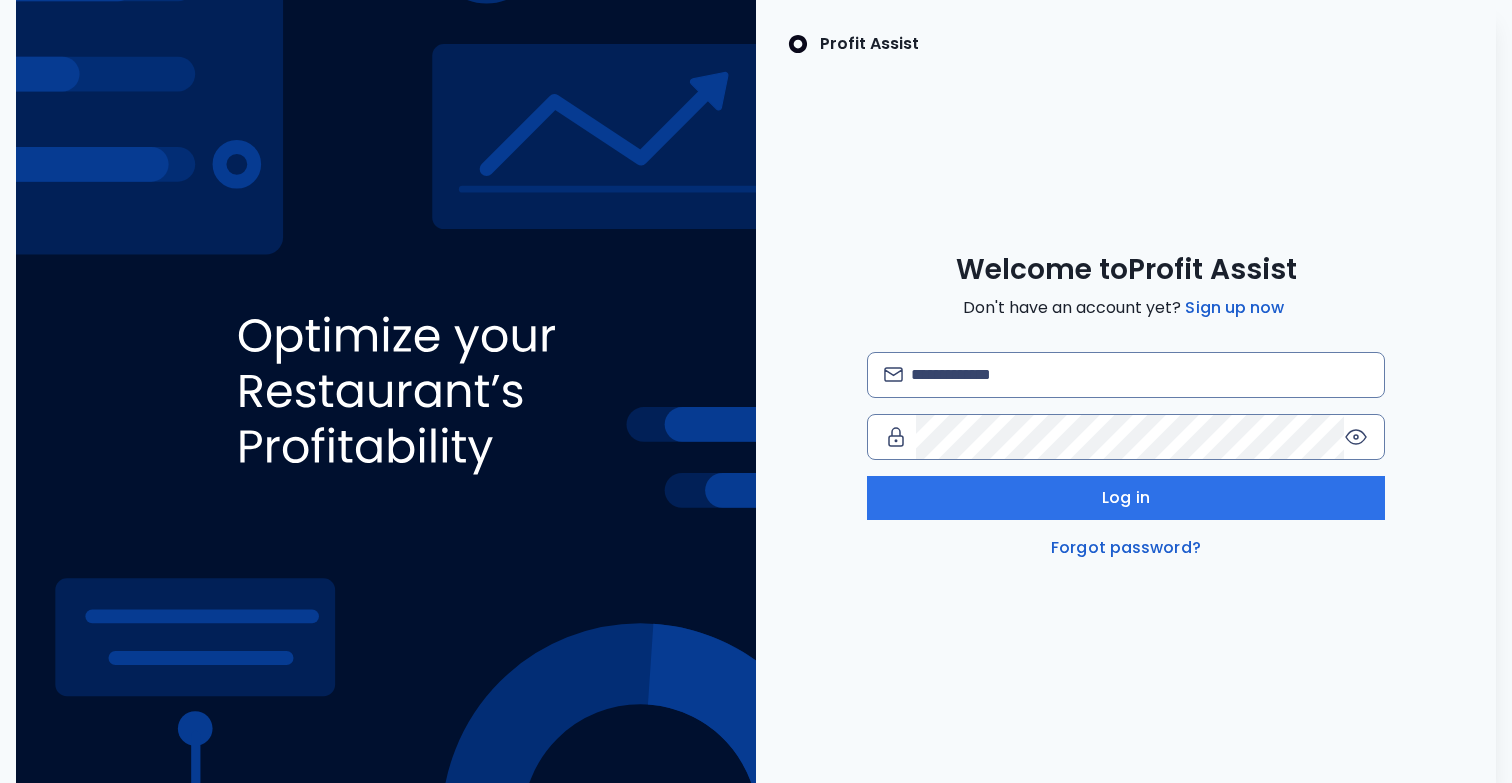 scroll, scrollTop: 0, scrollLeft: 0, axis: both 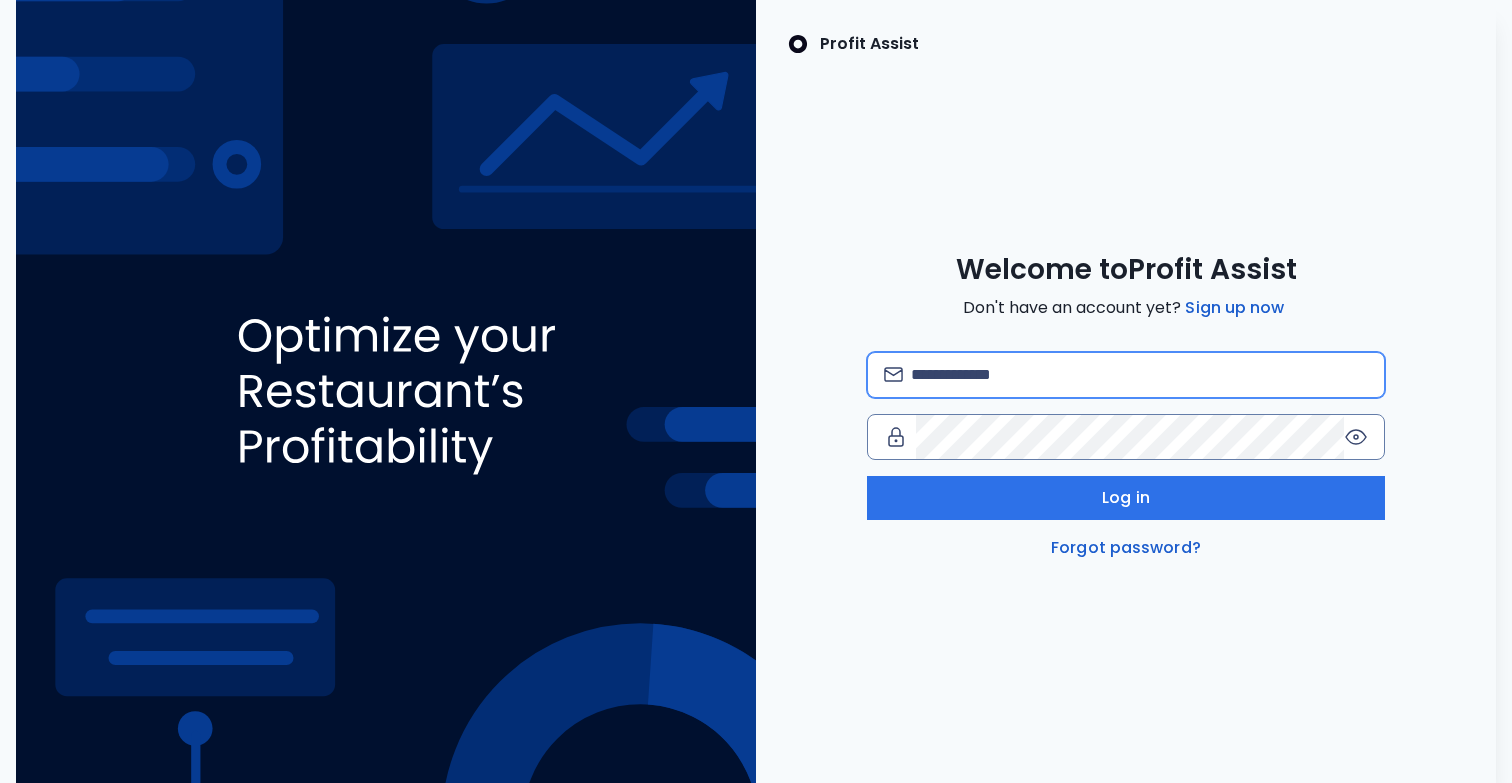click at bounding box center [1139, 375] 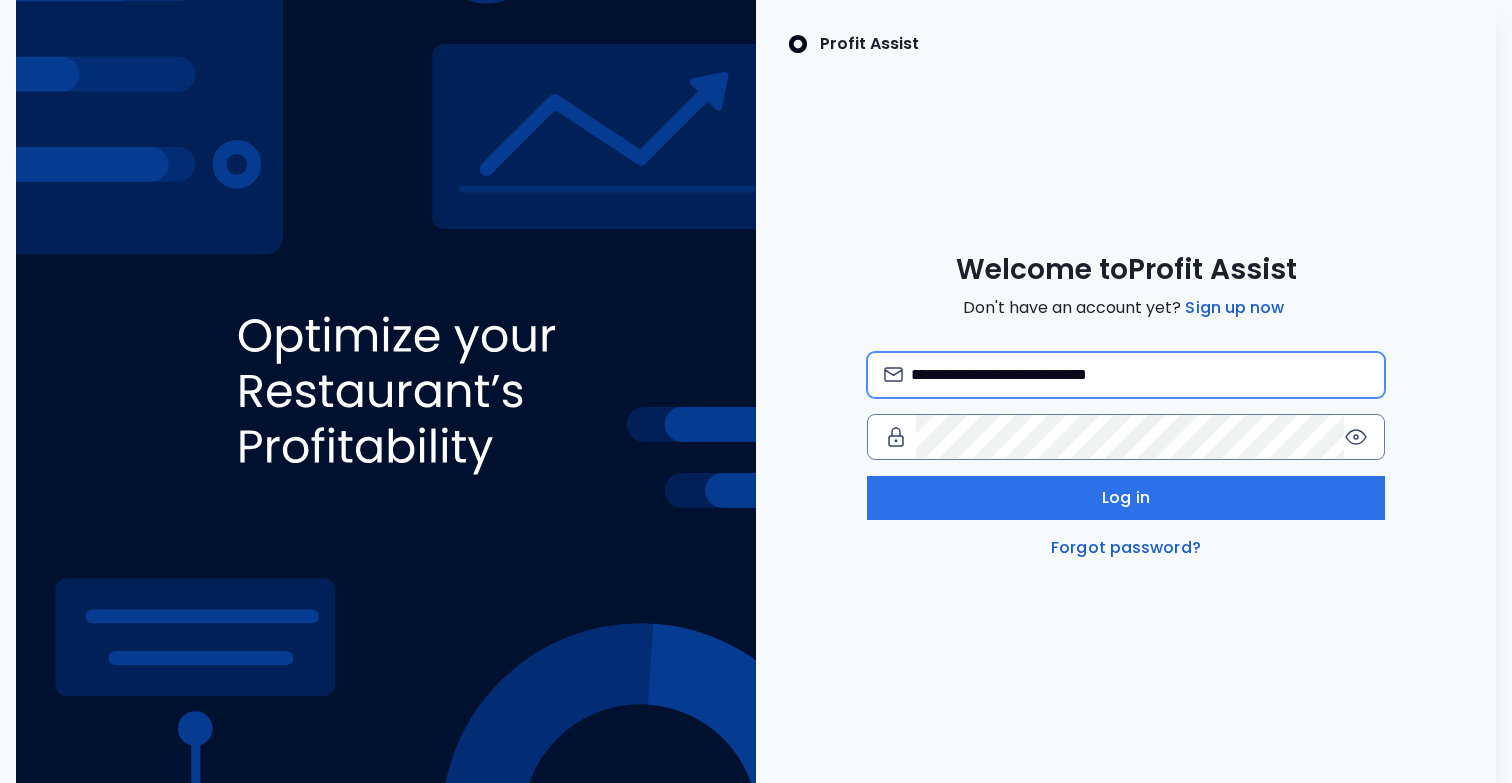 type on "**********" 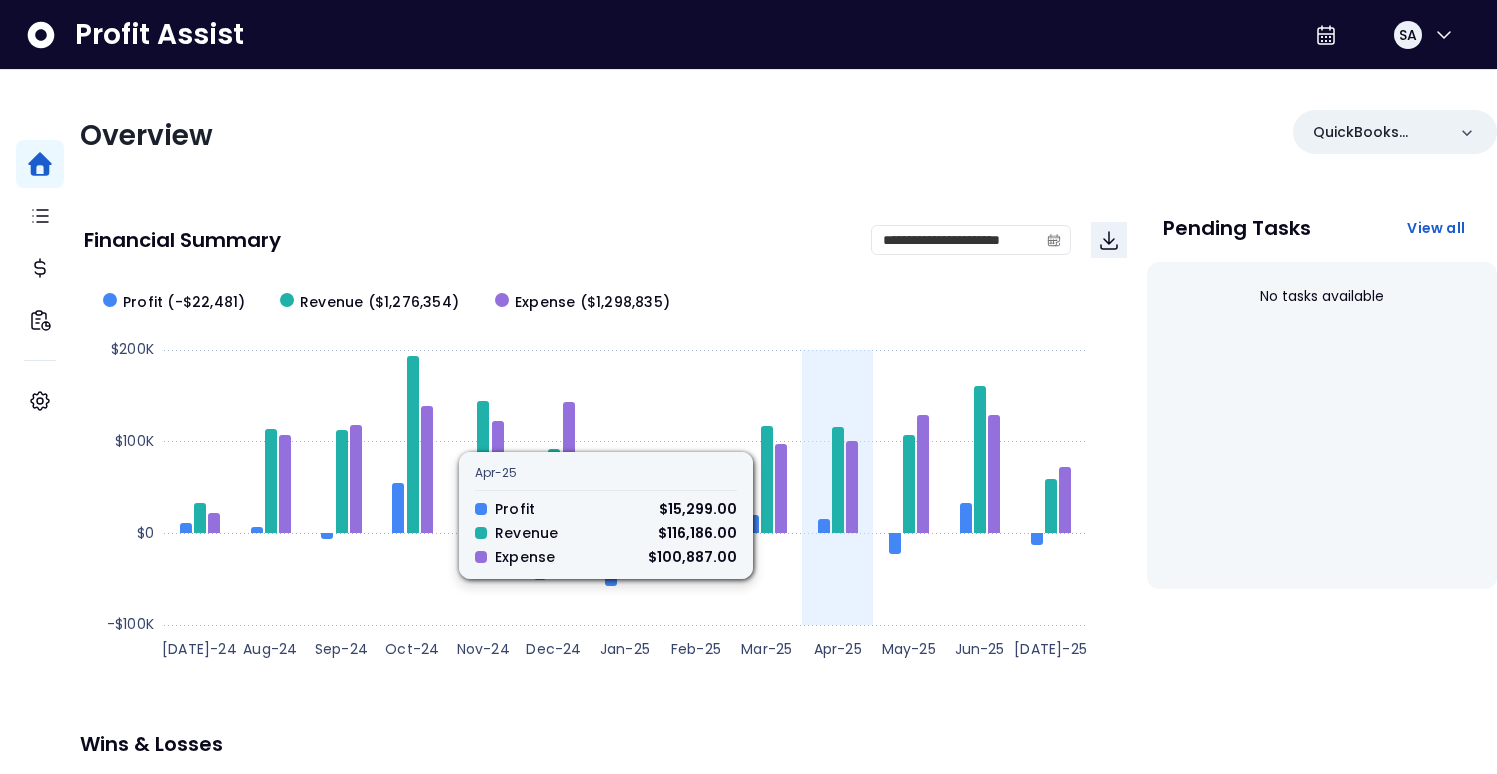 scroll, scrollTop: 0, scrollLeft: 0, axis: both 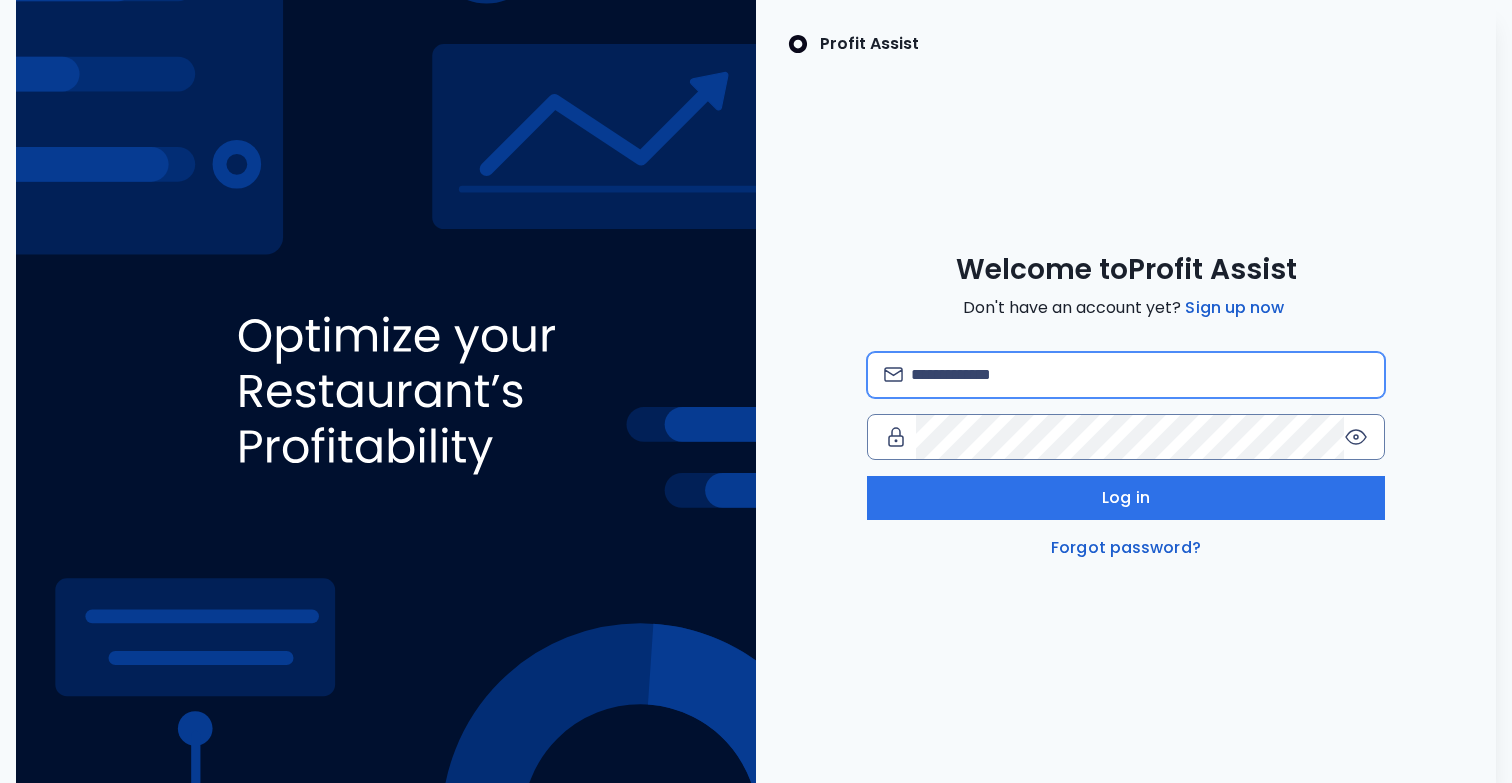 click at bounding box center (1139, 375) 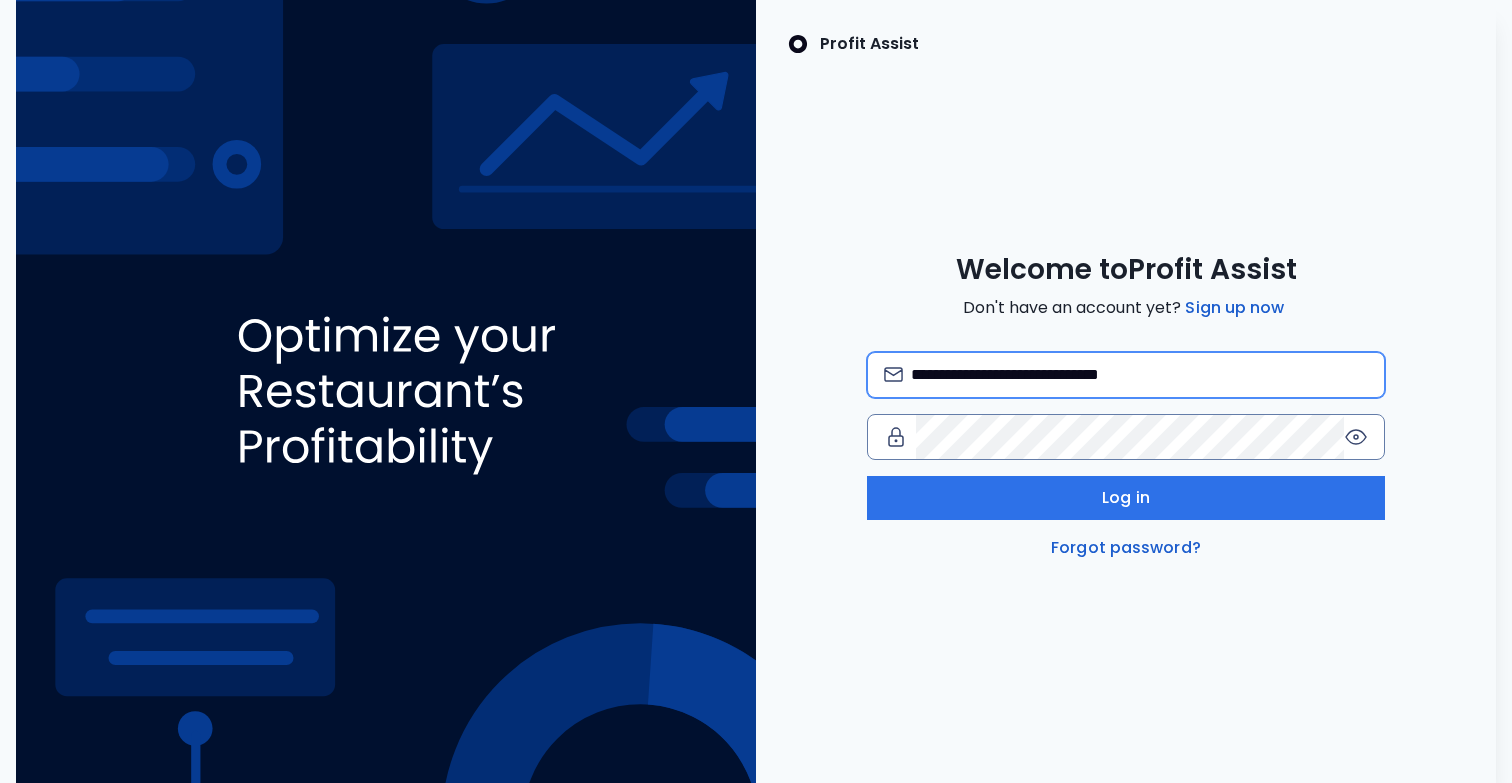 type on "**********" 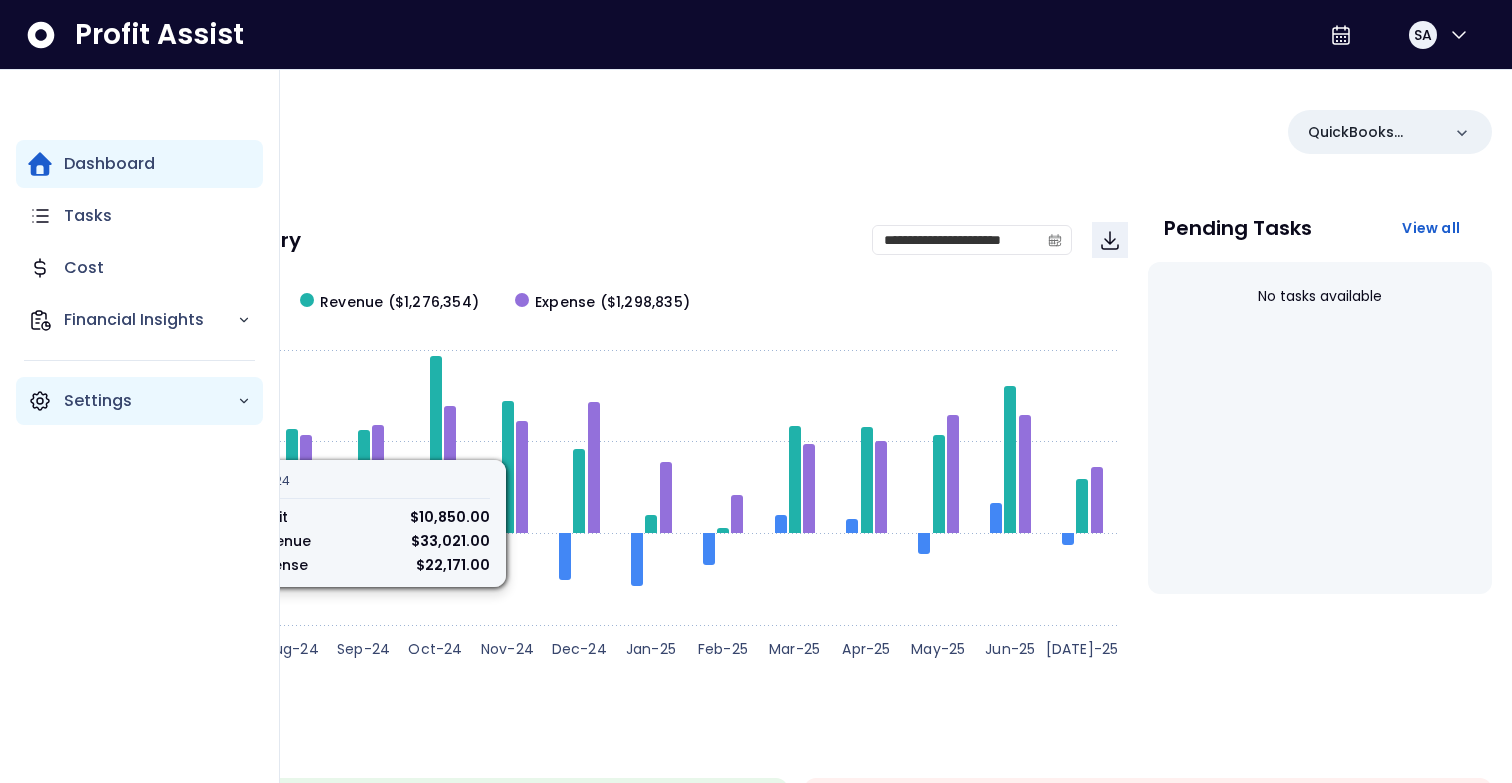 click on "Settings" at bounding box center (139, 401) 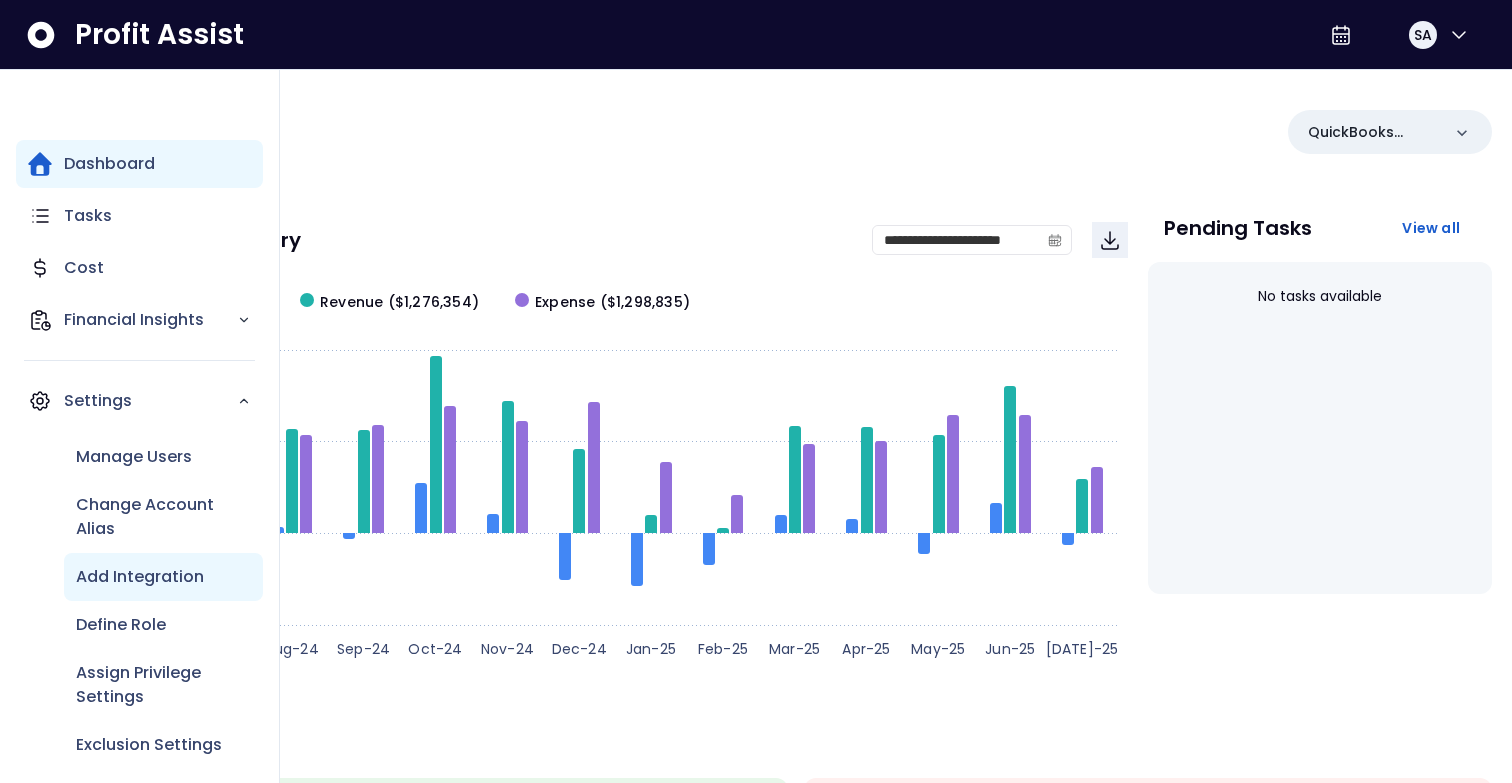 click on "Add Integration" at bounding box center [140, 577] 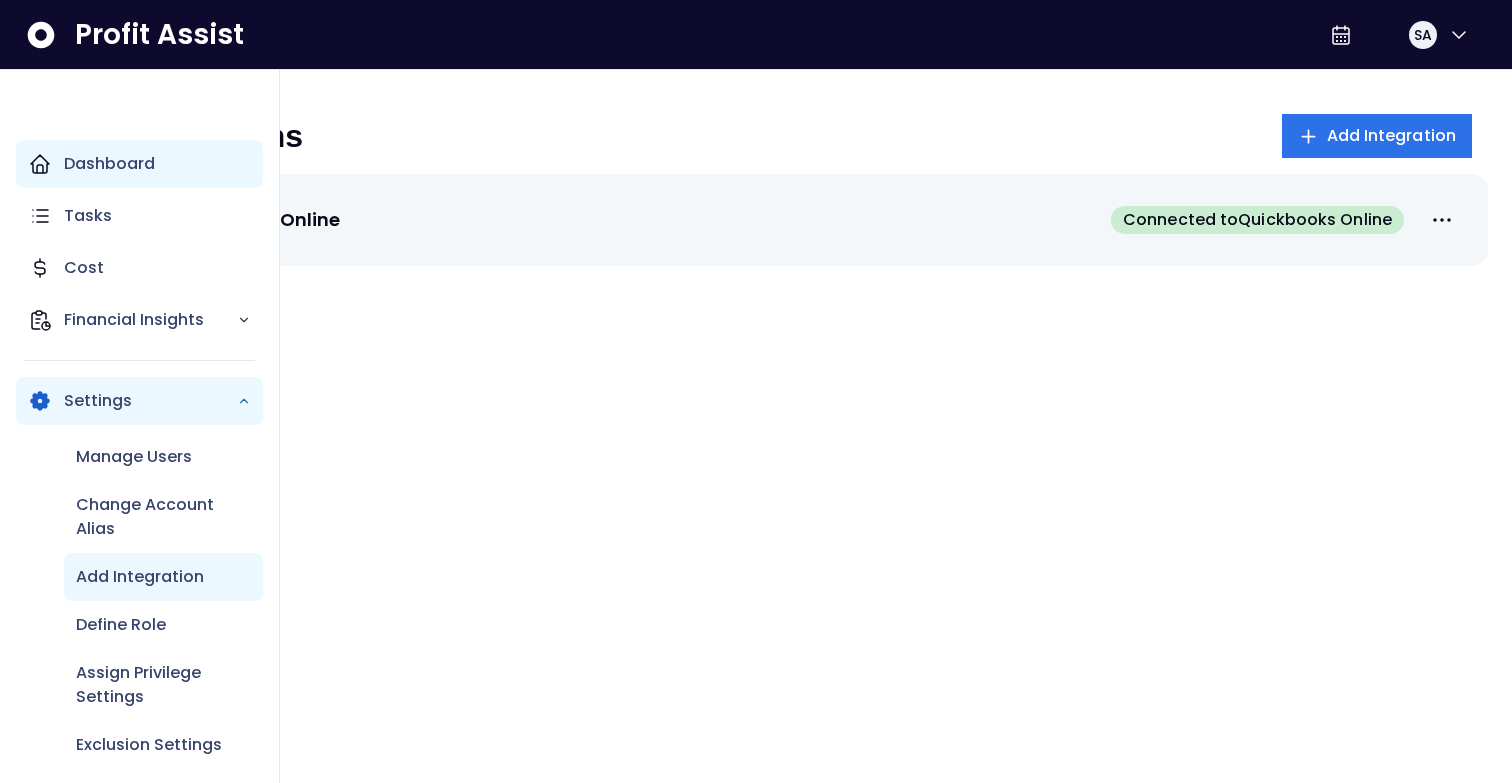 click on "Dashboard" at bounding box center [139, 164] 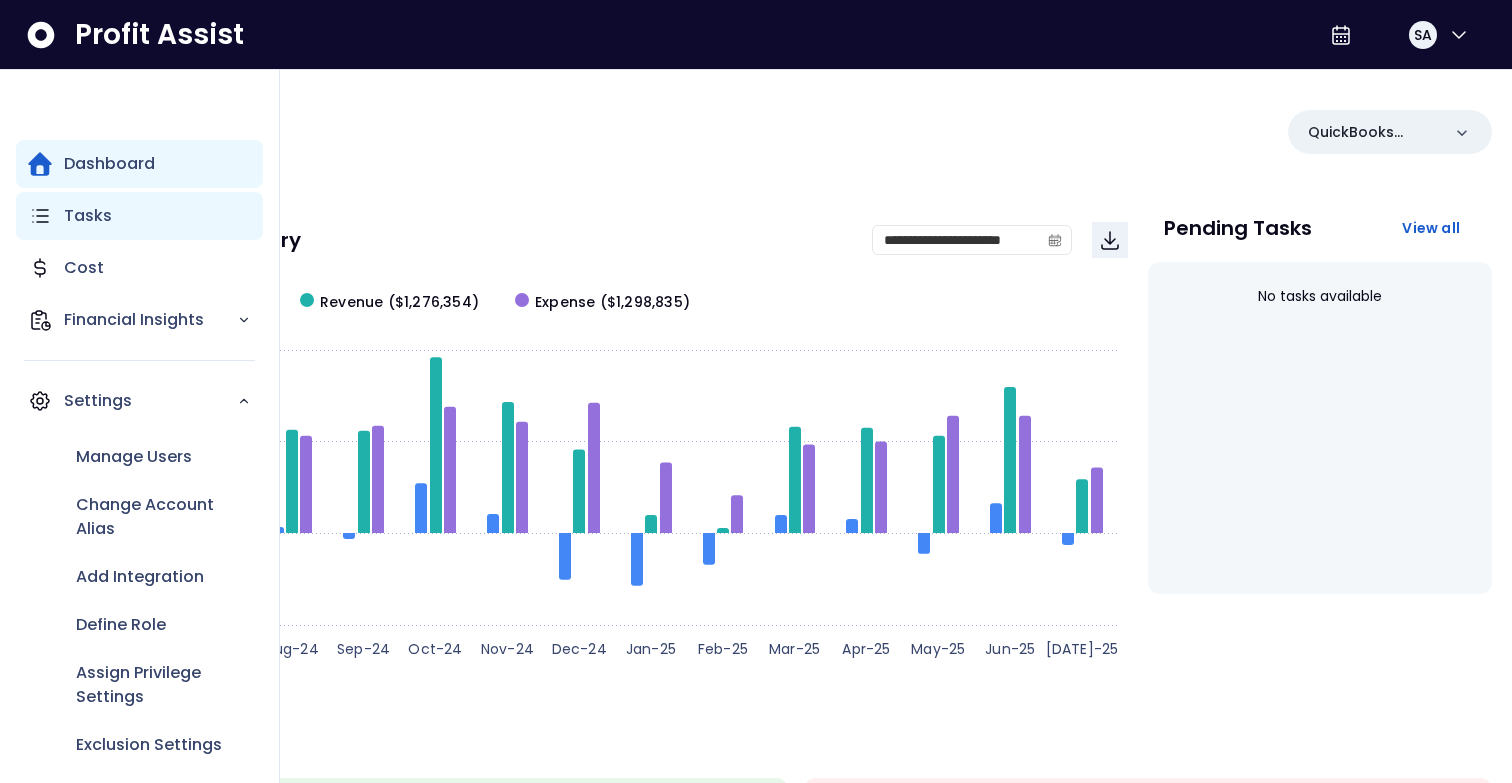 click on "Tasks" at bounding box center (88, 216) 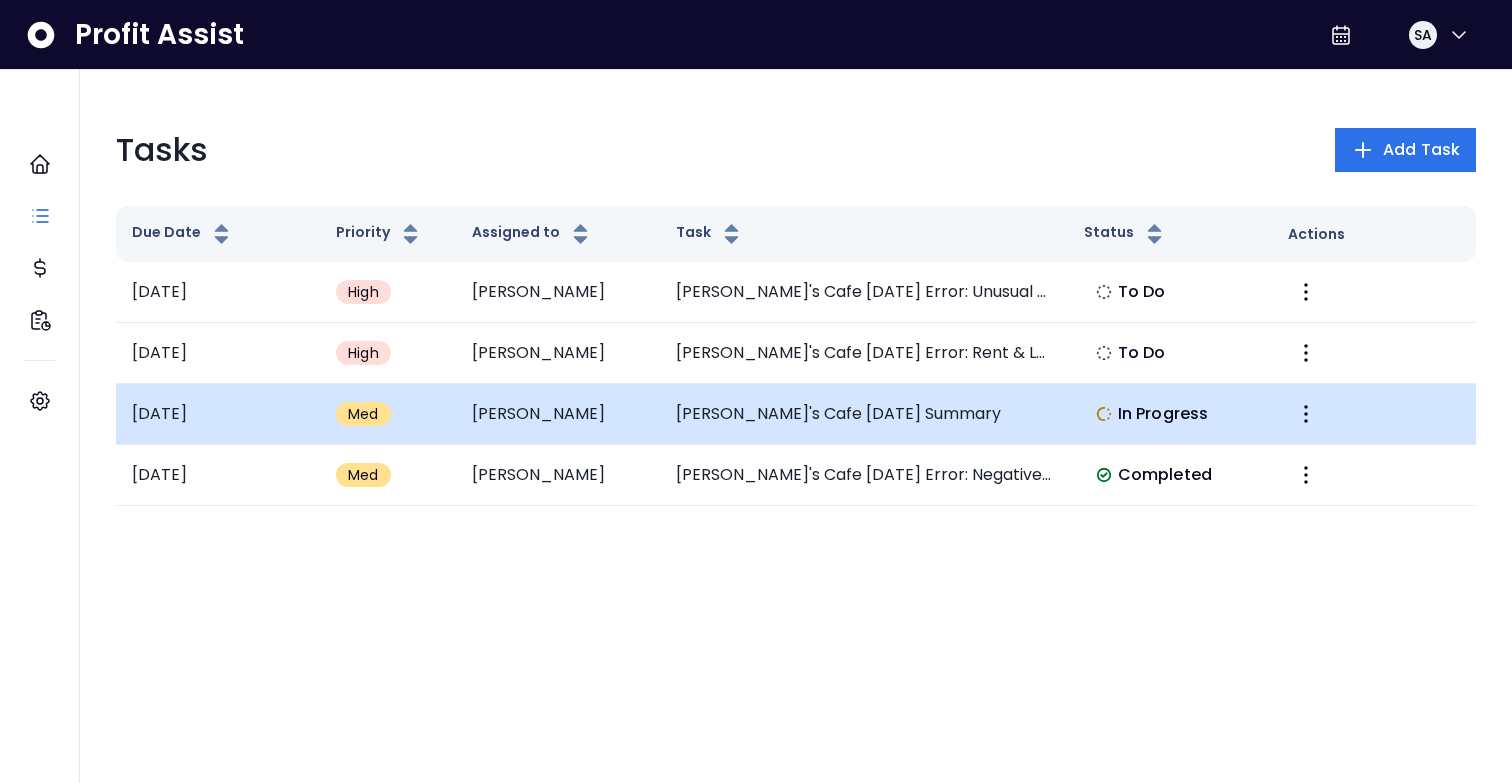 click on "Elvira's Cafe May 2025 Summary" at bounding box center [864, 414] 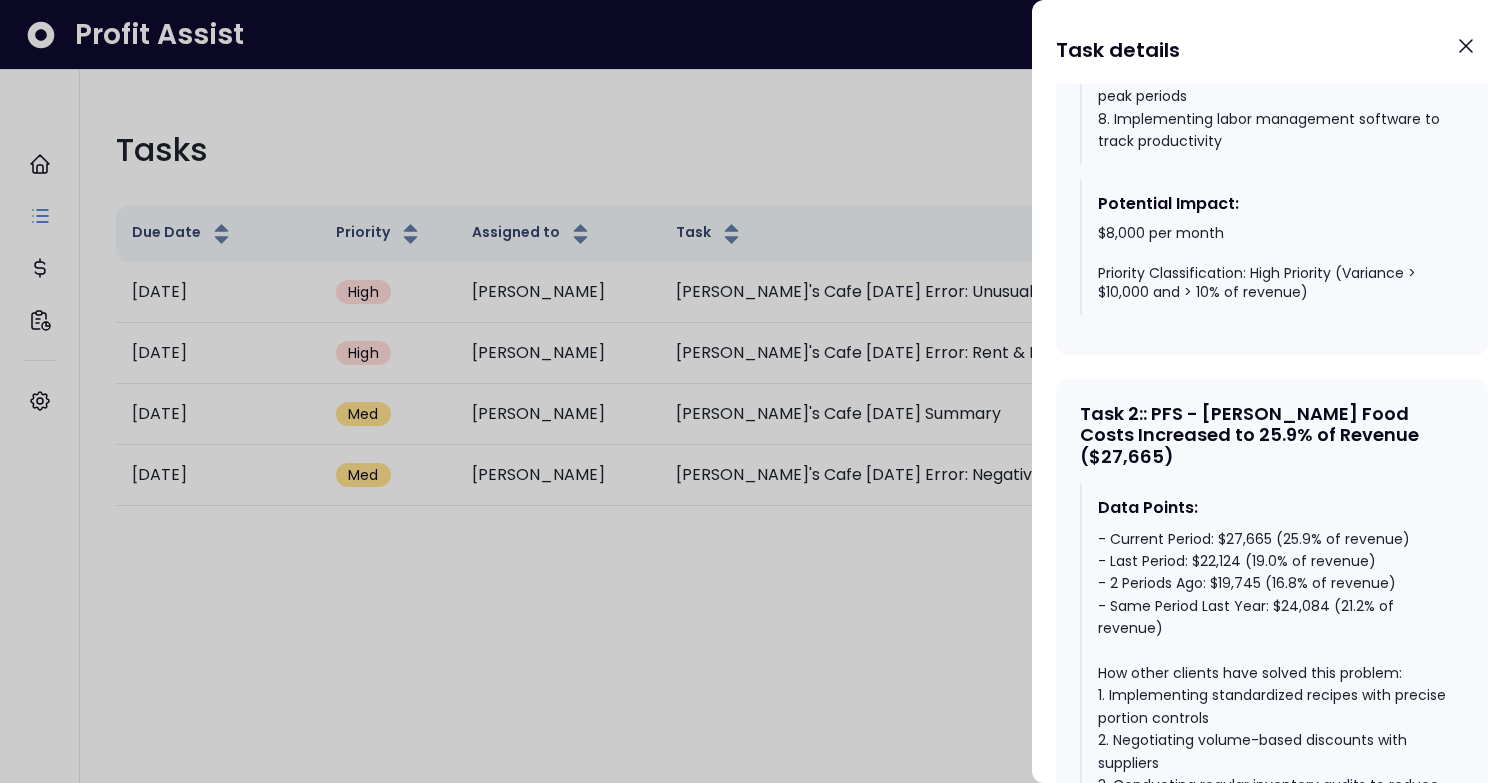 scroll, scrollTop: 1513, scrollLeft: 0, axis: vertical 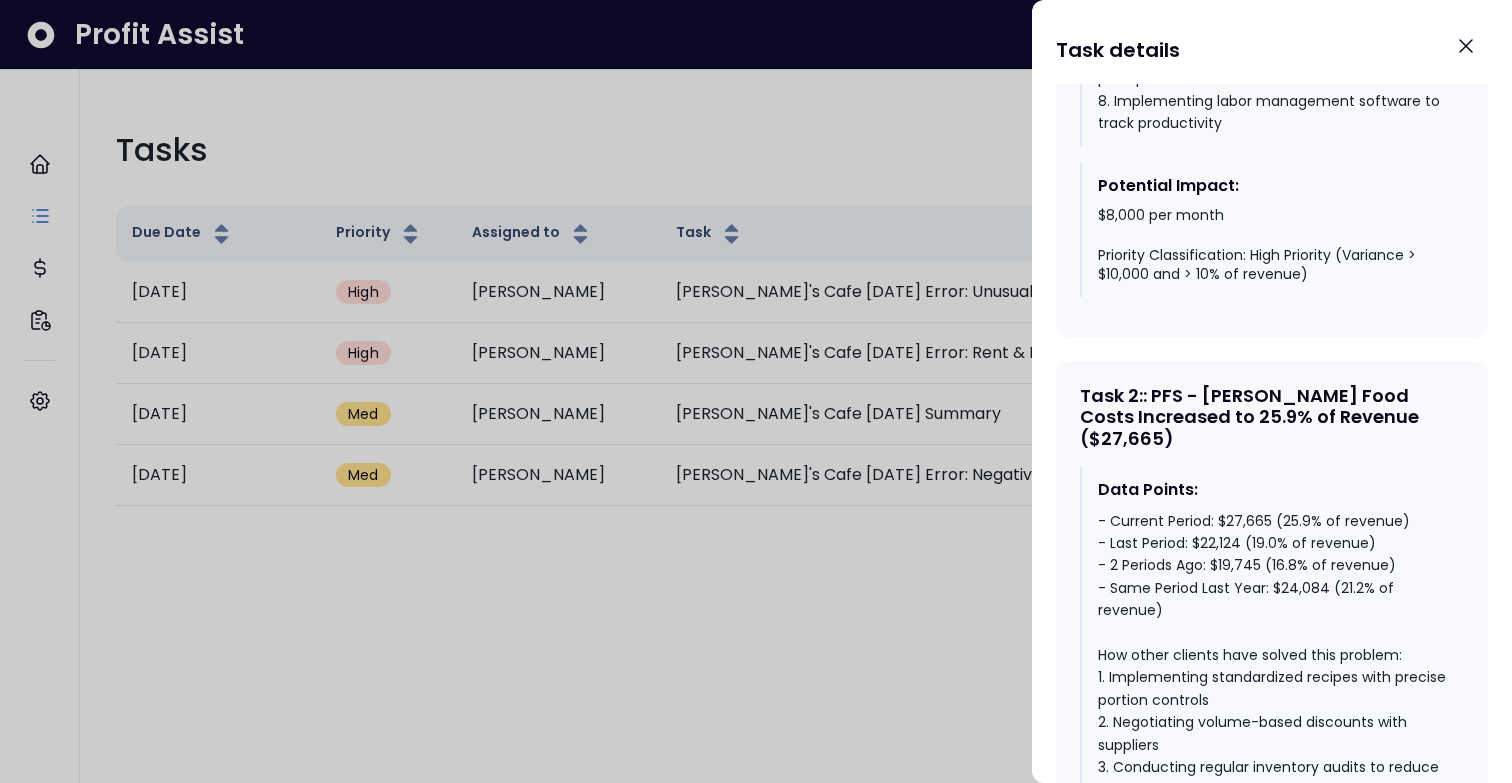 click on "Task 2 :  : PFS - Hale Food Costs Increased to 25.9% of Revenue ($27,665)" at bounding box center (1272, 417) 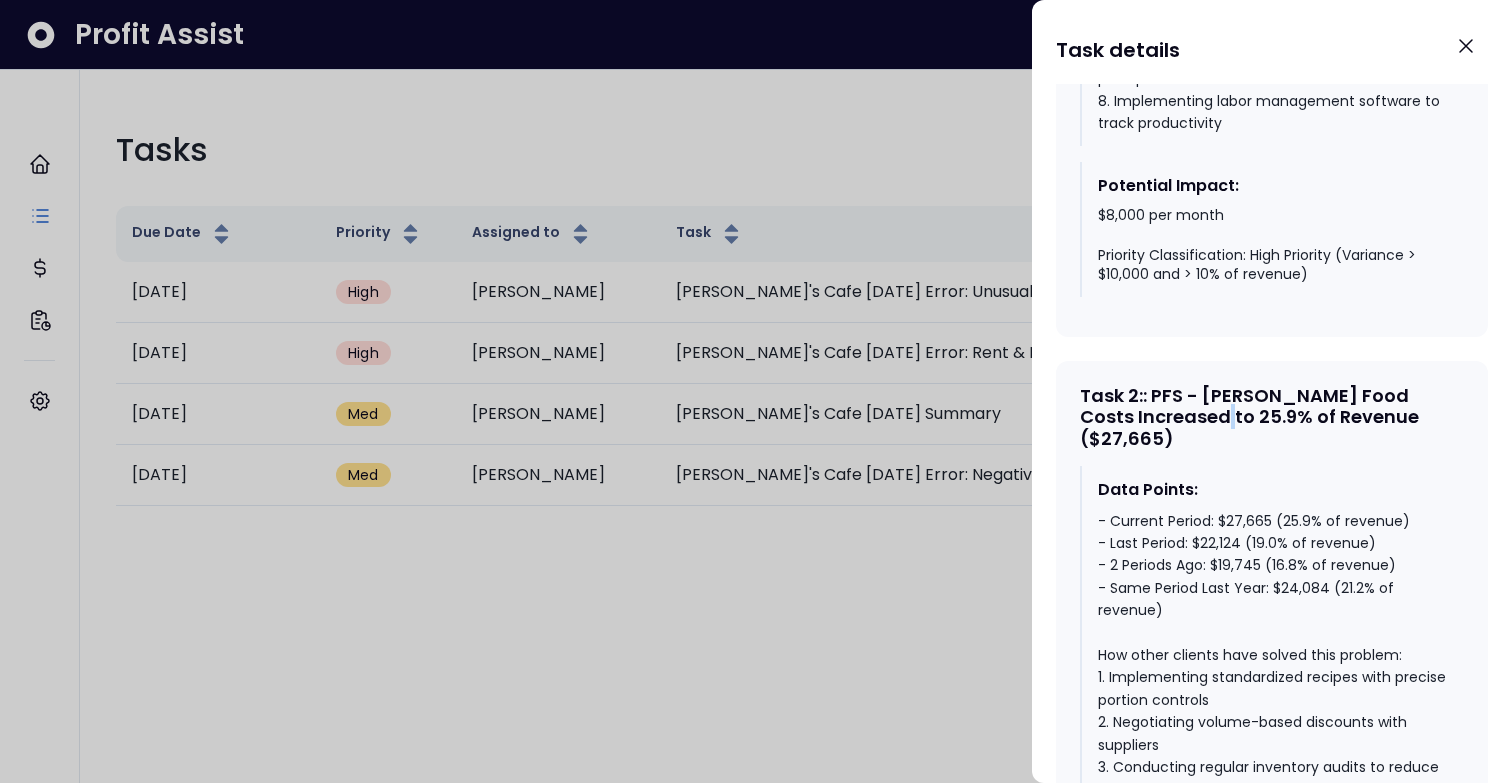 click on "Task 2 :  : PFS - Hale Food Costs Increased to 25.9% of Revenue ($27,665)" at bounding box center (1272, 417) 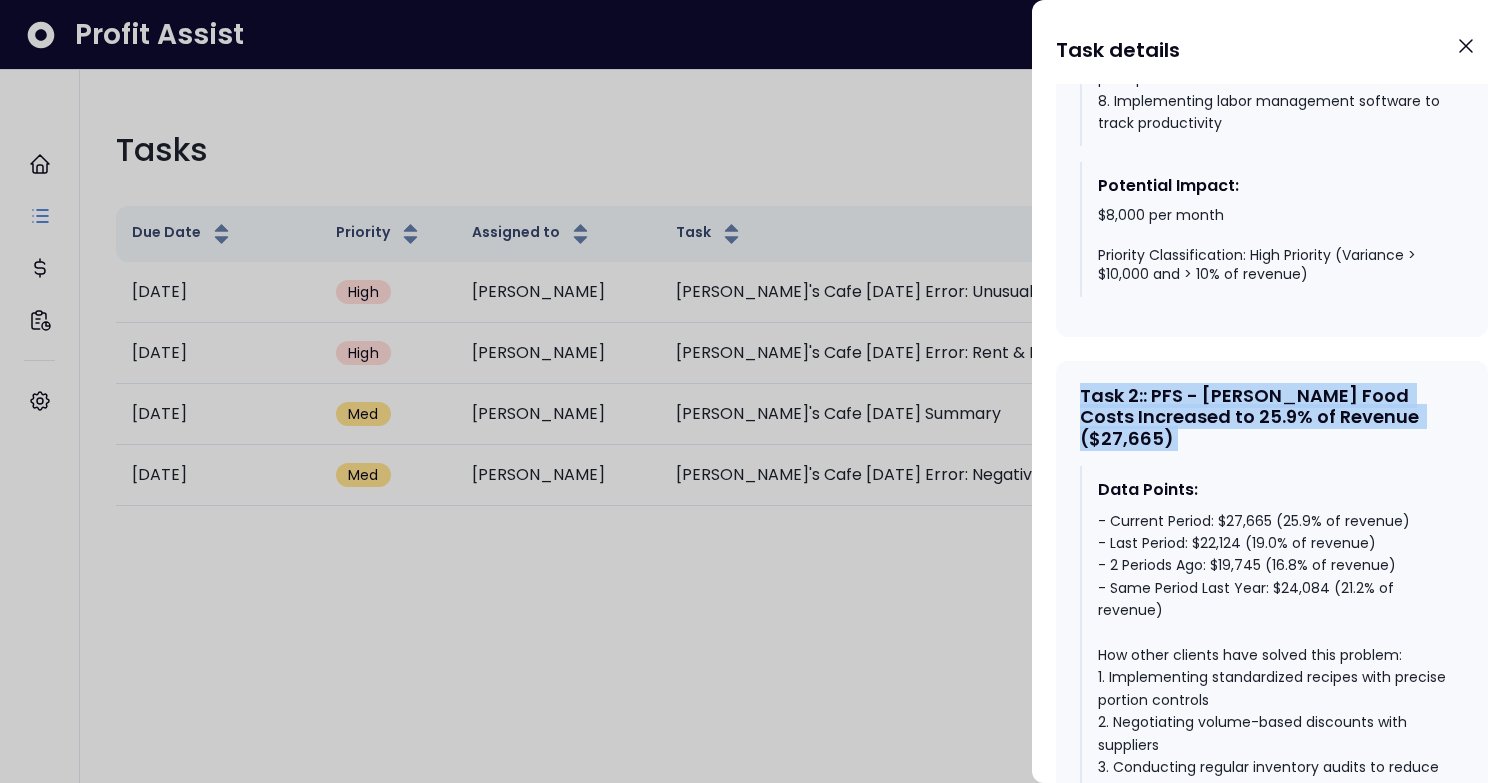 click on "Task 2 :  : PFS - Hale Food Costs Increased to 25.9% of Revenue ($27,665)" at bounding box center (1272, 417) 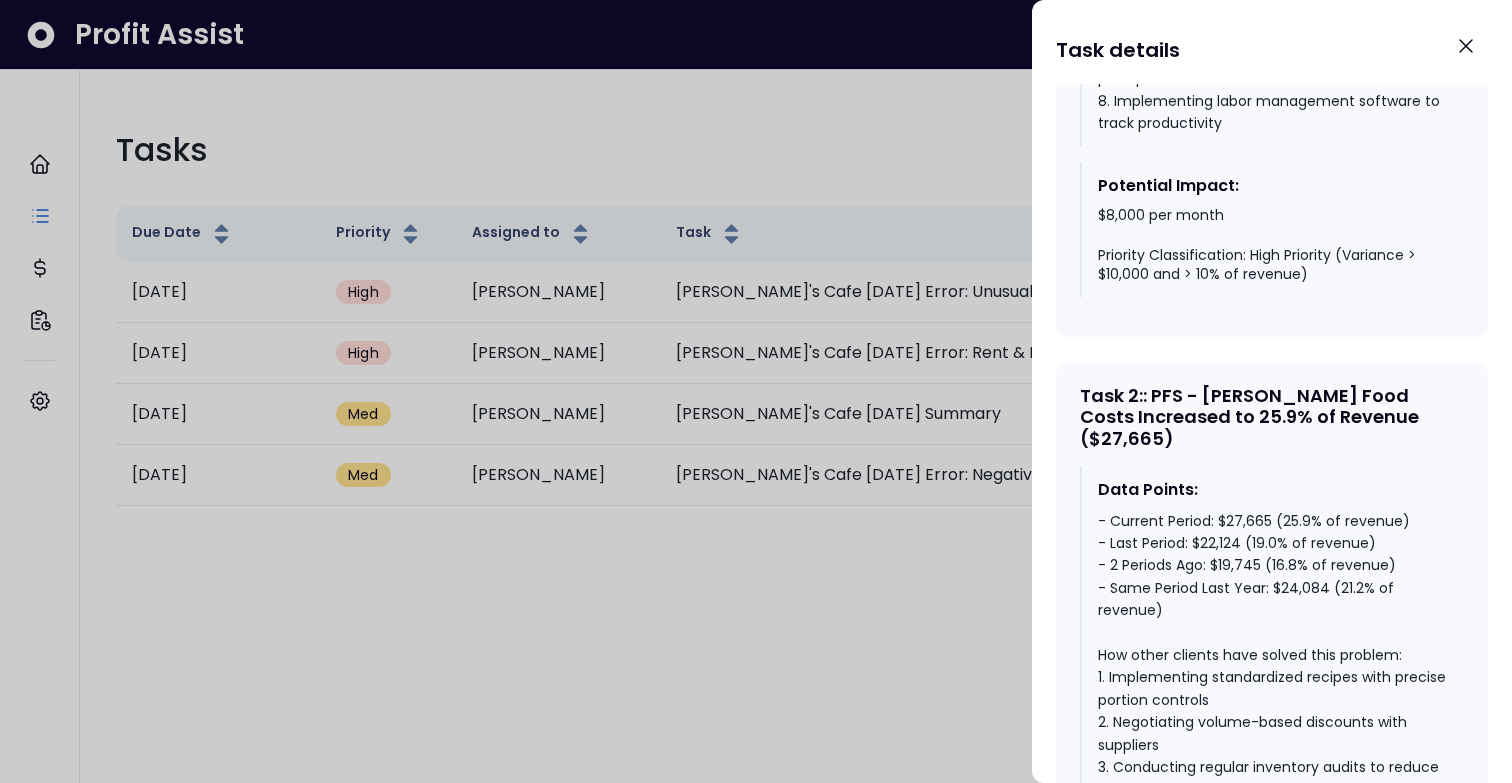 click on "- Current Period: $27,665 (25.9% of revenue)
- Last Period: $22,124 (19.0% of revenue)
- 2 Periods Ago: $19,745 (16.8% of revenue)
- Same Period Last Year: $24,084 (21.2% of revenue)
How other clients have solved this problem:
1. Implementing standardized recipes with precise portion controls
2. Negotiating volume-based discounts with suppliers
3. Conducting regular inventory audits to reduce waste and theft
4. Implementing a first-in, first-out (FIFO) inventory system
5. Training staff on proper food handling and storage to minimize spoilage
6. Reviewing menu engineering to promote high-margin items
7. Consolidating orders with fewer suppliers for better pricing
8. Implementing inventory management software" at bounding box center [1273, 767] 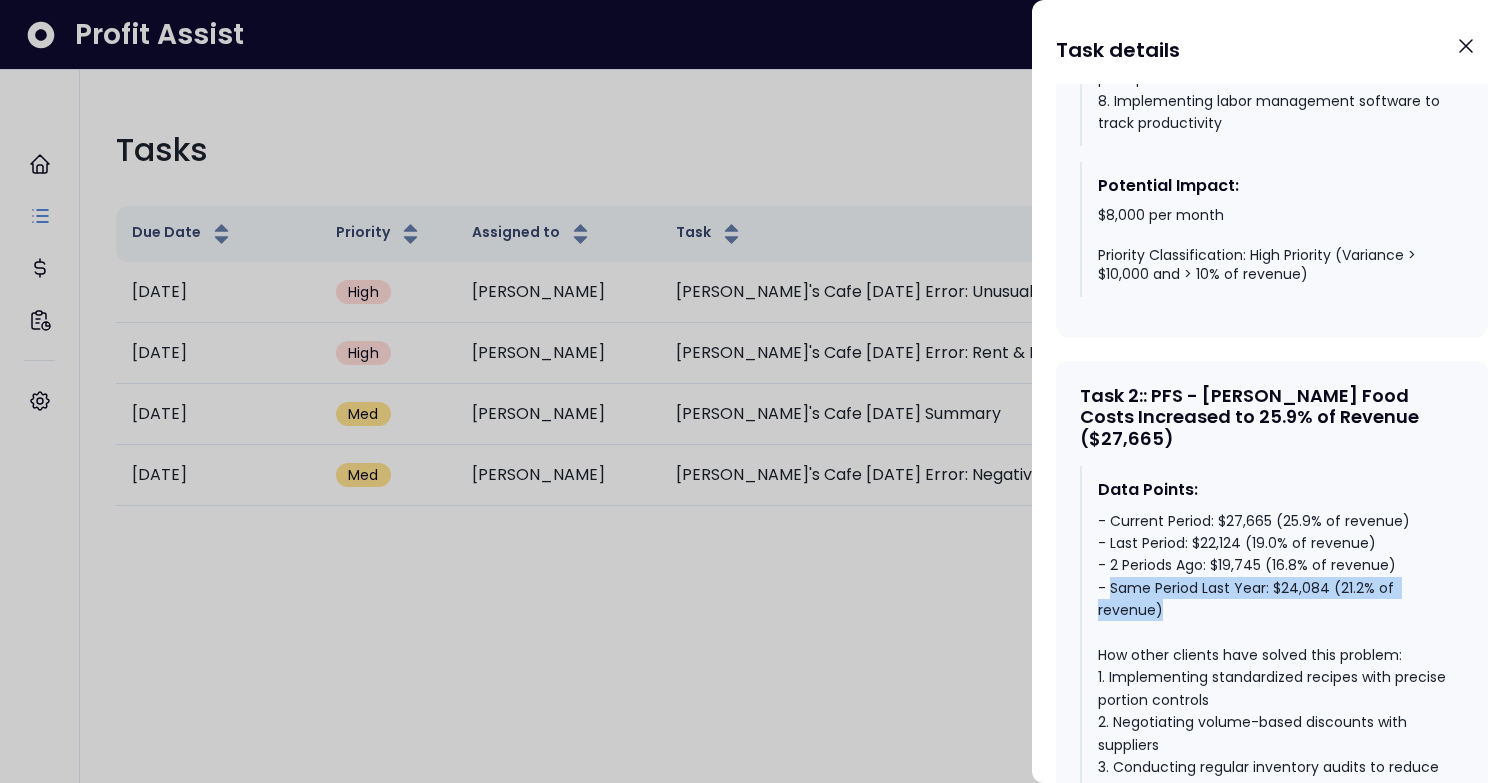 drag, startPoint x: 1172, startPoint y: 534, endPoint x: 1111, endPoint y: 514, distance: 64.195015 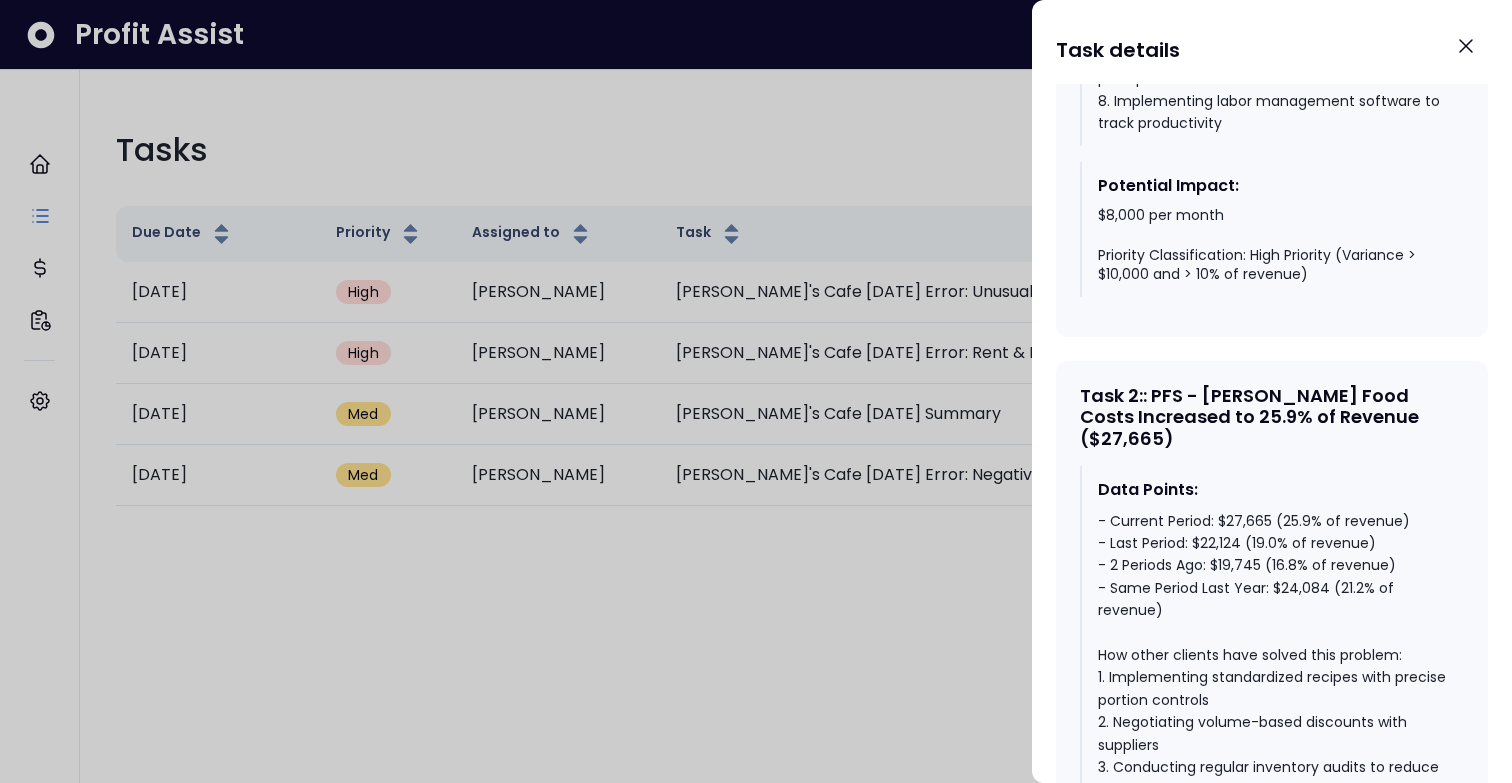 click on "- Current Period: $27,665 (25.9% of revenue)
- Last Period: $22,124 (19.0% of revenue)
- 2 Periods Ago: $19,745 (16.8% of revenue)
- Same Period Last Year: $24,084 (21.2% of revenue)
How other clients have solved this problem:
1. Implementing standardized recipes with precise portion controls
2. Negotiating volume-based discounts with suppliers
3. Conducting regular inventory audits to reduce waste and theft
4. Implementing a first-in, first-out (FIFO) inventory system
5. Training staff on proper food handling and storage to minimize spoilage
6. Reviewing menu engineering to promote high-margin items
7. Consolidating orders with fewer suppliers for better pricing
8. Implementing inventory management software" at bounding box center (1273, 767) 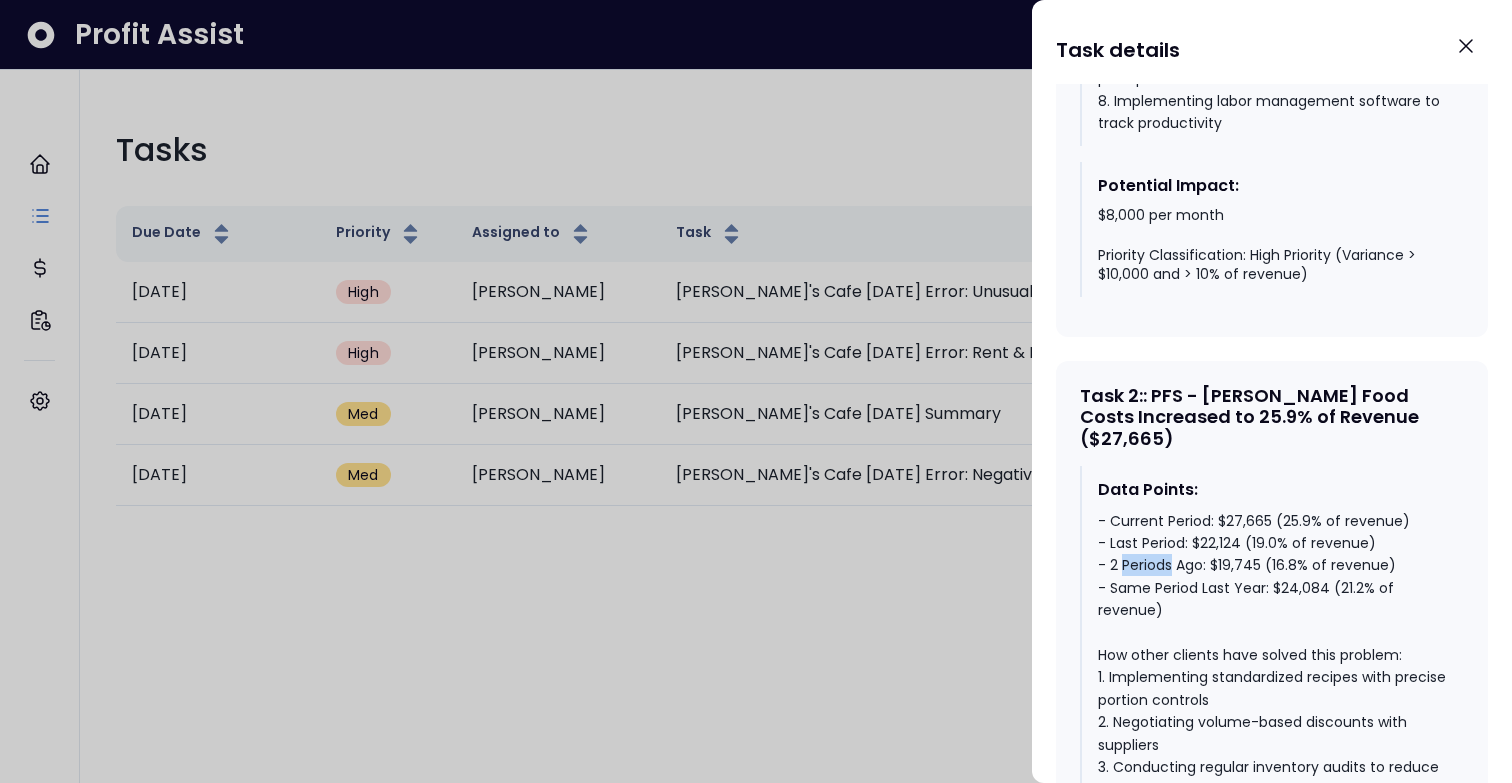 click on "- Current Period: $27,665 (25.9% of revenue)
- Last Period: $22,124 (19.0% of revenue)
- 2 Periods Ago: $19,745 (16.8% of revenue)
- Same Period Last Year: $24,084 (21.2% of revenue)
How other clients have solved this problem:
1. Implementing standardized recipes with precise portion controls
2. Negotiating volume-based discounts with suppliers
3. Conducting regular inventory audits to reduce waste and theft
4. Implementing a first-in, first-out (FIFO) inventory system
5. Training staff on proper food handling and storage to minimize spoilage
6. Reviewing menu engineering to promote high-margin items
7. Consolidating orders with fewer suppliers for better pricing
8. Implementing inventory management software" at bounding box center [1273, 767] 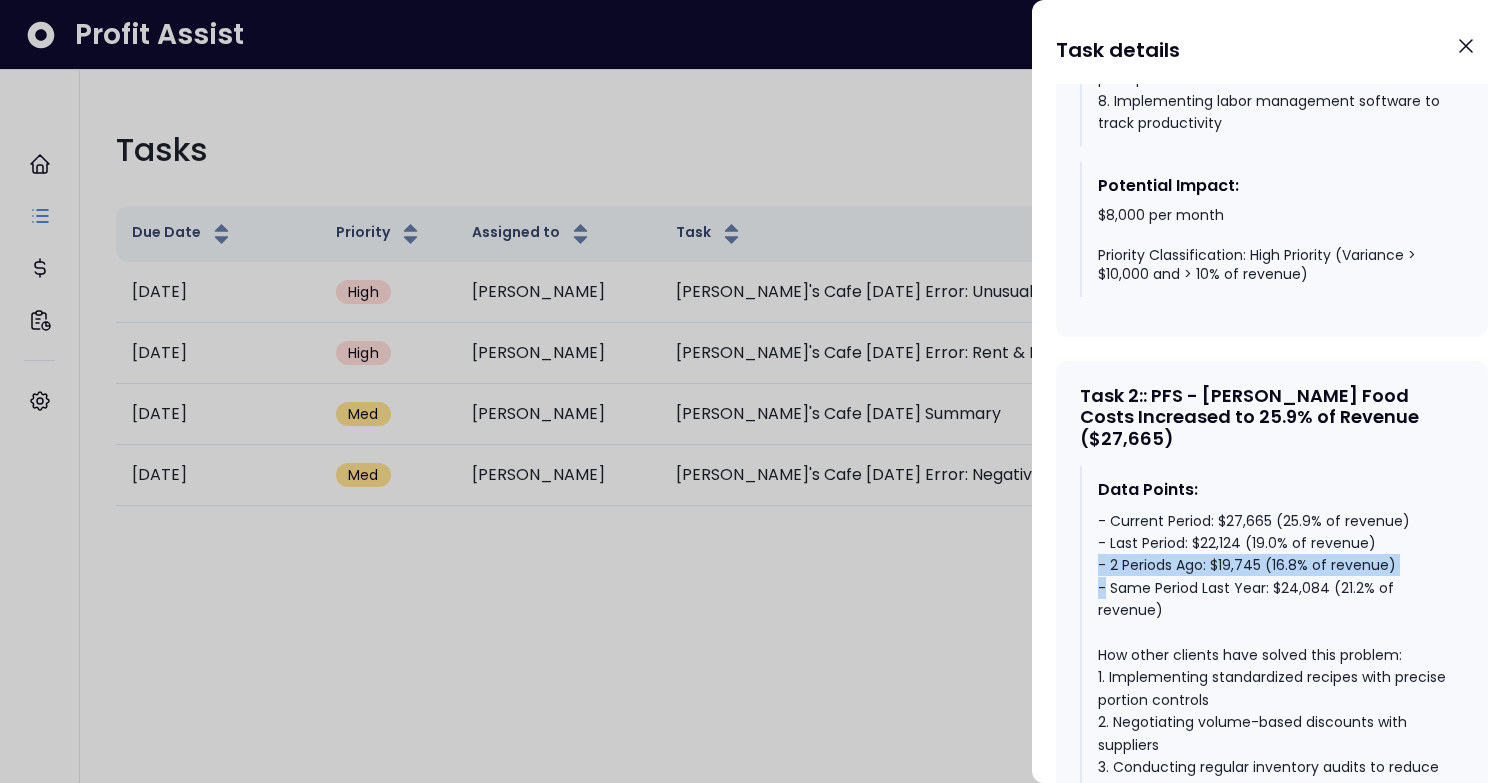 click on "- Current Period: $27,665 (25.9% of revenue)
- Last Period: $22,124 (19.0% of revenue)
- 2 Periods Ago: $19,745 (16.8% of revenue)
- Same Period Last Year: $24,084 (21.2% of revenue)
How other clients have solved this problem:
1. Implementing standardized recipes with precise portion controls
2. Negotiating volume-based discounts with suppliers
3. Conducting regular inventory audits to reduce waste and theft
4. Implementing a first-in, first-out (FIFO) inventory system
5. Training staff on proper food handling and storage to minimize spoilage
6. Reviewing menu engineering to promote high-margin items
7. Consolidating orders with fewer suppliers for better pricing
8. Implementing inventory management software" at bounding box center (1273, 767) 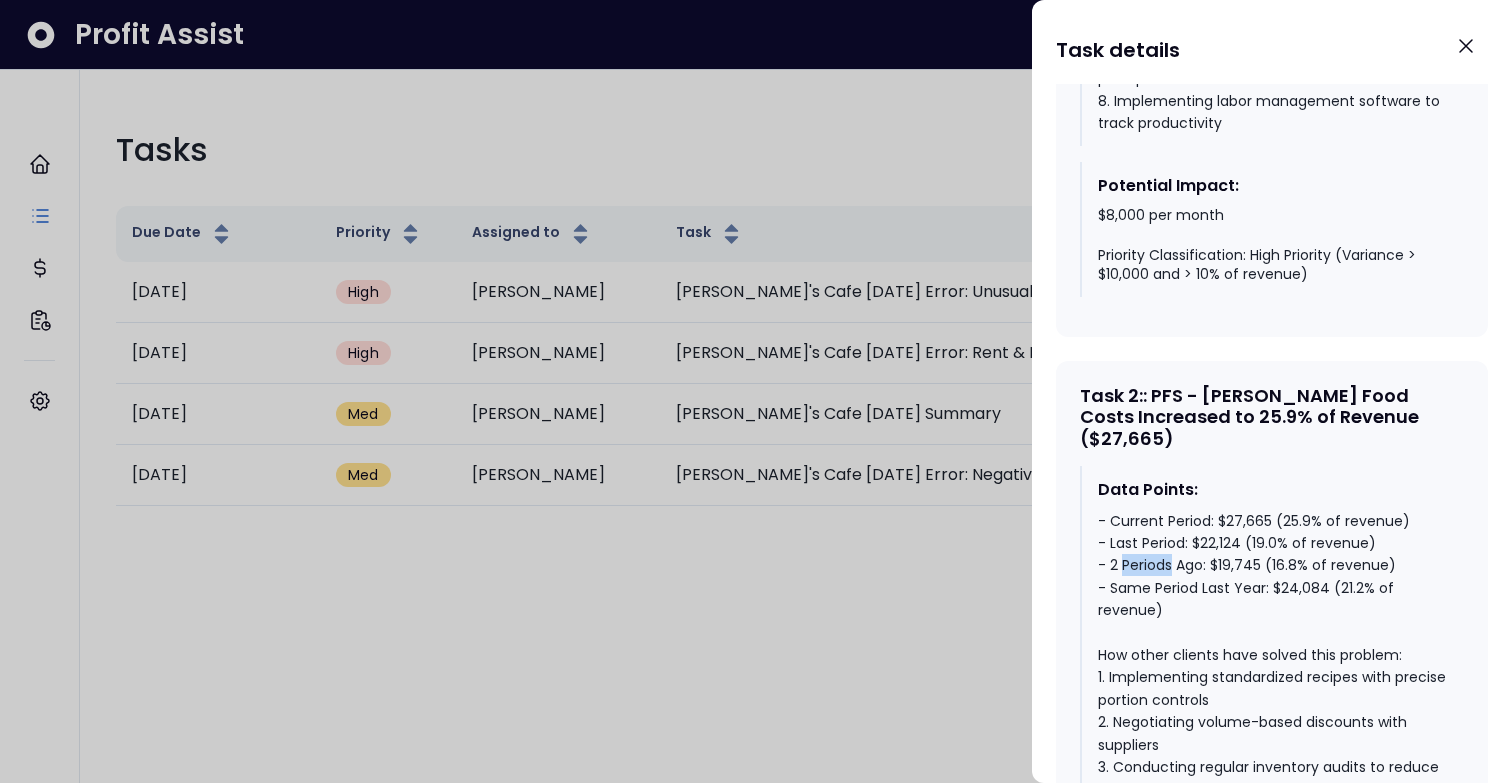 click on "- Current Period: $27,665 (25.9% of revenue)
- Last Period: $22,124 (19.0% of revenue)
- 2 Periods Ago: $19,745 (16.8% of revenue)
- Same Period Last Year: $24,084 (21.2% of revenue)
How other clients have solved this problem:
1. Implementing standardized recipes with precise portion controls
2. Negotiating volume-based discounts with suppliers
3. Conducting regular inventory audits to reduce waste and theft
4. Implementing a first-in, first-out (FIFO) inventory system
5. Training staff on proper food handling and storage to minimize spoilage
6. Reviewing menu engineering to promote high-margin items
7. Consolidating orders with fewer suppliers for better pricing
8. Implementing inventory management software" at bounding box center [1273, 767] 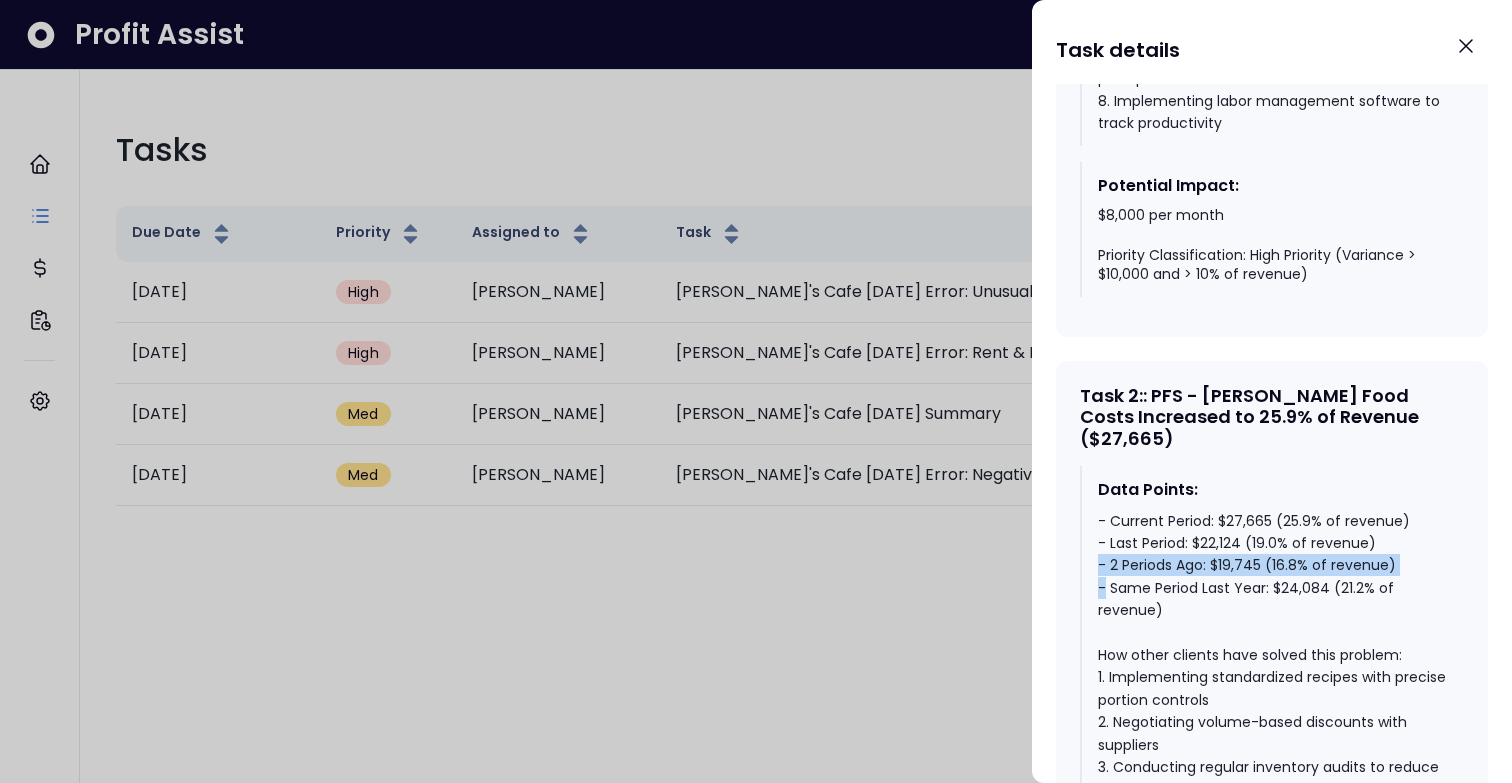 click on "- Current Period: $27,665 (25.9% of revenue)
- Last Period: $22,124 (19.0% of revenue)
- 2 Periods Ago: $19,745 (16.8% of revenue)
- Same Period Last Year: $24,084 (21.2% of revenue)
How other clients have solved this problem:
1. Implementing standardized recipes with precise portion controls
2. Negotiating volume-based discounts with suppliers
3. Conducting regular inventory audits to reduce waste and theft
4. Implementing a first-in, first-out (FIFO) inventory system
5. Training staff on proper food handling and storage to minimize spoilage
6. Reviewing menu engineering to promote high-margin items
7. Consolidating orders with fewer suppliers for better pricing
8. Implementing inventory management software" at bounding box center [1273, 767] 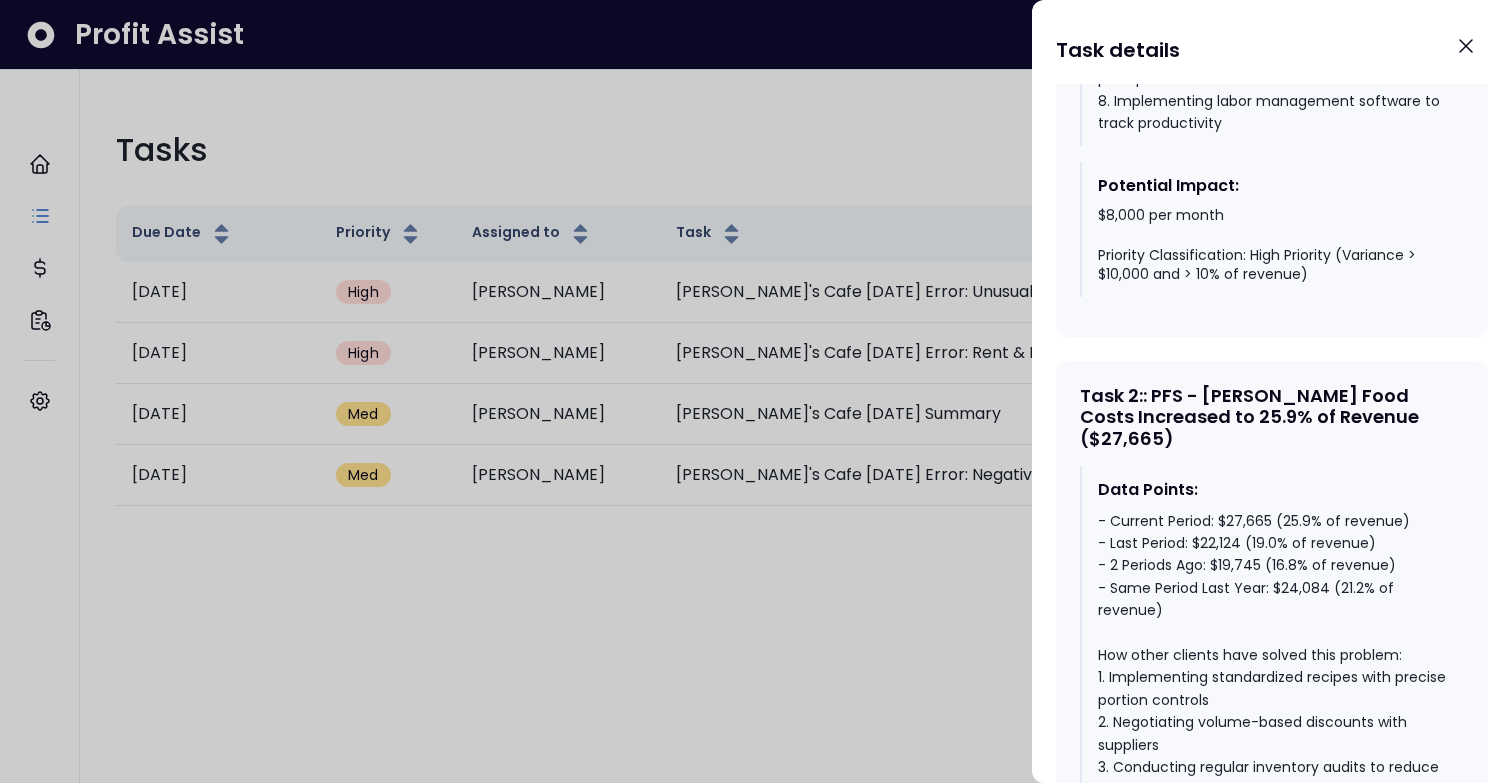 click on "- Current Period: $27,665 (25.9% of revenue)
- Last Period: $22,124 (19.0% of revenue)
- 2 Periods Ago: $19,745 (16.8% of revenue)
- Same Period Last Year: $24,084 (21.2% of revenue)
How other clients have solved this problem:
1. Implementing standardized recipes with precise portion controls
2. Negotiating volume-based discounts with suppliers
3. Conducting regular inventory audits to reduce waste and theft
4. Implementing a first-in, first-out (FIFO) inventory system
5. Training staff on proper food handling and storage to minimize spoilage
6. Reviewing menu engineering to promote high-margin items
7. Consolidating orders with fewer suppliers for better pricing
8. Implementing inventory management software" at bounding box center [1273, 767] 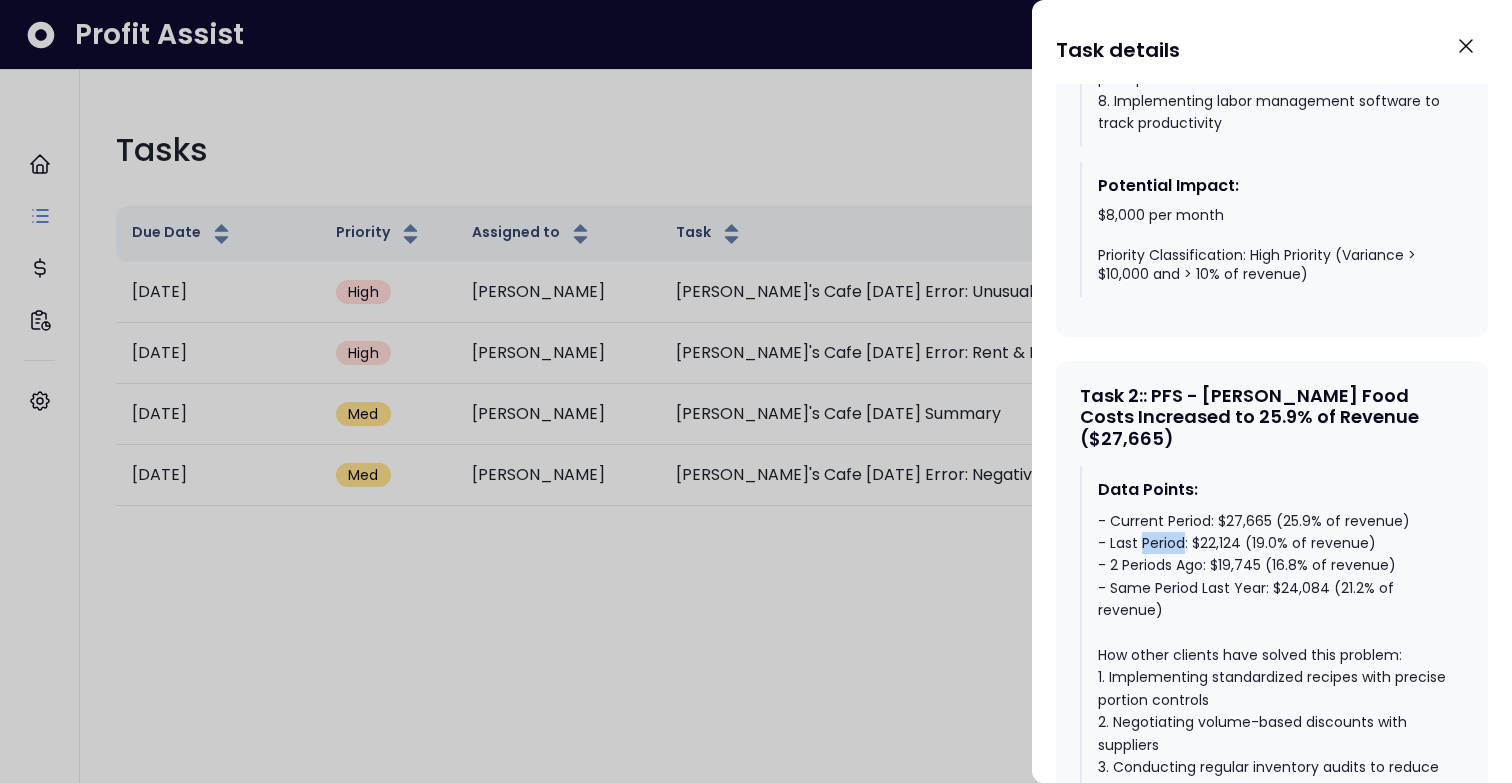 click on "- Current Period: $27,665 (25.9% of revenue)
- Last Period: $22,124 (19.0% of revenue)
- 2 Periods Ago: $19,745 (16.8% of revenue)
- Same Period Last Year: $24,084 (21.2% of revenue)
How other clients have solved this problem:
1. Implementing standardized recipes with precise portion controls
2. Negotiating volume-based discounts with suppliers
3. Conducting regular inventory audits to reduce waste and theft
4. Implementing a first-in, first-out (FIFO) inventory system
5. Training staff on proper food handling and storage to minimize spoilage
6. Reviewing menu engineering to promote high-margin items
7. Consolidating orders with fewer suppliers for better pricing
8. Implementing inventory management software" at bounding box center [1273, 767] 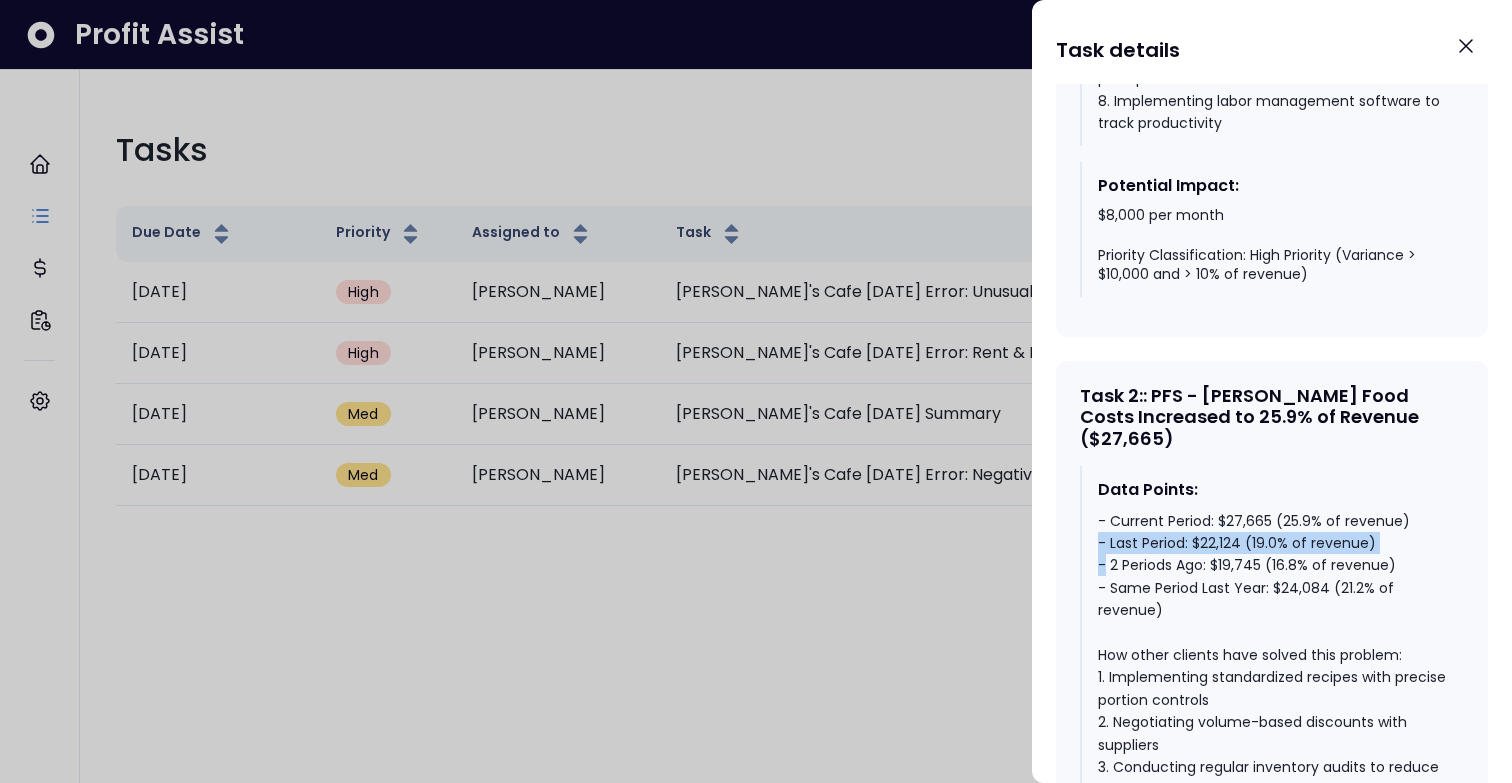 click on "- Current Period: $27,665 (25.9% of revenue)
- Last Period: $22,124 (19.0% of revenue)
- 2 Periods Ago: $19,745 (16.8% of revenue)
- Same Period Last Year: $24,084 (21.2% of revenue)
How other clients have solved this problem:
1. Implementing standardized recipes with precise portion controls
2. Negotiating volume-based discounts with suppliers
3. Conducting regular inventory audits to reduce waste and theft
4. Implementing a first-in, first-out (FIFO) inventory system
5. Training staff on proper food handling and storage to minimize spoilage
6. Reviewing menu engineering to promote high-margin items
7. Consolidating orders with fewer suppliers for better pricing
8. Implementing inventory management software" at bounding box center (1273, 767) 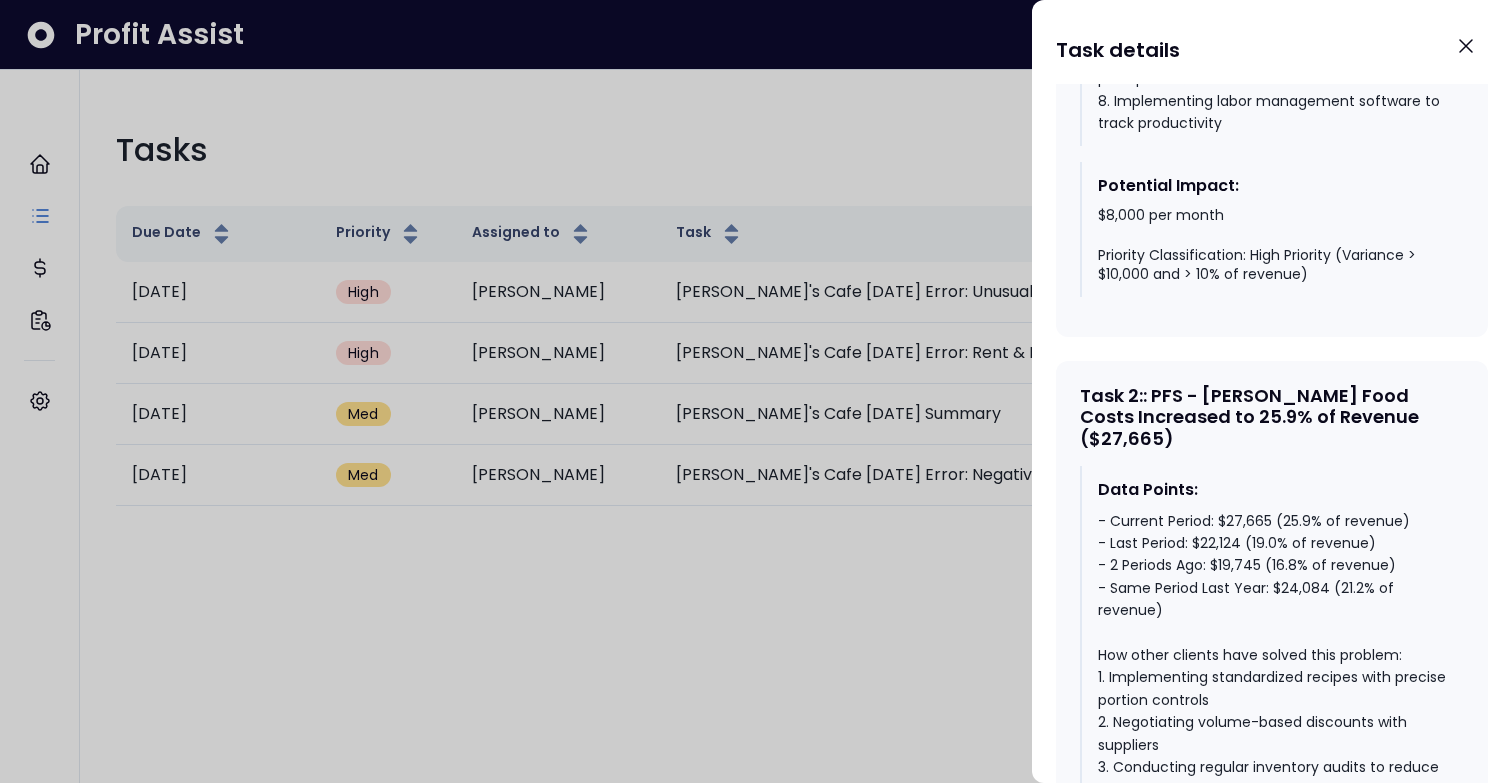 click on "- Current Period: $27,665 (25.9% of revenue)
- Last Period: $22,124 (19.0% of revenue)
- 2 Periods Ago: $19,745 (16.8% of revenue)
- Same Period Last Year: $24,084 (21.2% of revenue)
How other clients have solved this problem:
1. Implementing standardized recipes with precise portion controls
2. Negotiating volume-based discounts with suppliers
3. Conducting regular inventory audits to reduce waste and theft
4. Implementing a first-in, first-out (FIFO) inventory system
5. Training staff on proper food handling and storage to minimize spoilage
6. Reviewing menu engineering to promote high-margin items
7. Consolidating orders with fewer suppliers for better pricing
8. Implementing inventory management software" at bounding box center (1273, 767) 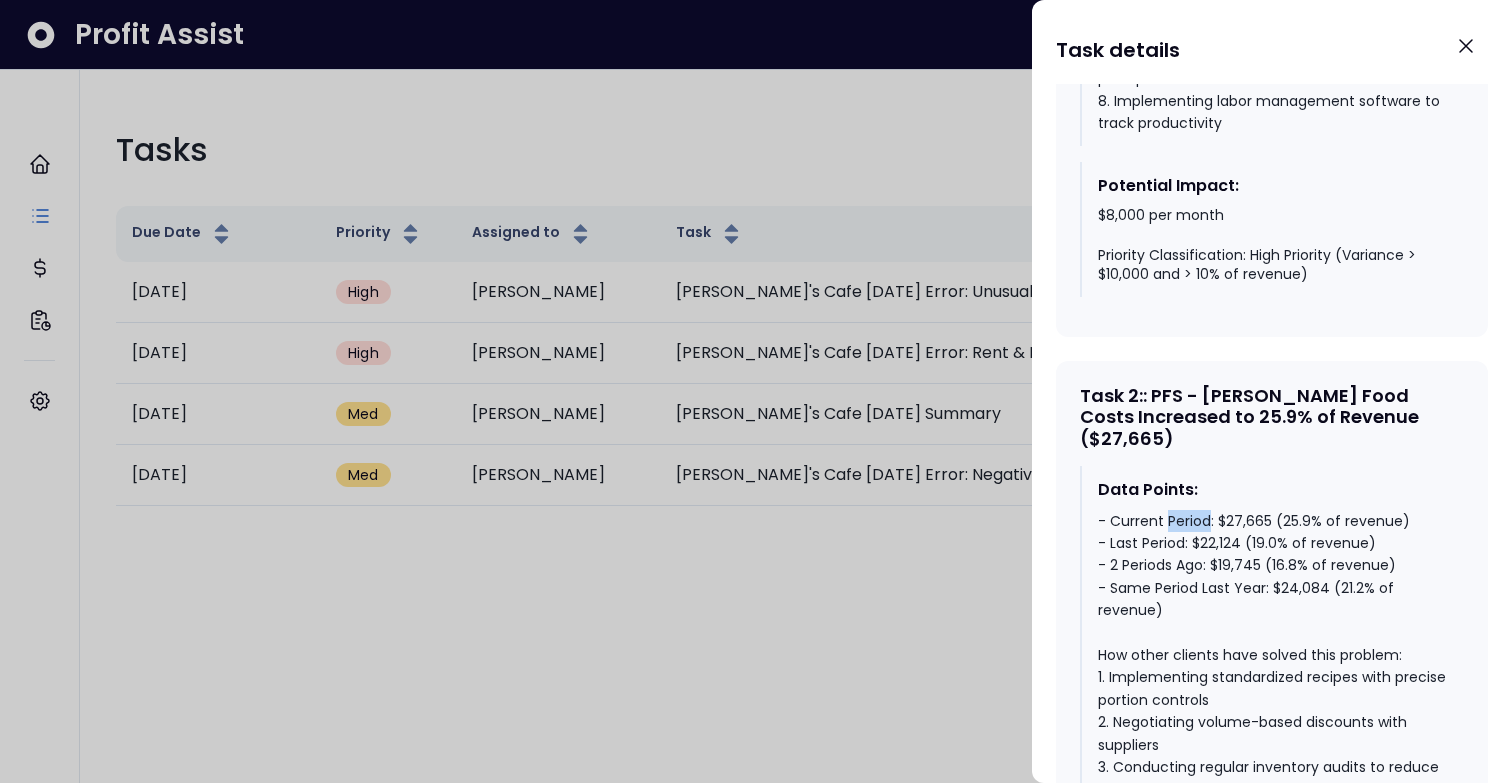 click on "- Current Period: $27,665 (25.9% of revenue)
- Last Period: $22,124 (19.0% of revenue)
- 2 Periods Ago: $19,745 (16.8% of revenue)
- Same Period Last Year: $24,084 (21.2% of revenue)
How other clients have solved this problem:
1. Implementing standardized recipes with precise portion controls
2. Negotiating volume-based discounts with suppliers
3. Conducting regular inventory audits to reduce waste and theft
4. Implementing a first-in, first-out (FIFO) inventory system
5. Training staff on proper food handling and storage to minimize spoilage
6. Reviewing menu engineering to promote high-margin items
7. Consolidating orders with fewer suppliers for better pricing
8. Implementing inventory management software" at bounding box center (1273, 767) 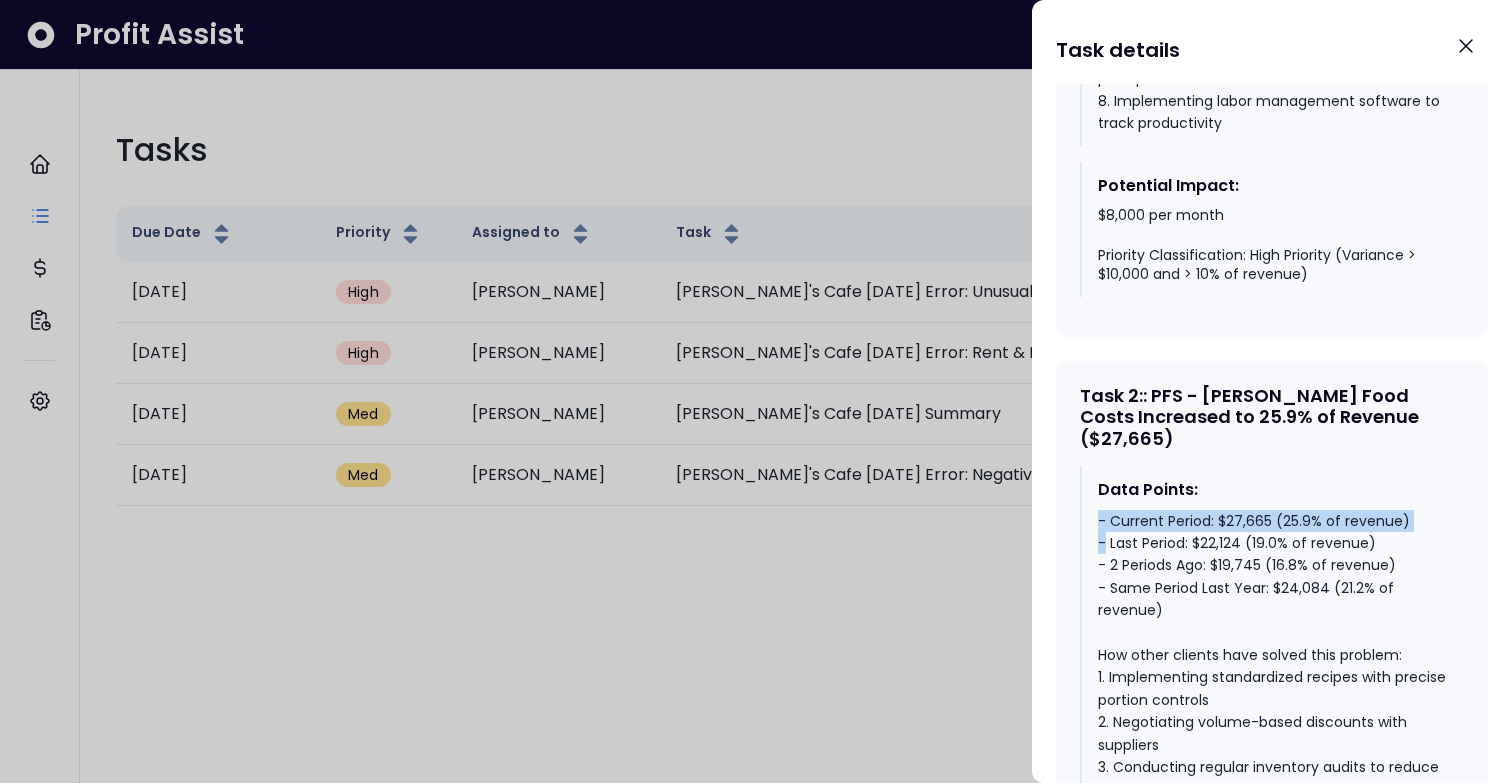 click on "- Current Period: $27,665 (25.9% of revenue)
- Last Period: $22,124 (19.0% of revenue)
- 2 Periods Ago: $19,745 (16.8% of revenue)
- Same Period Last Year: $24,084 (21.2% of revenue)
How other clients have solved this problem:
1. Implementing standardized recipes with precise portion controls
2. Negotiating volume-based discounts with suppliers
3. Conducting regular inventory audits to reduce waste and theft
4. Implementing a first-in, first-out (FIFO) inventory system
5. Training staff on proper food handling and storage to minimize spoilage
6. Reviewing menu engineering to promote high-margin items
7. Consolidating orders with fewer suppliers for better pricing
8. Implementing inventory management software" at bounding box center (1273, 767) 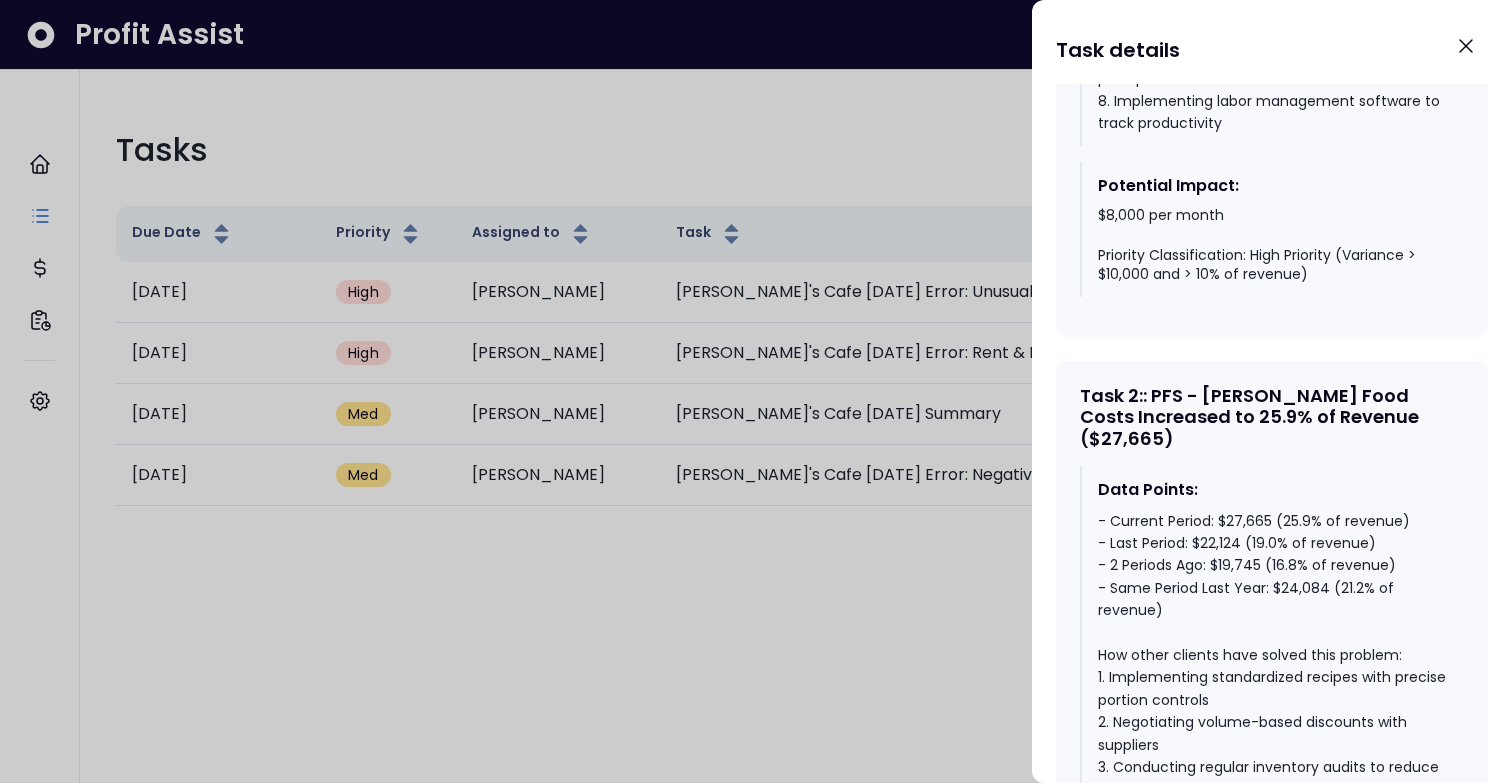 scroll, scrollTop: 1560, scrollLeft: 0, axis: vertical 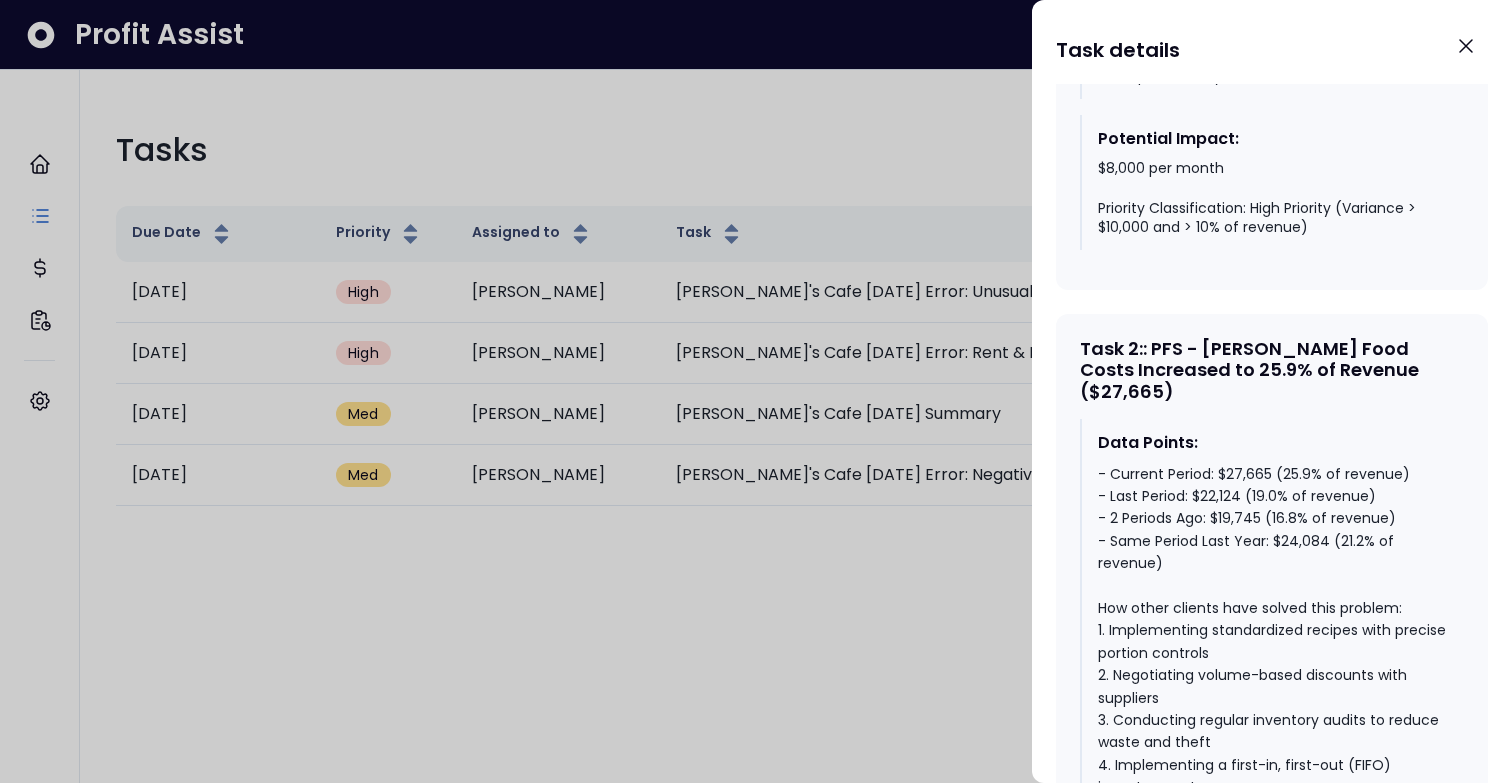 click on "Task 2 :  : PFS - Hale Food Costs Increased to 25.9% of Revenue ($27,665)" at bounding box center [1272, 370] 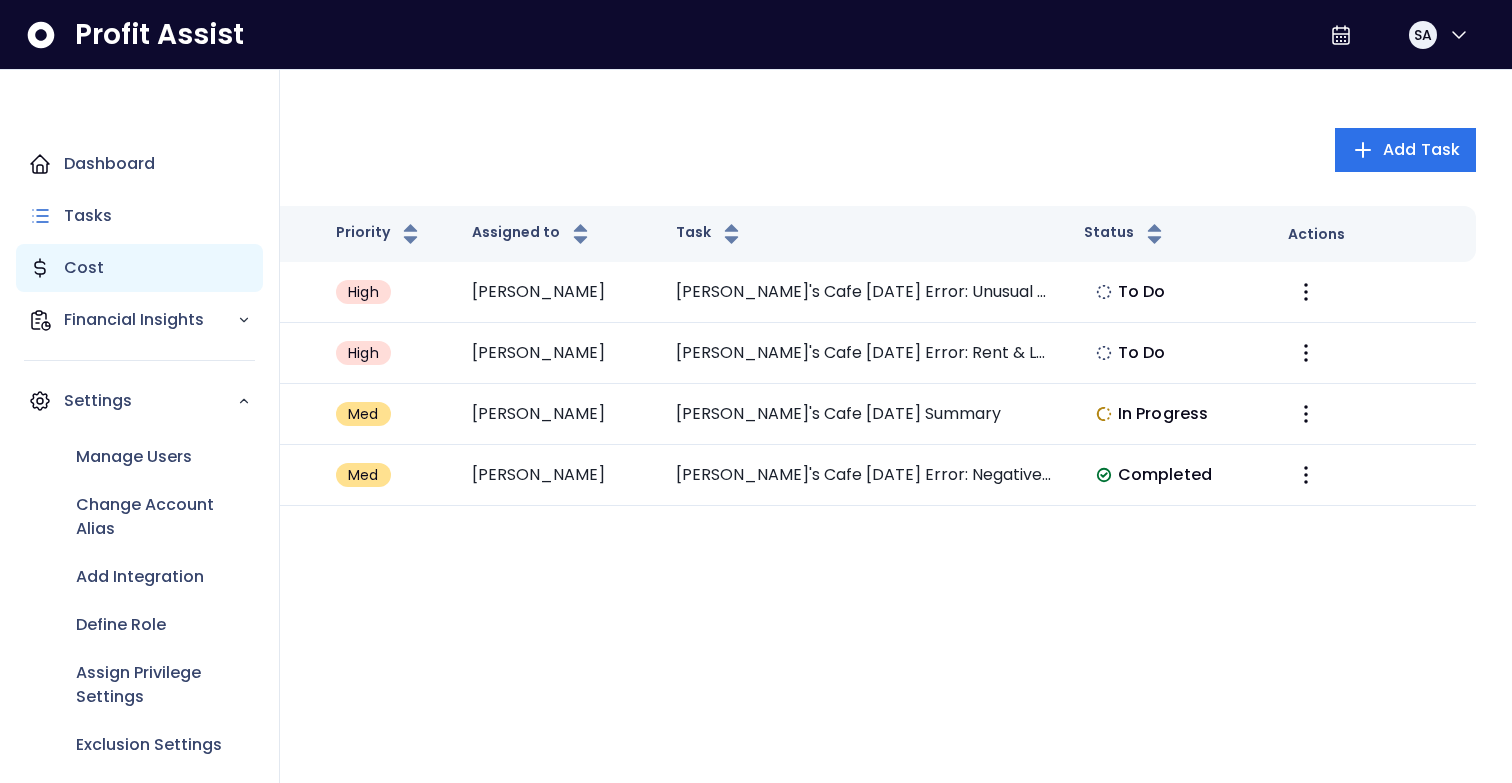 click 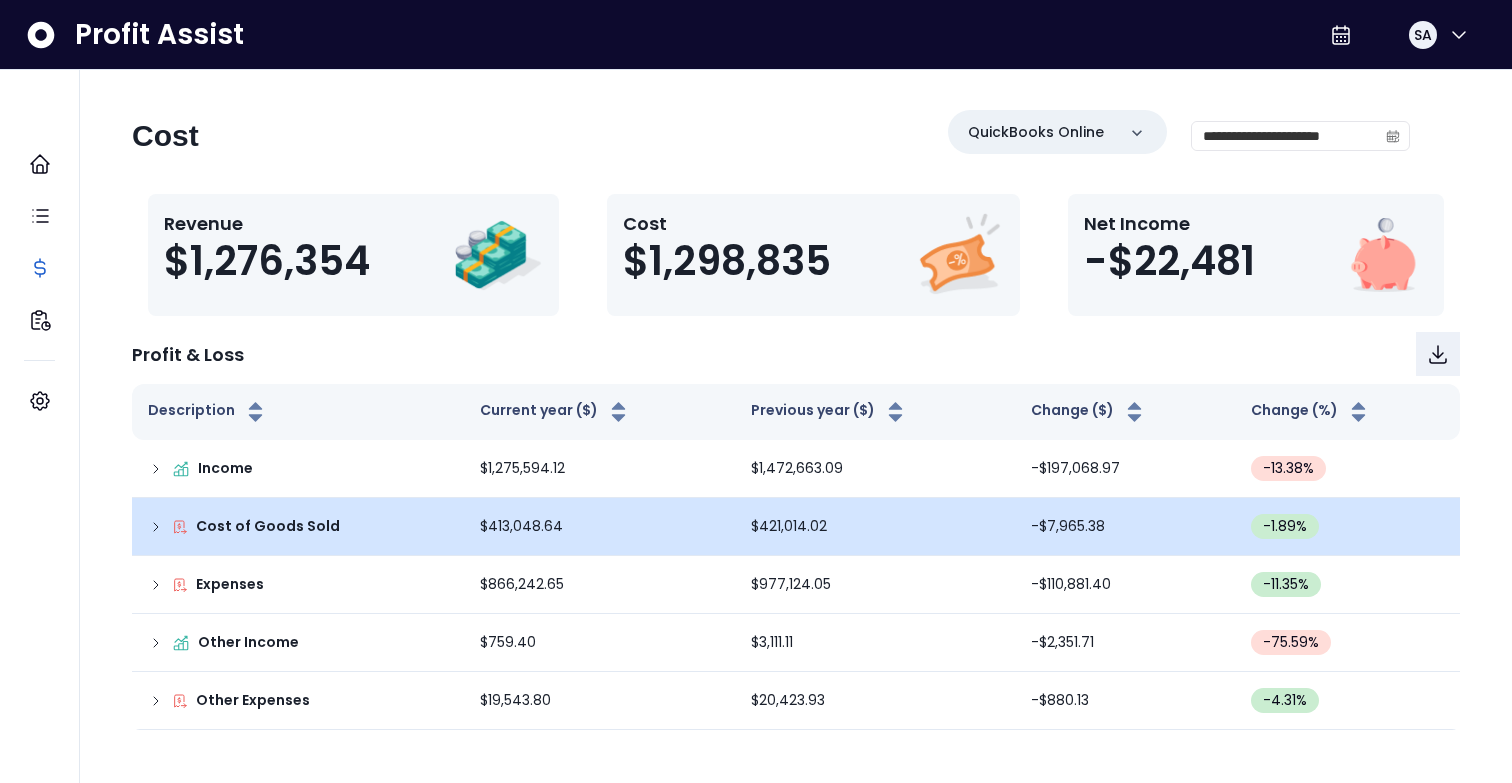 click 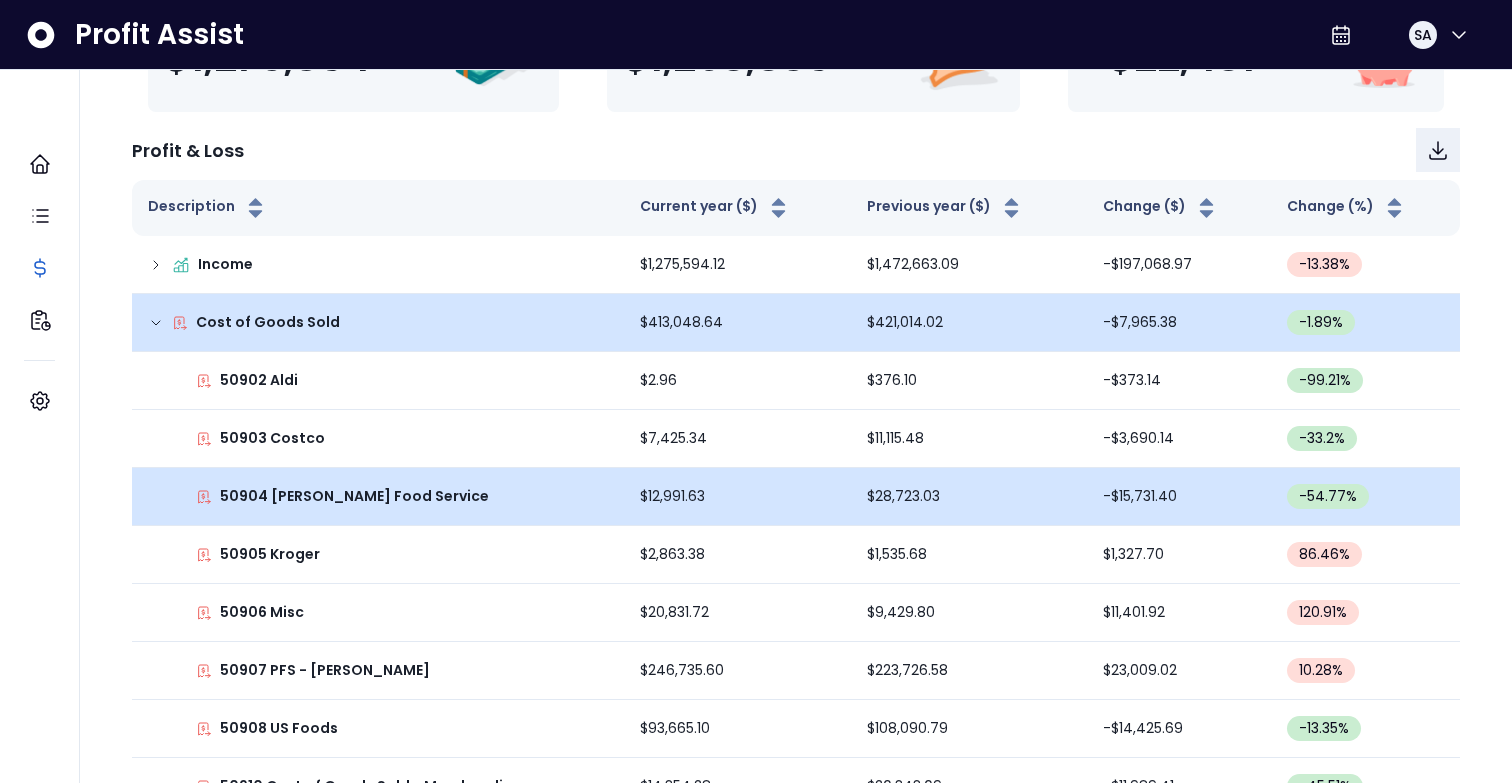 scroll, scrollTop: 215, scrollLeft: 0, axis: vertical 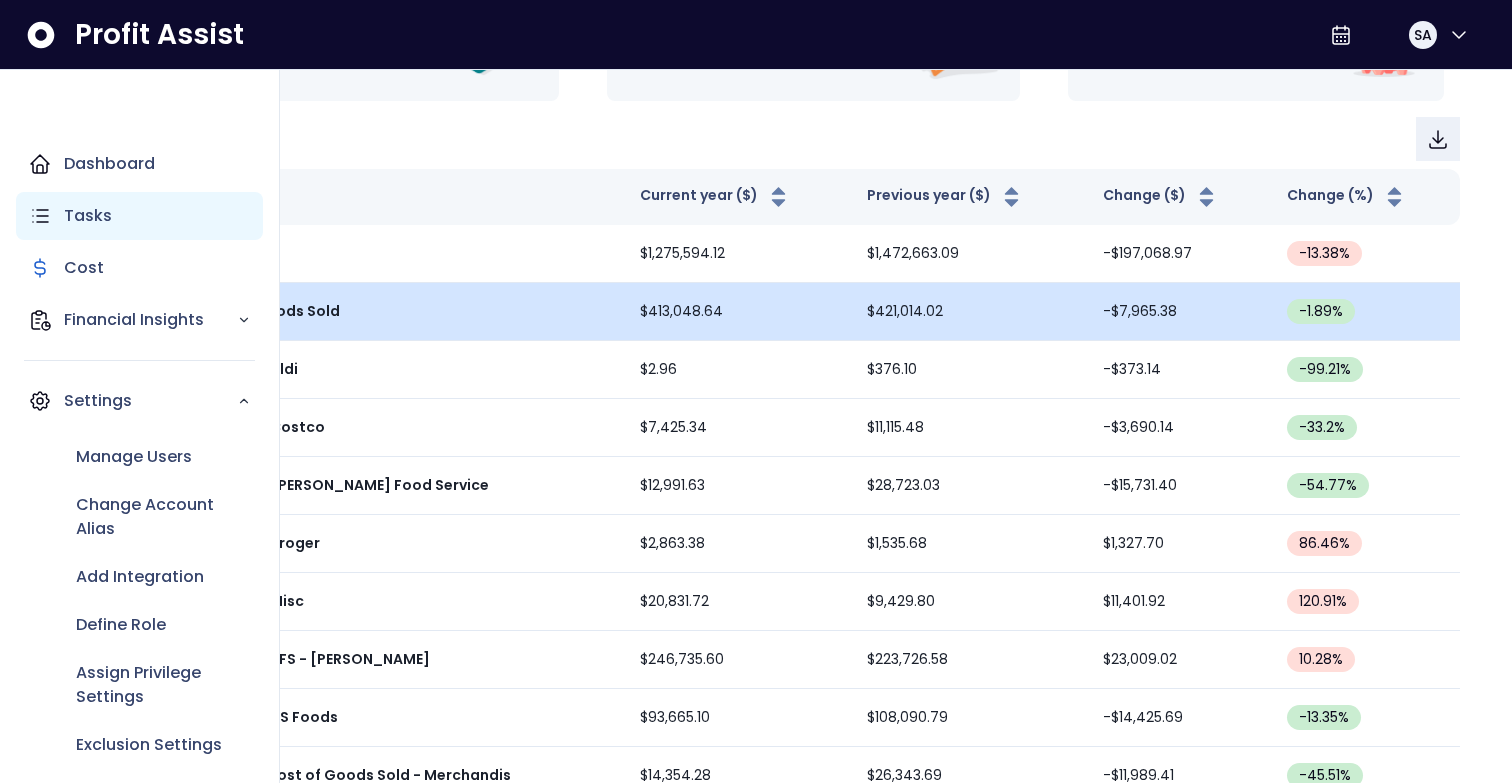 click on "Tasks" at bounding box center [88, 216] 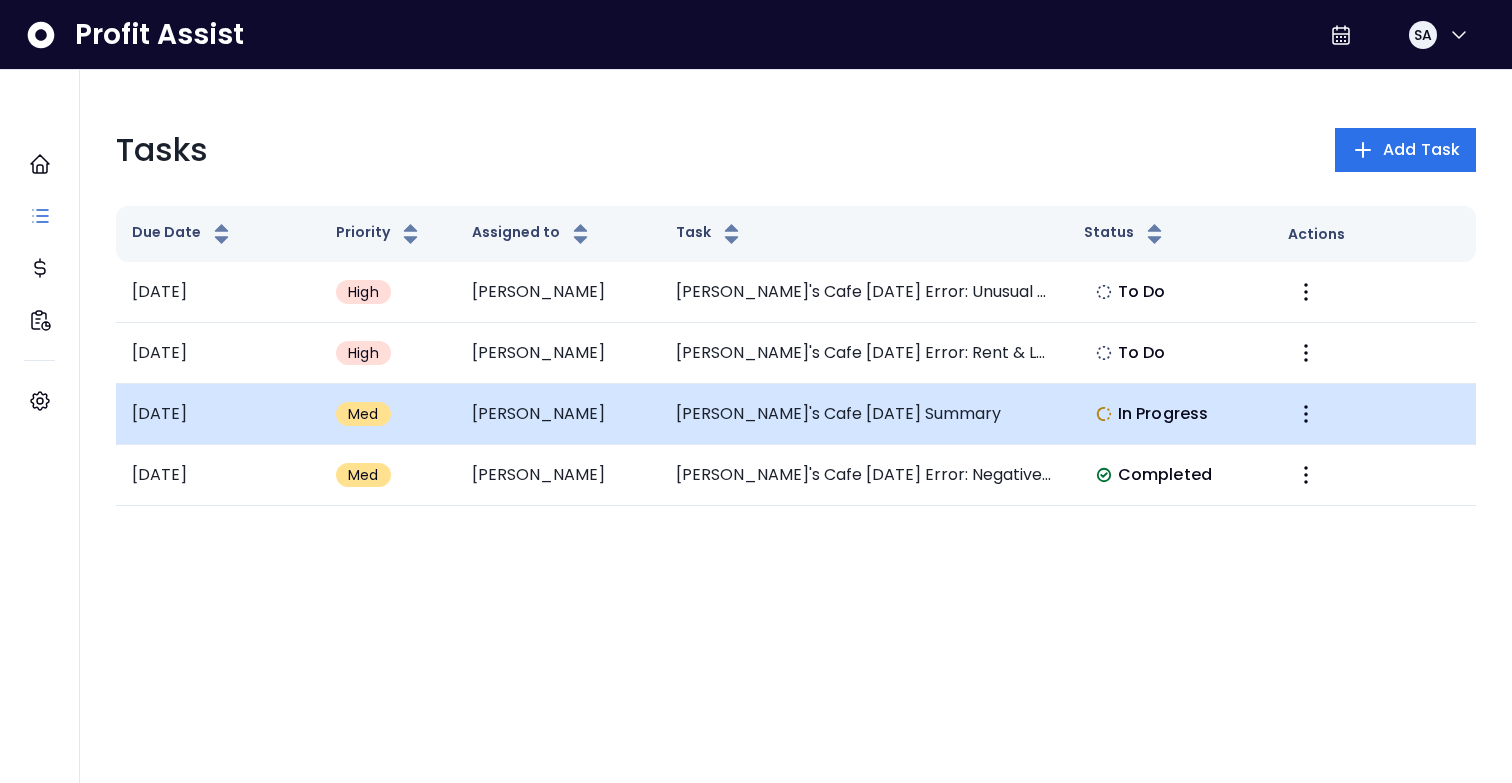 click on "Elvira's Cafe May 2025 Summary" at bounding box center [864, 414] 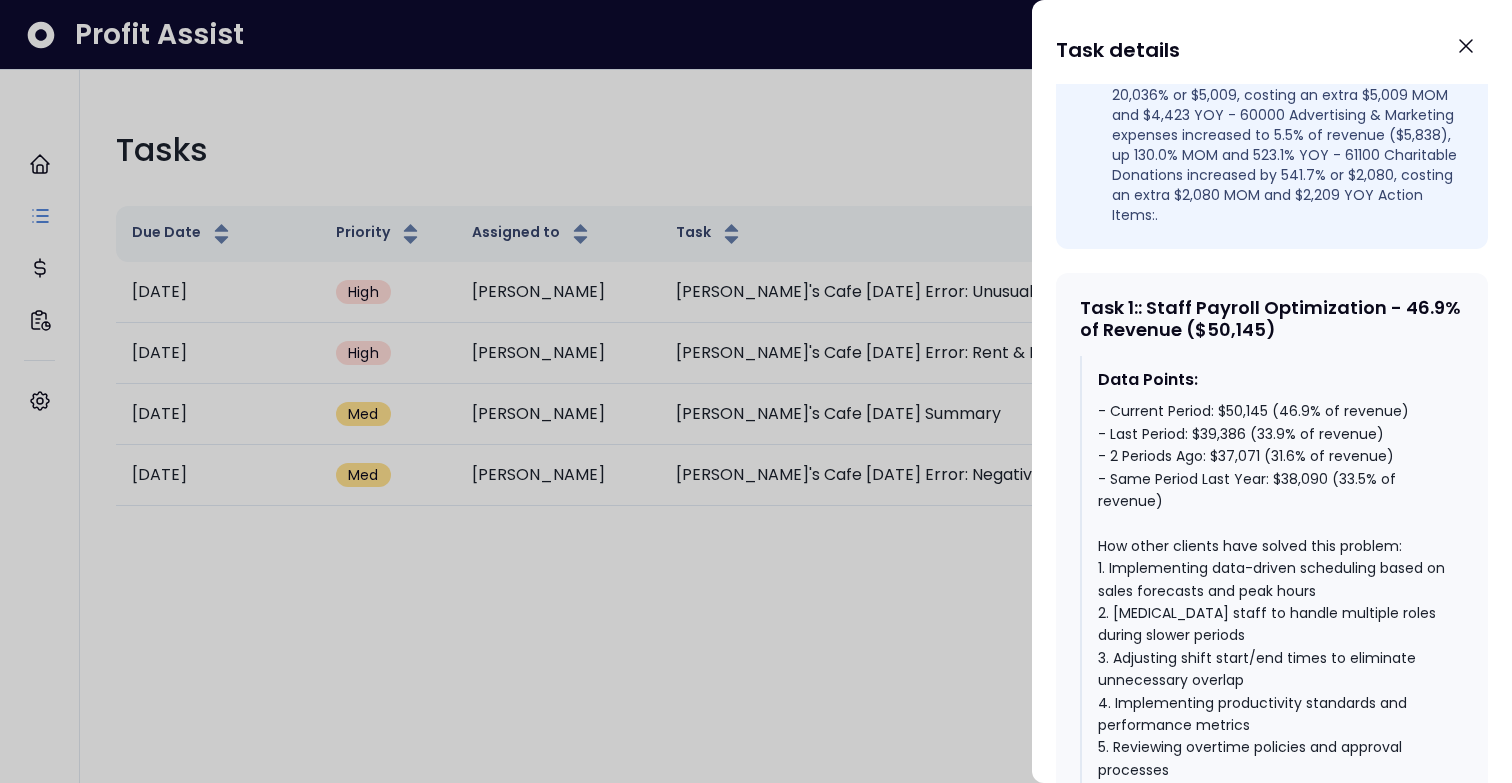 scroll, scrollTop: 729, scrollLeft: 0, axis: vertical 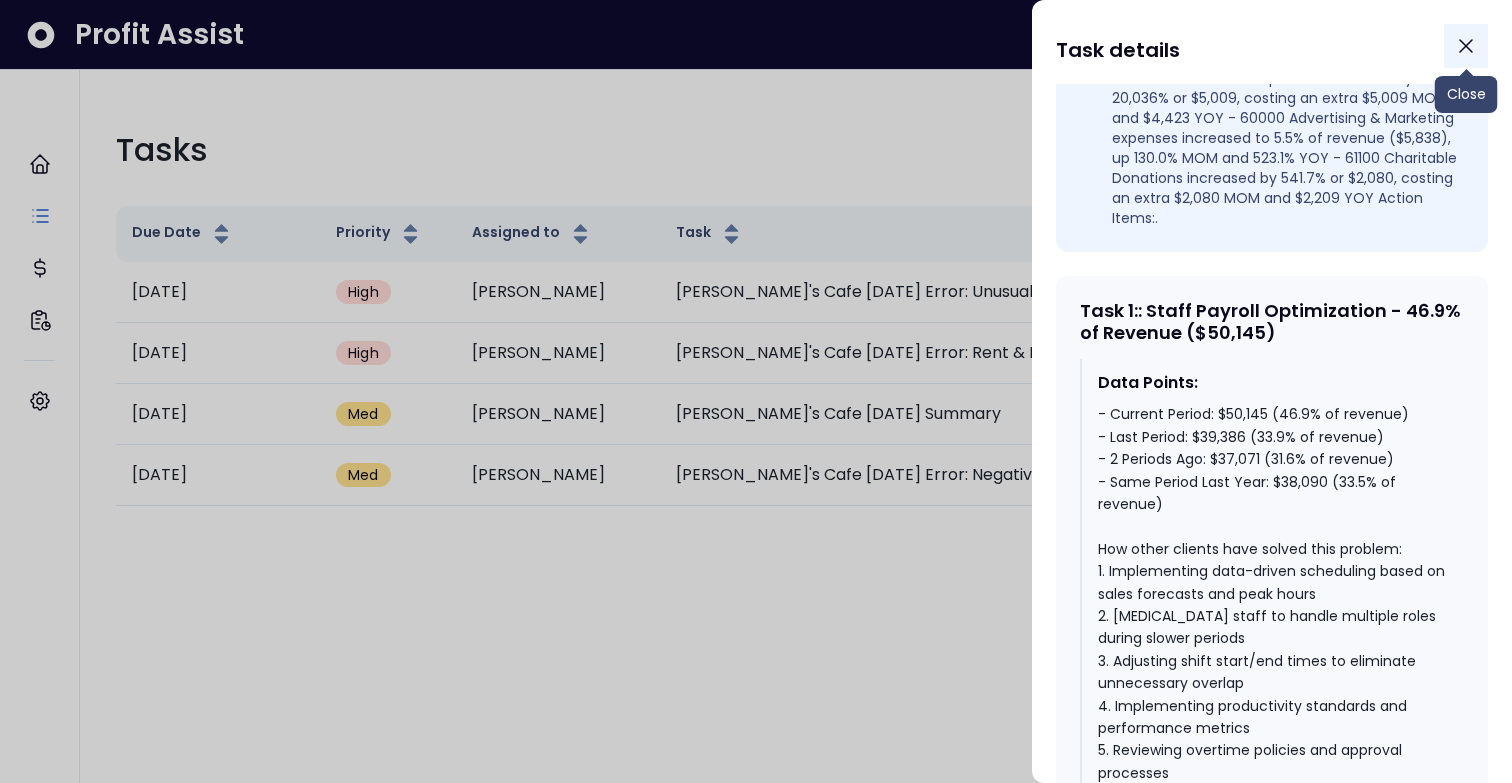 click 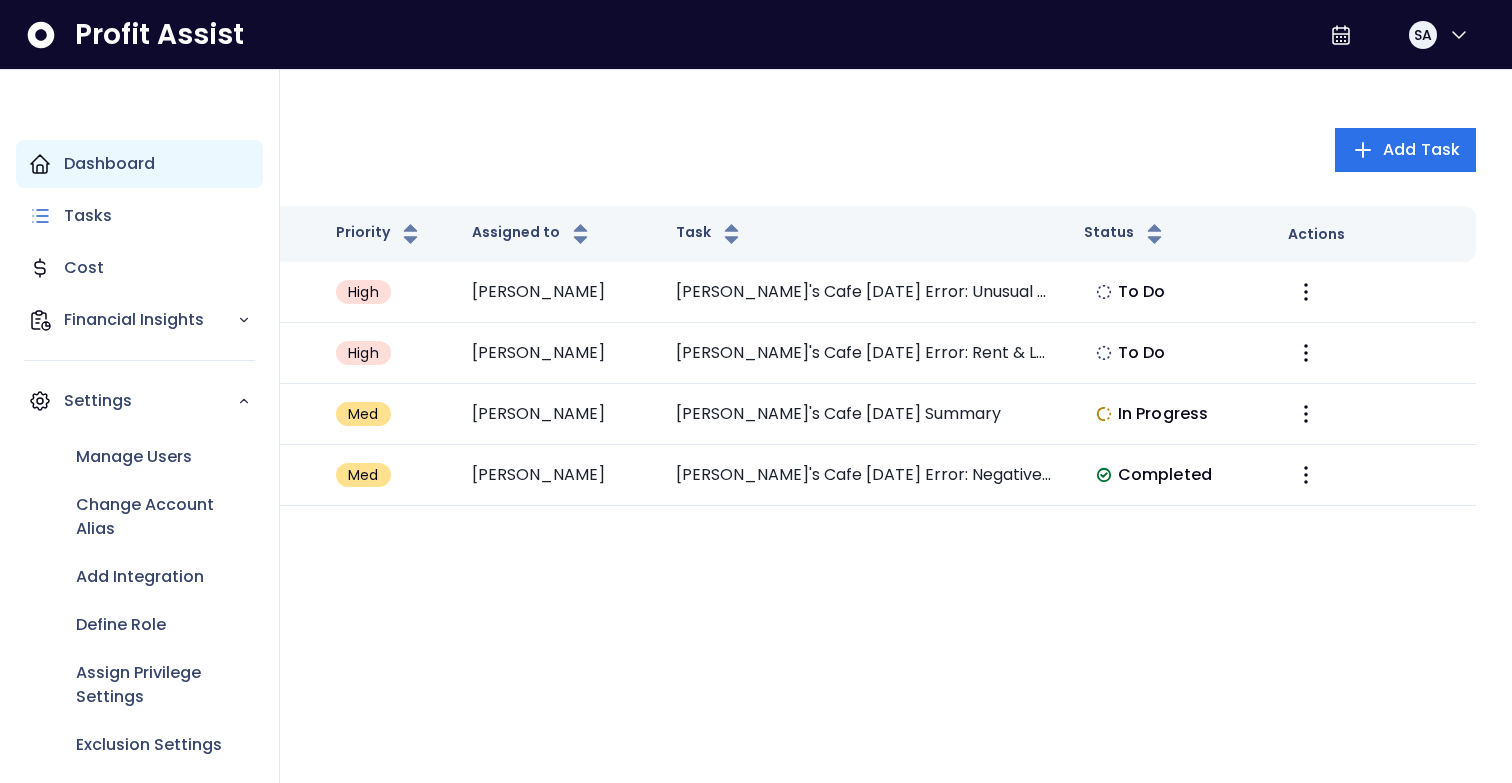 click 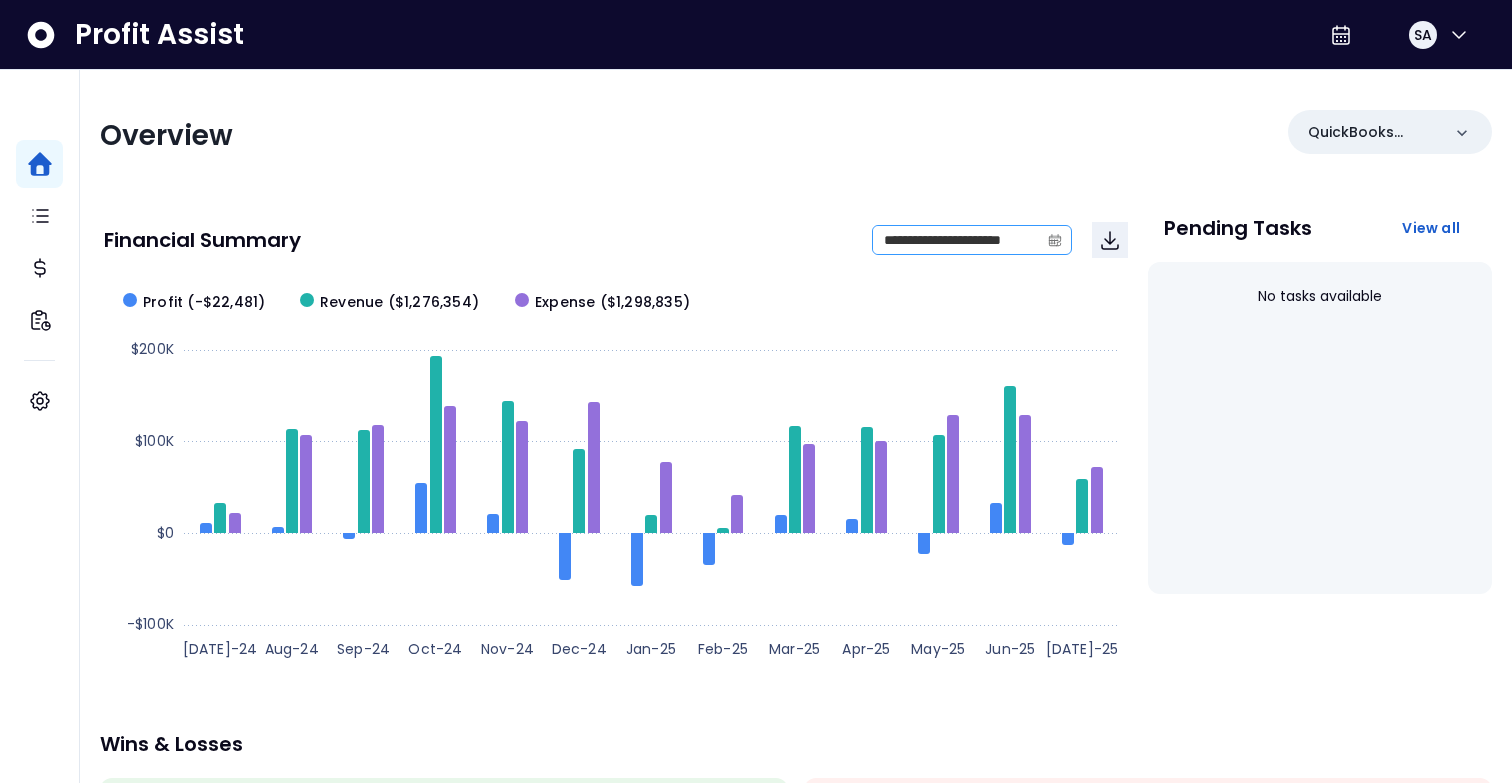 click 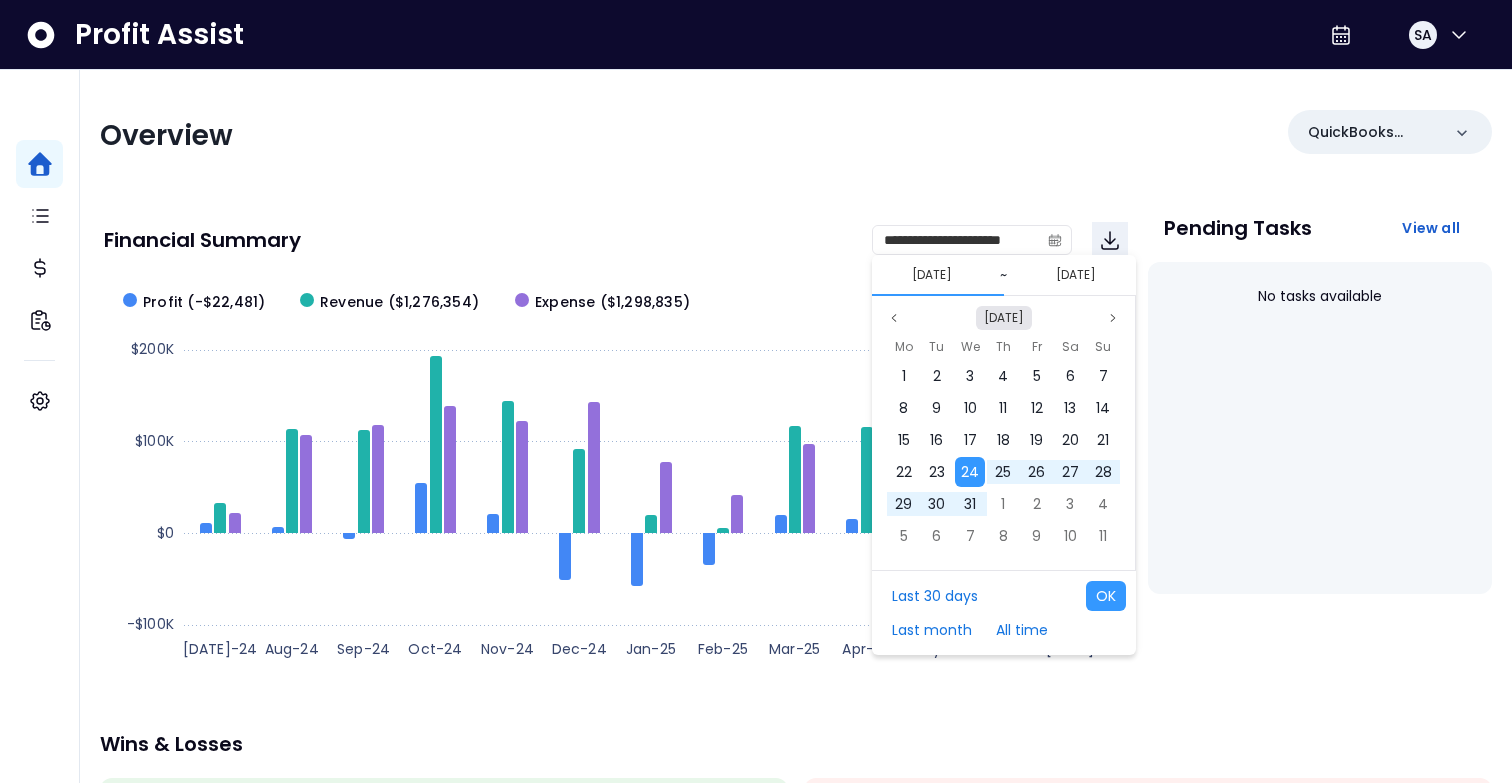 click on "Jul 2024" at bounding box center (1004, 318) 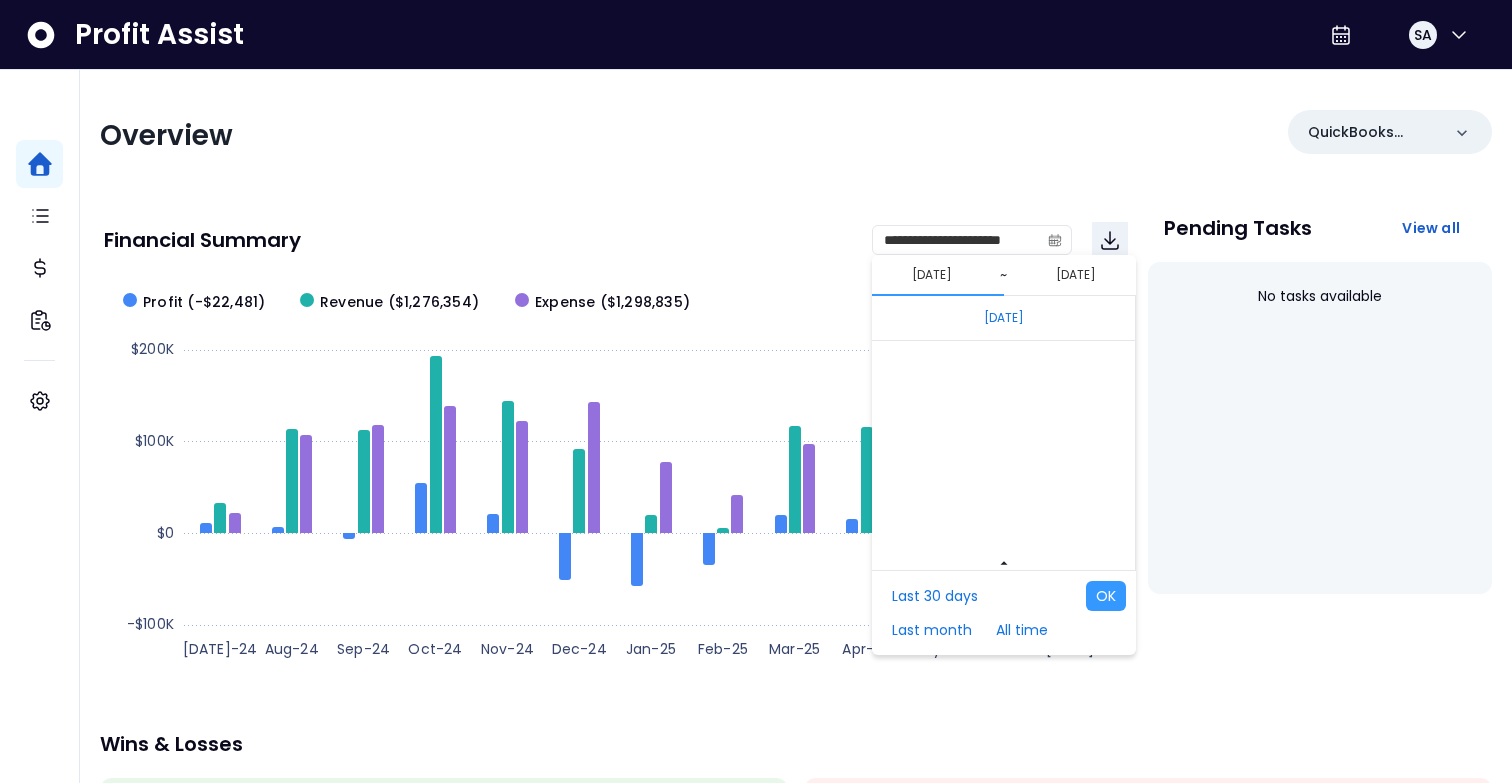 scroll, scrollTop: 13392, scrollLeft: 0, axis: vertical 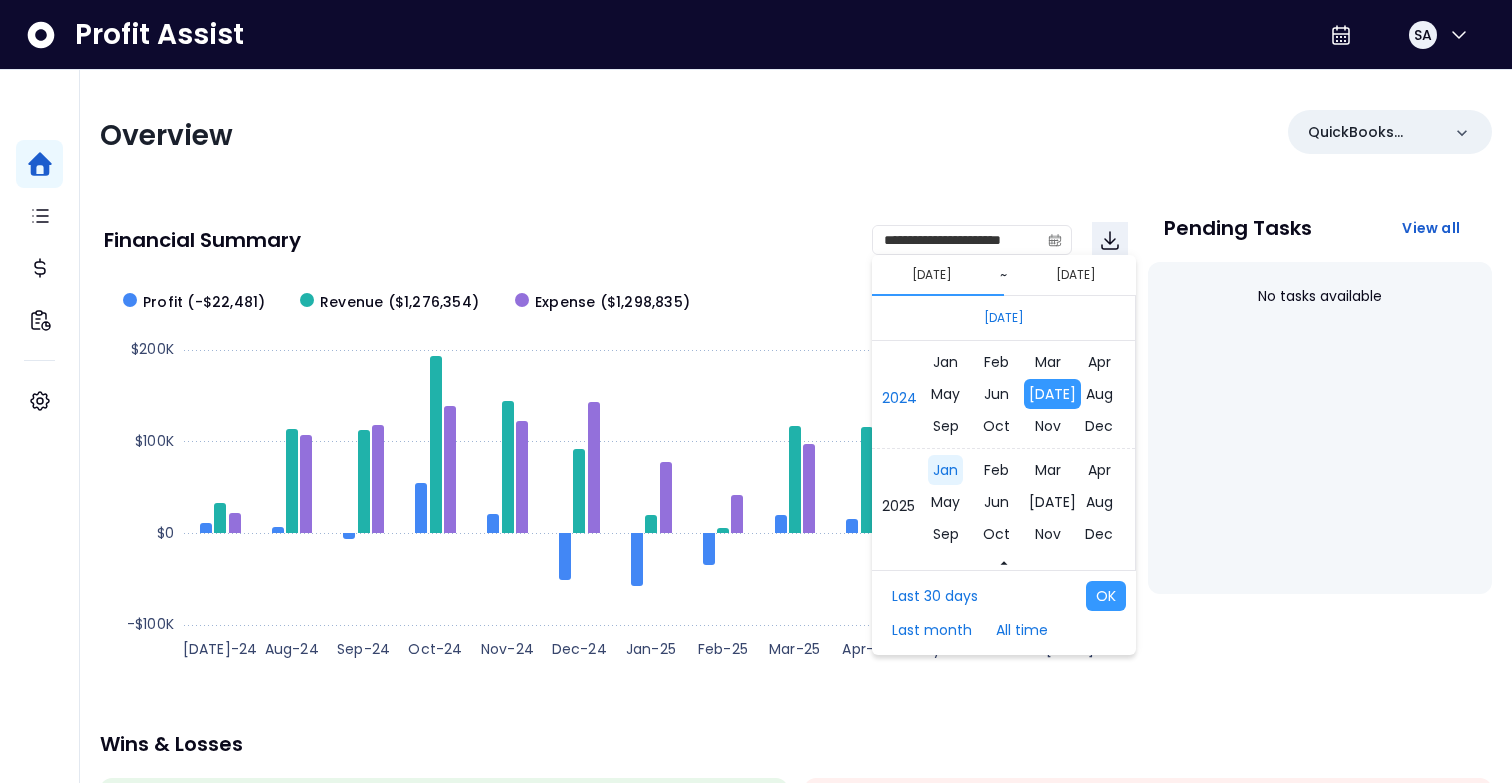 click on "Jan" at bounding box center [945, 470] 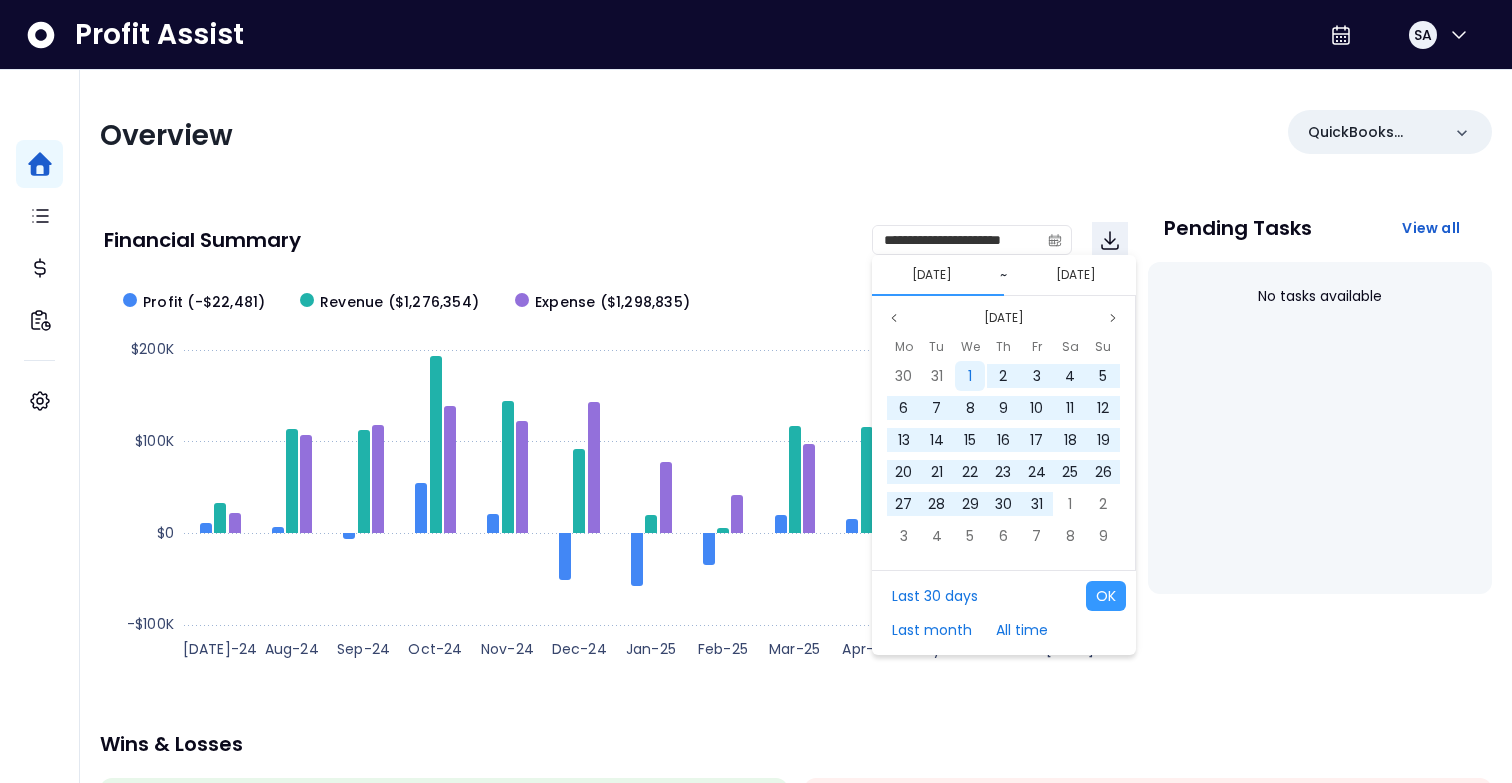 click on "1" at bounding box center [970, 376] 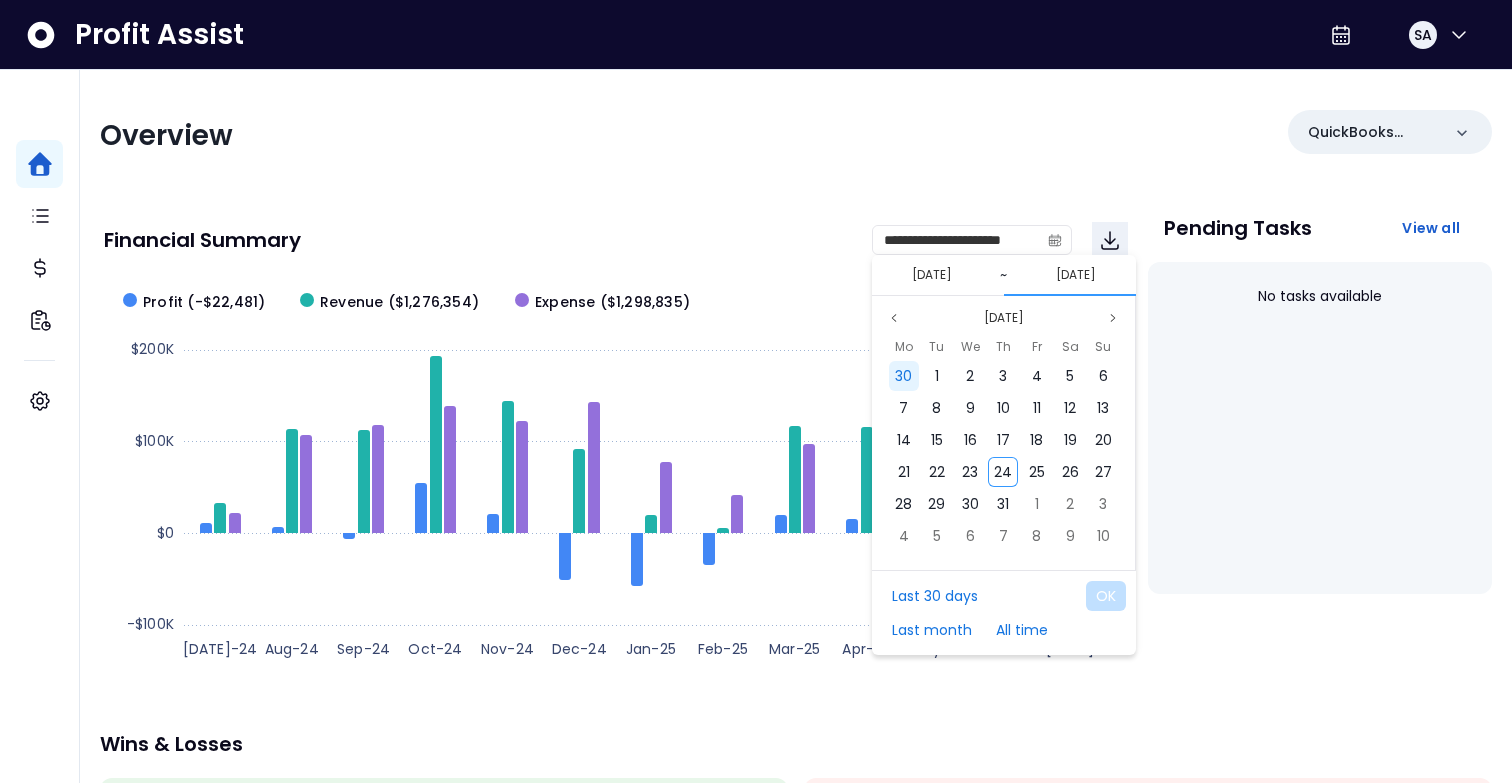 click on "30" at bounding box center [903, 376] 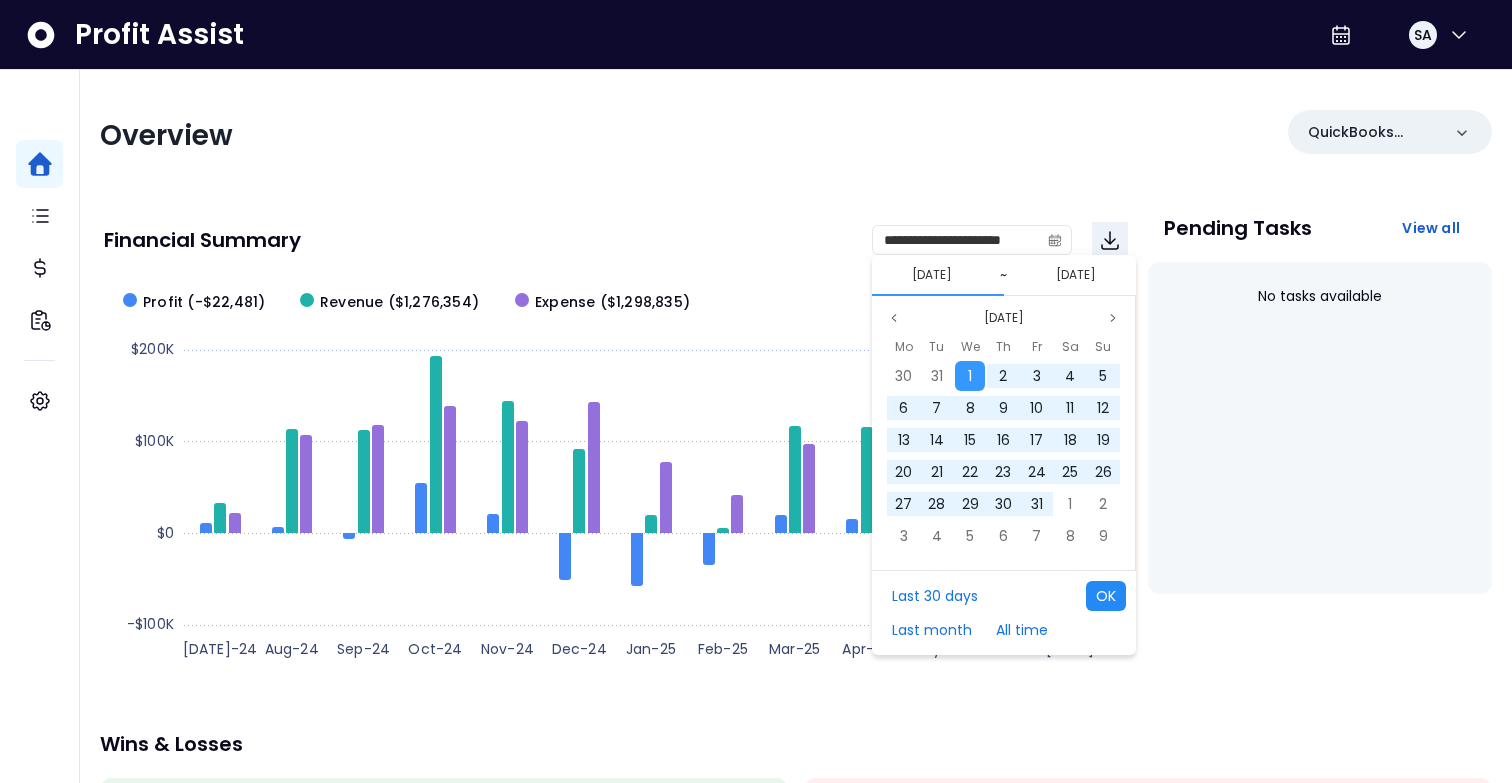 click on "OK" at bounding box center (1106, 596) 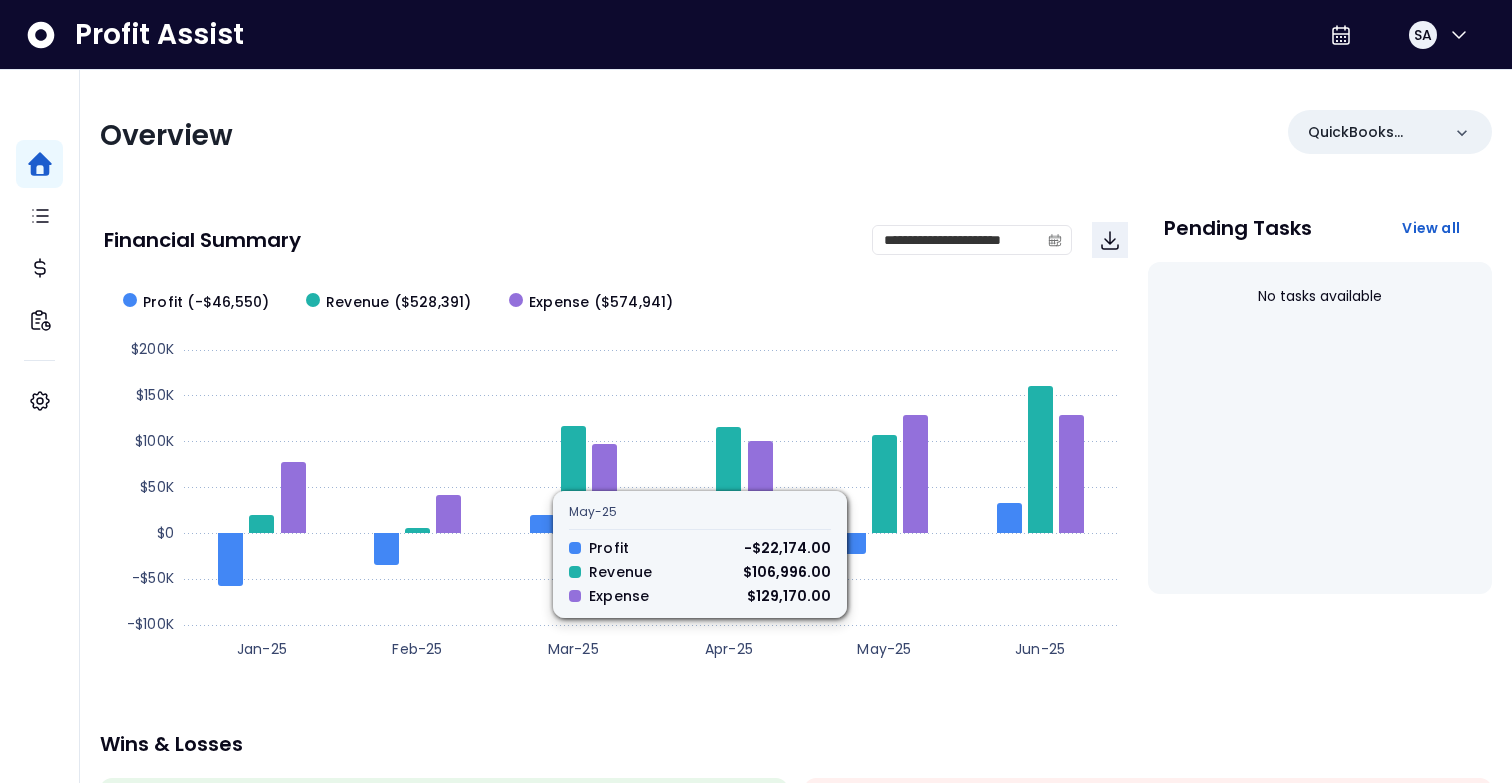 click on "**********" at bounding box center (796, 662) 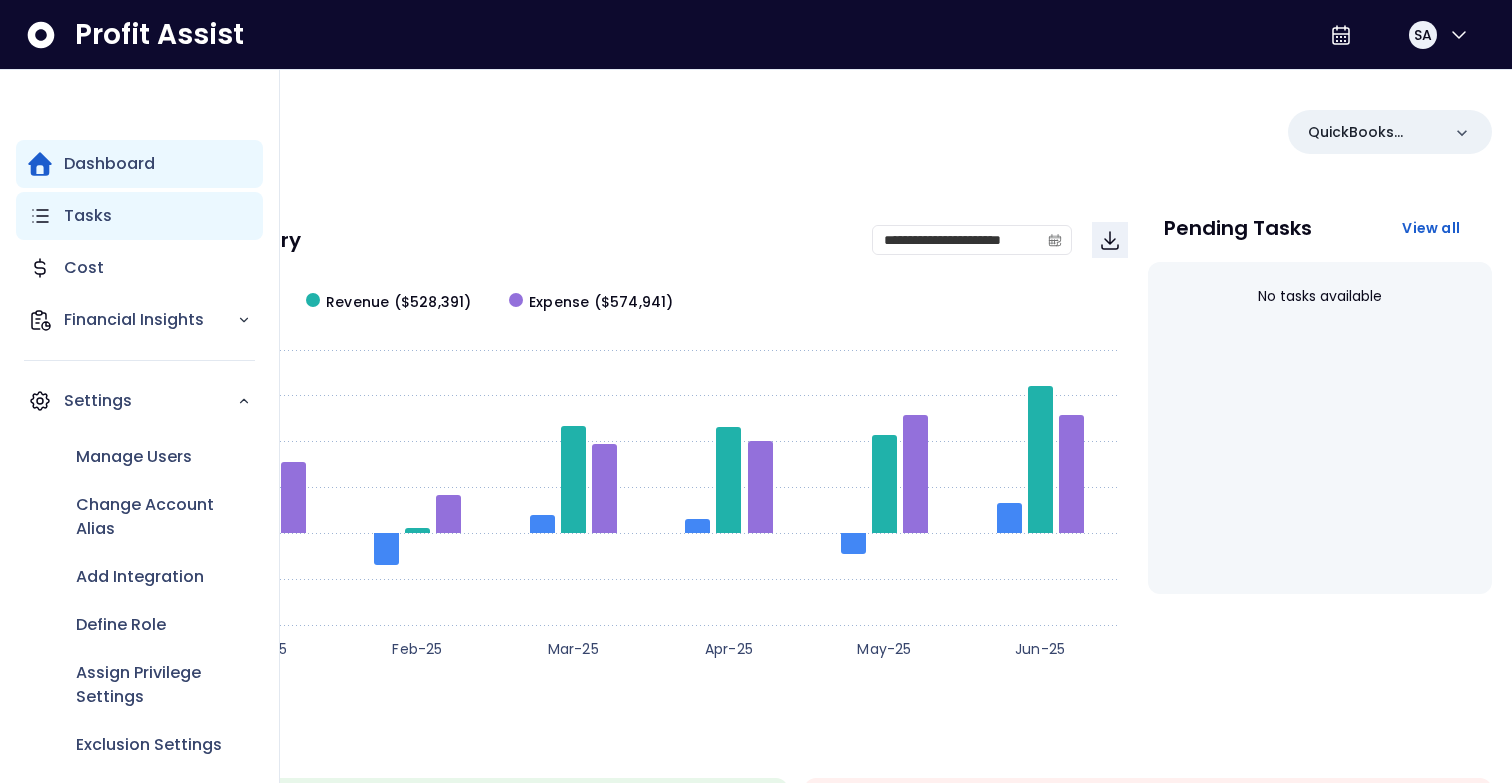 click on "Tasks" at bounding box center [88, 216] 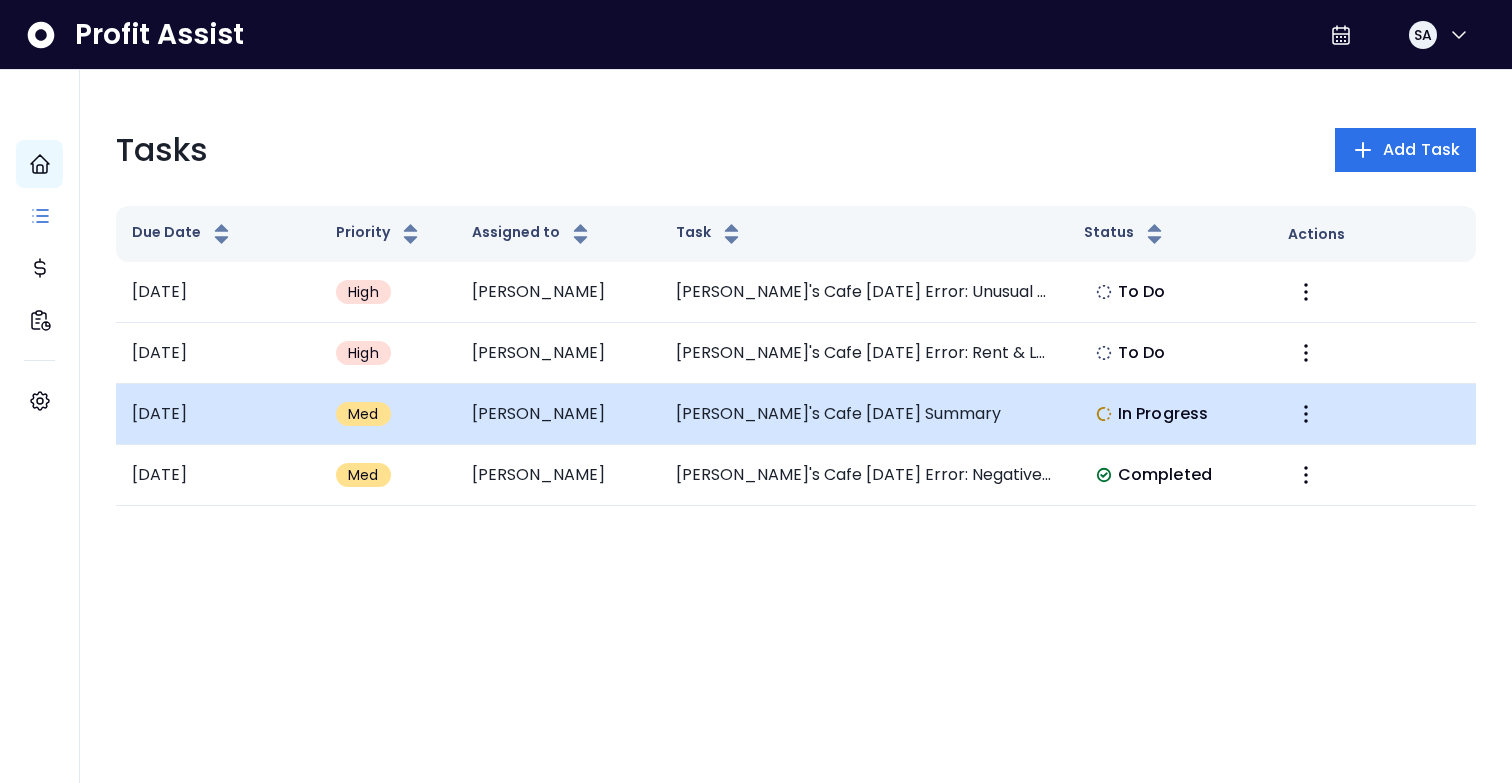 click on "Elvira" at bounding box center (558, 414) 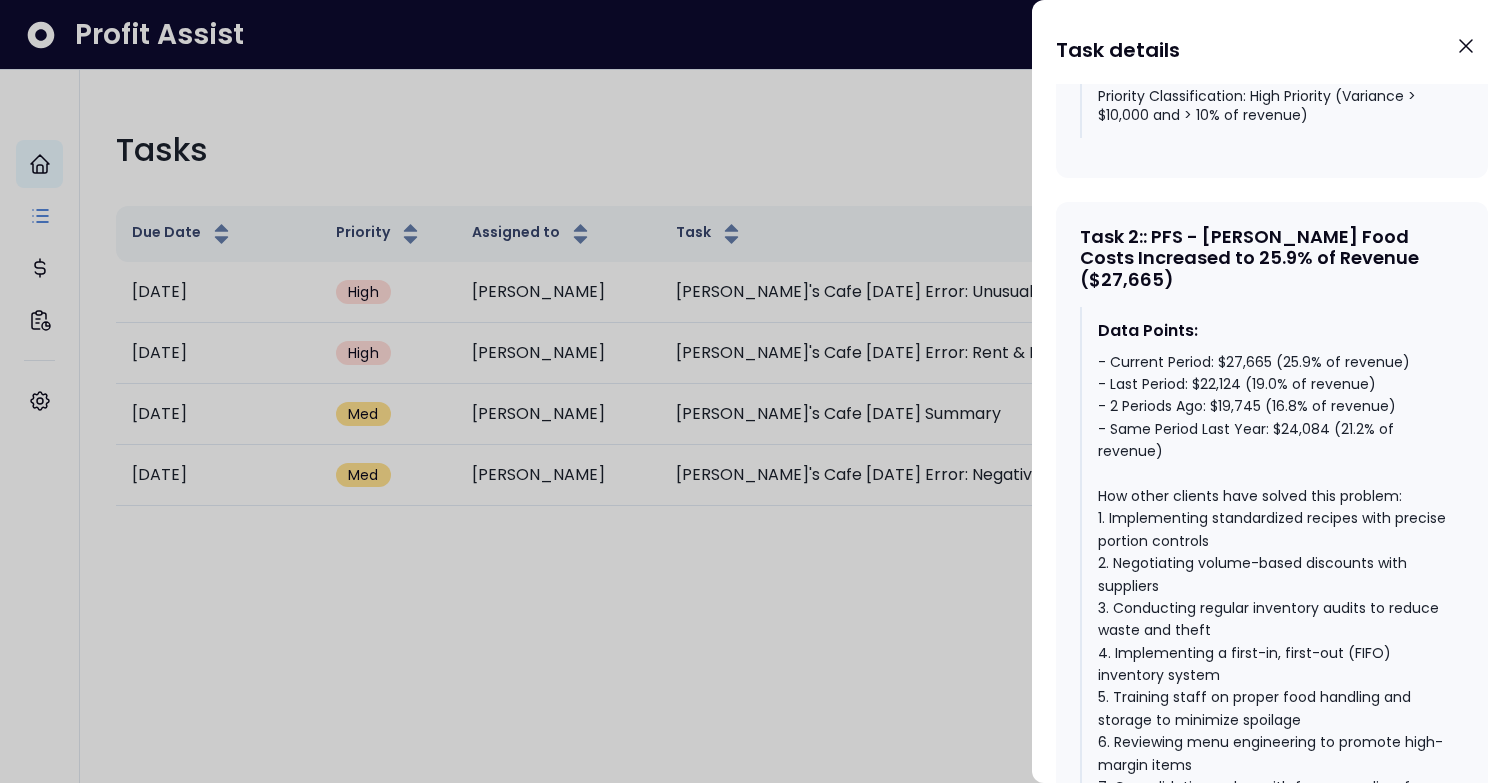 scroll, scrollTop: 1706, scrollLeft: 0, axis: vertical 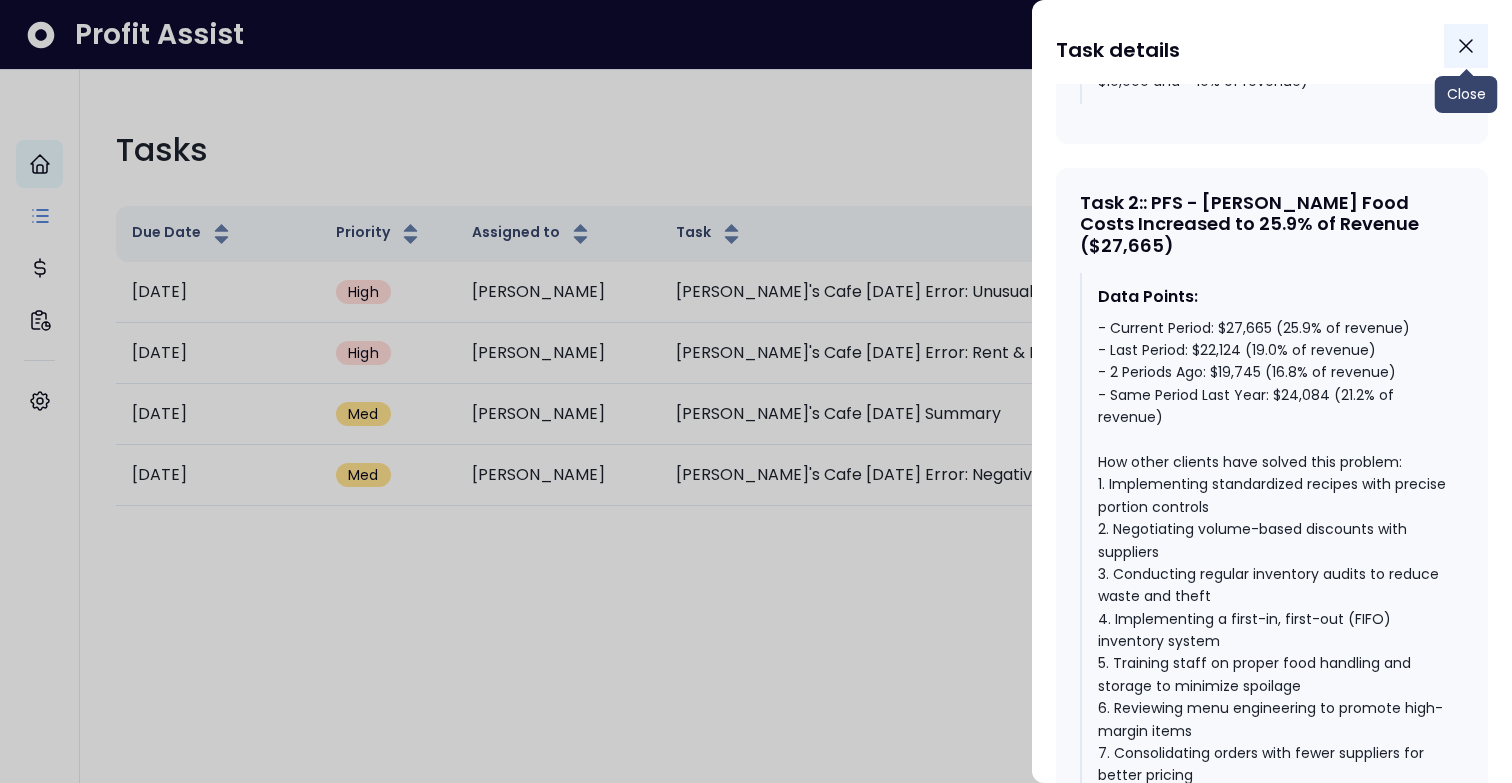 click at bounding box center [1466, 46] 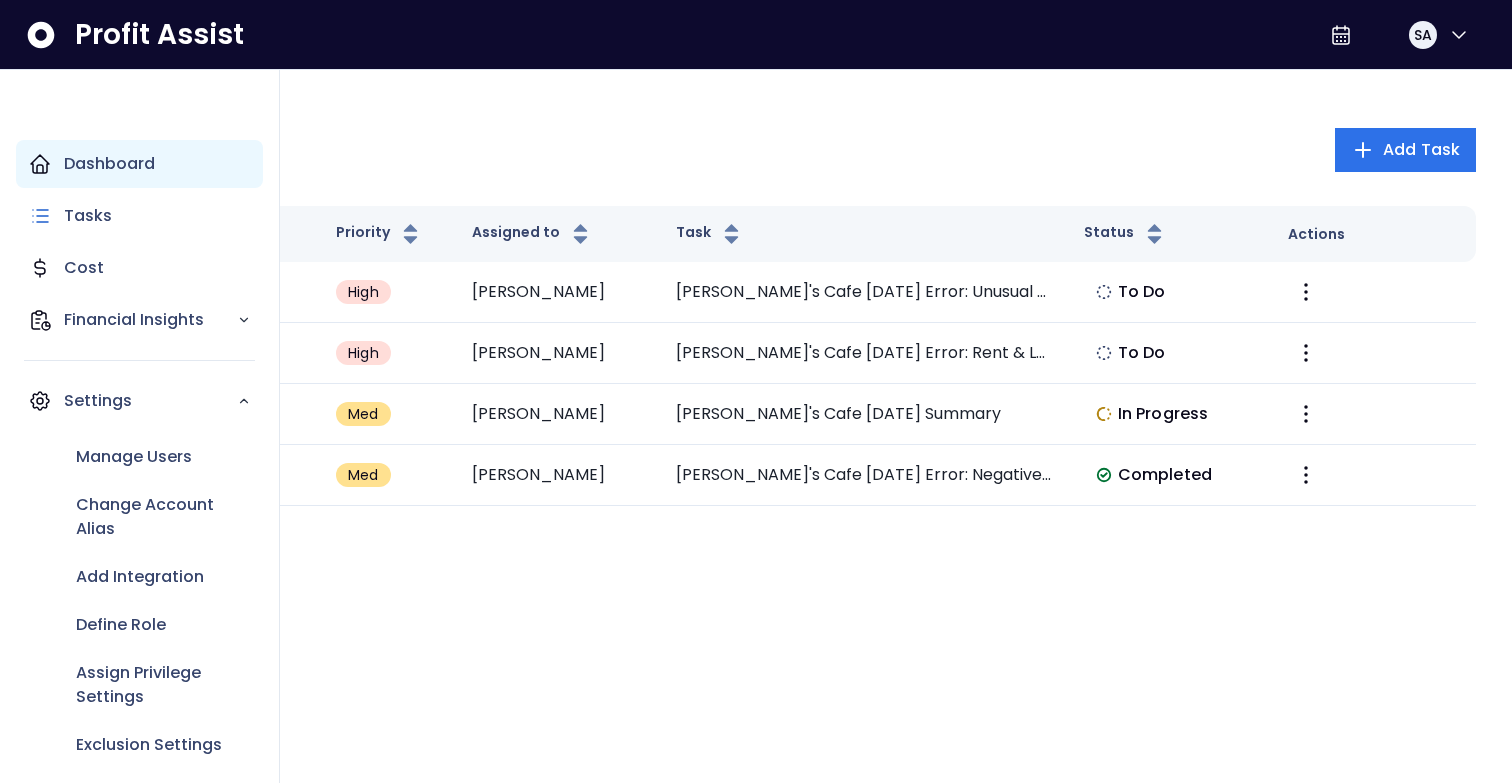 click 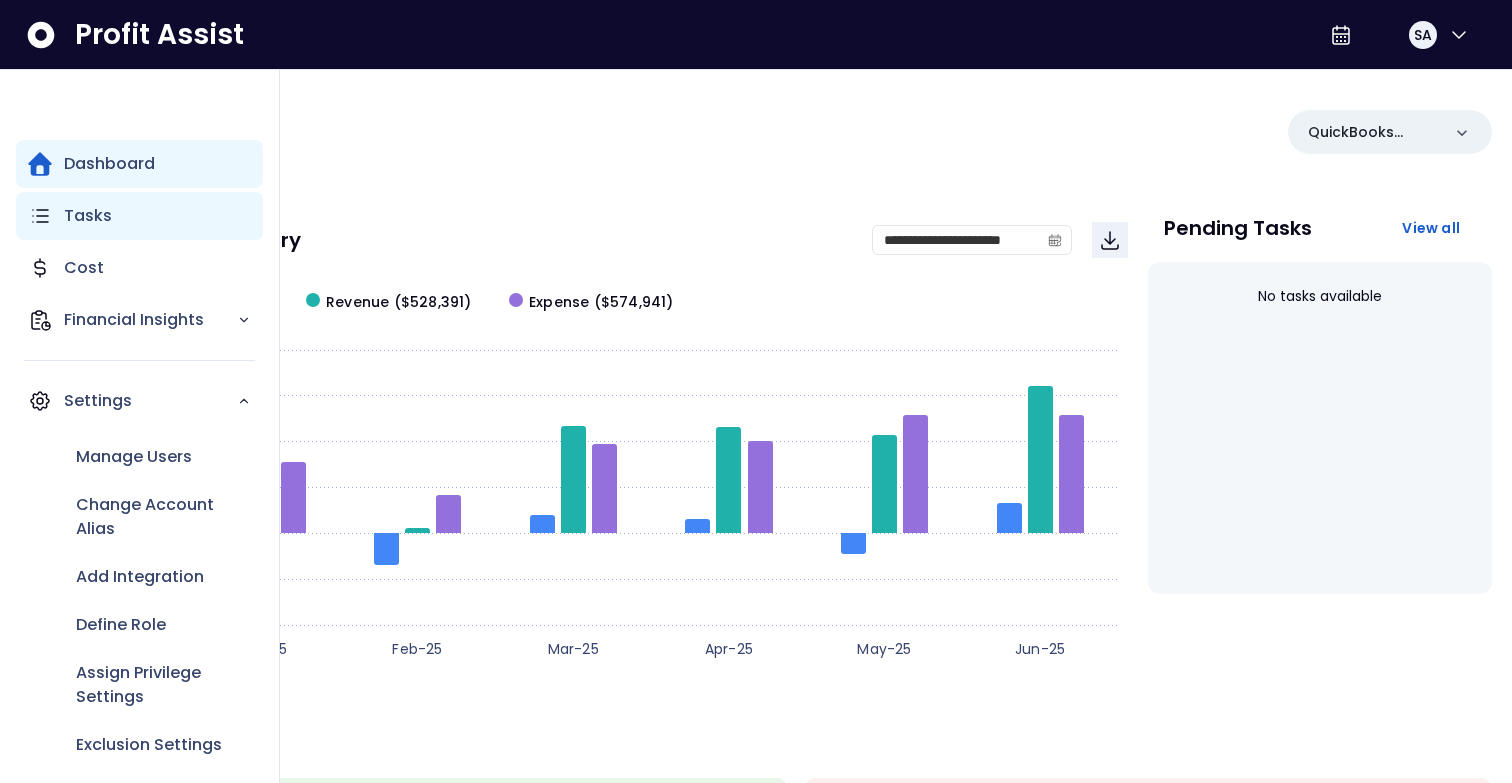 click 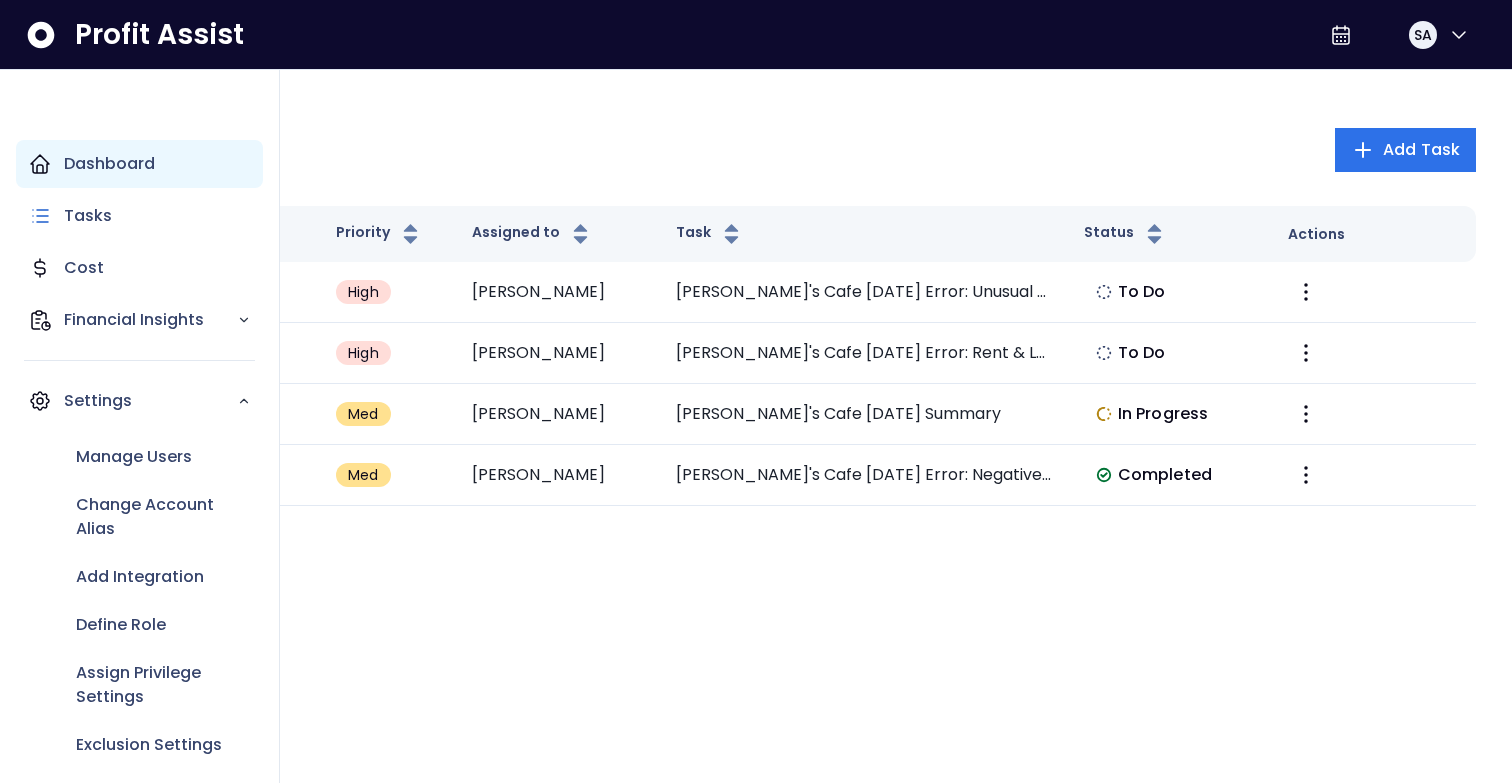 click 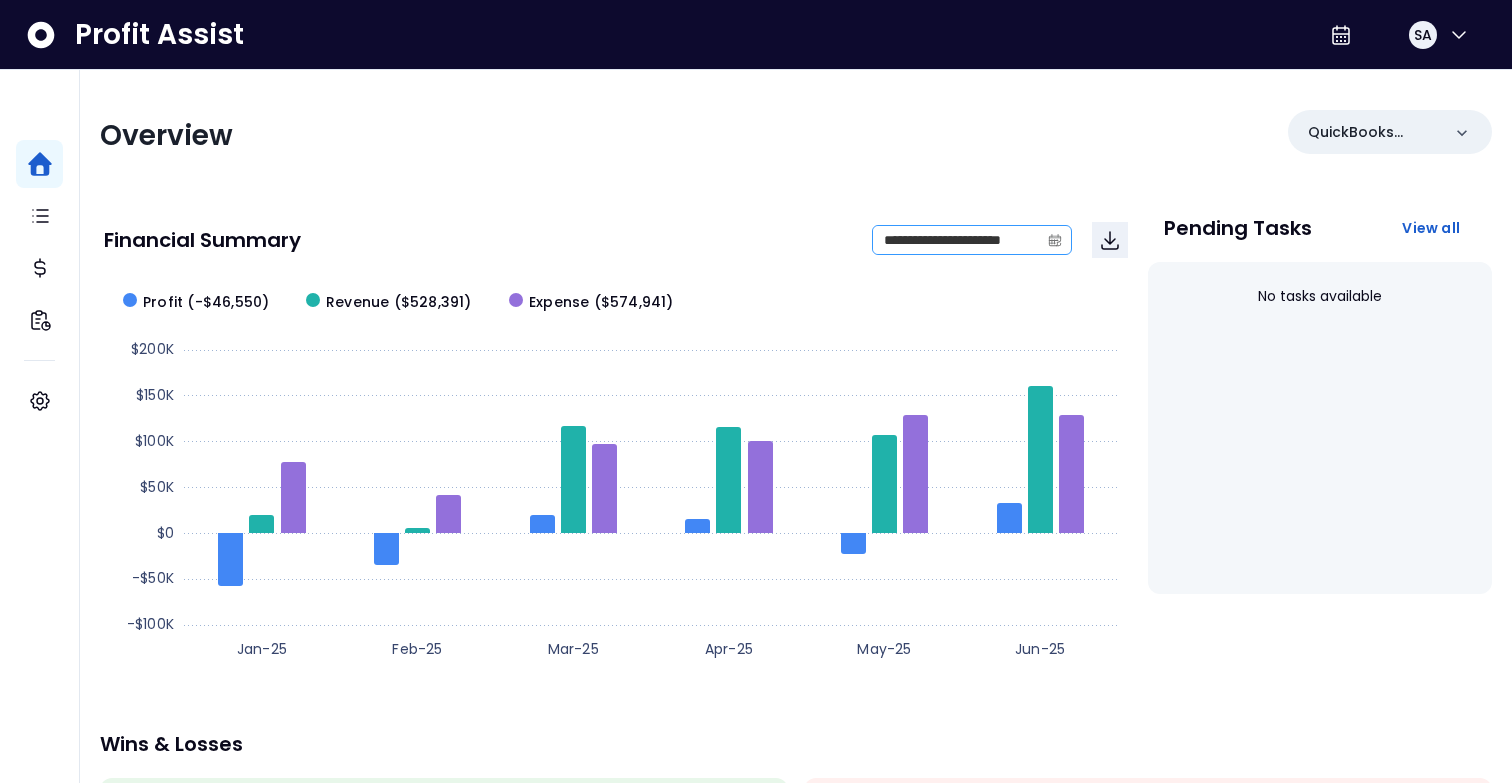 click 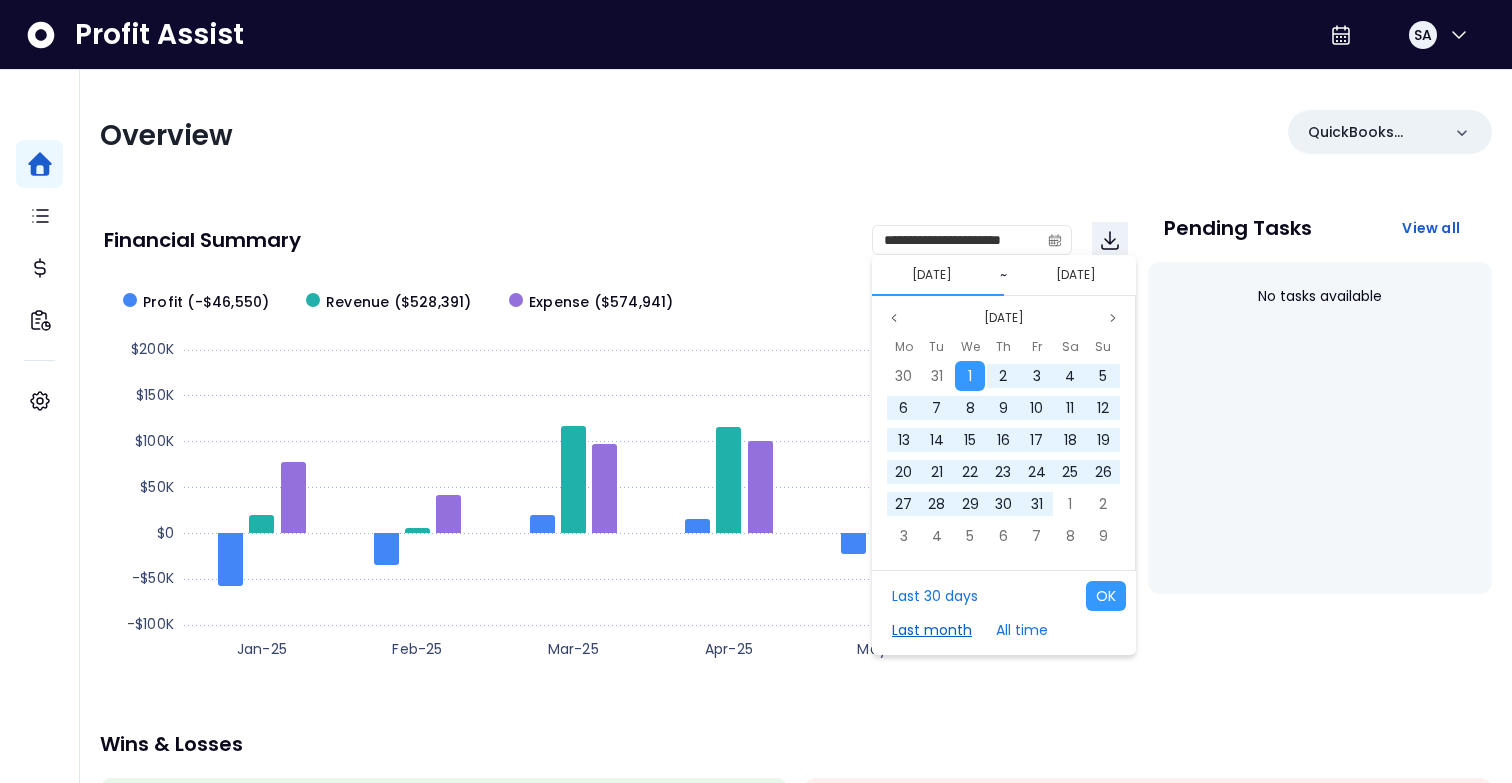 click on "Last month" at bounding box center [932, 630] 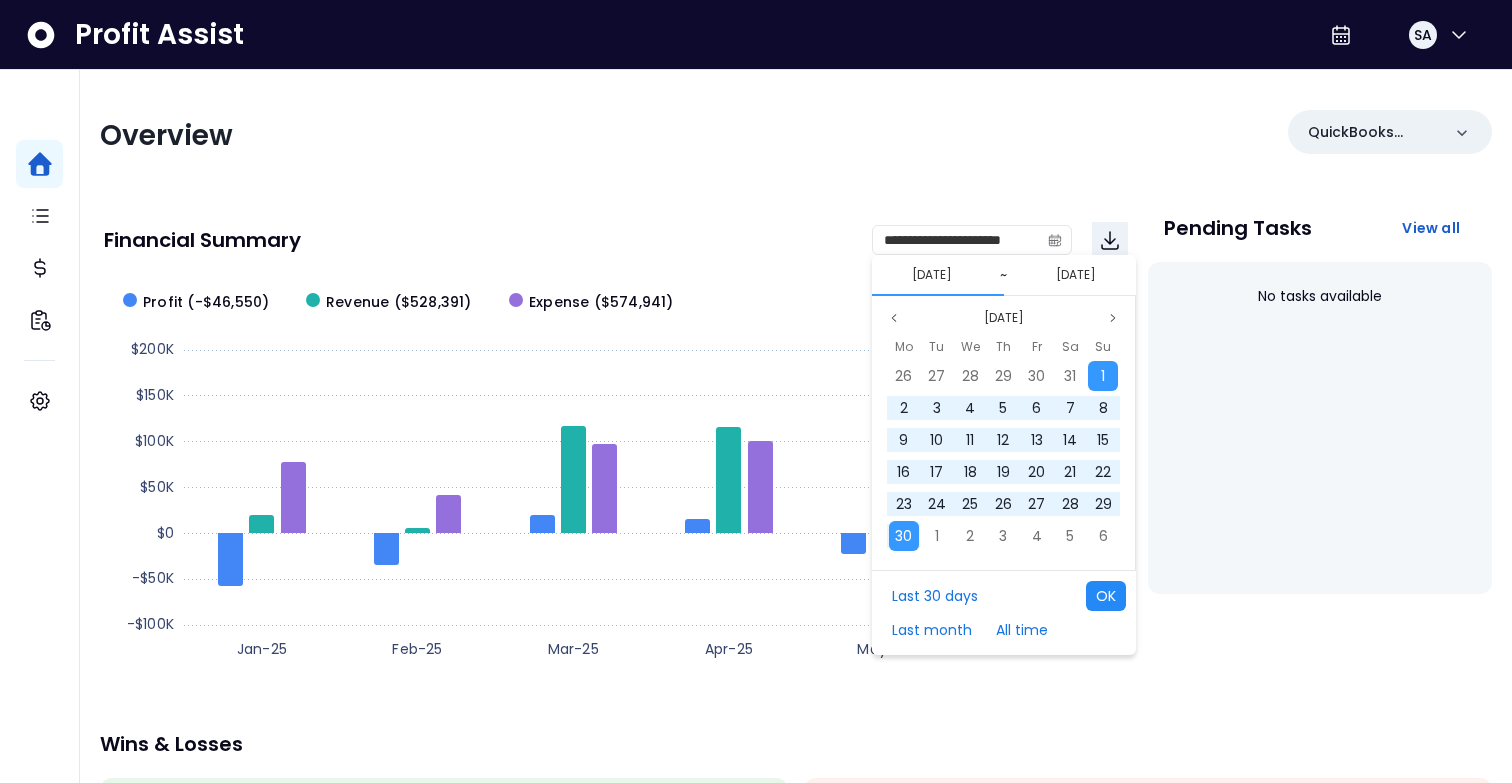 click on "OK" at bounding box center [1106, 596] 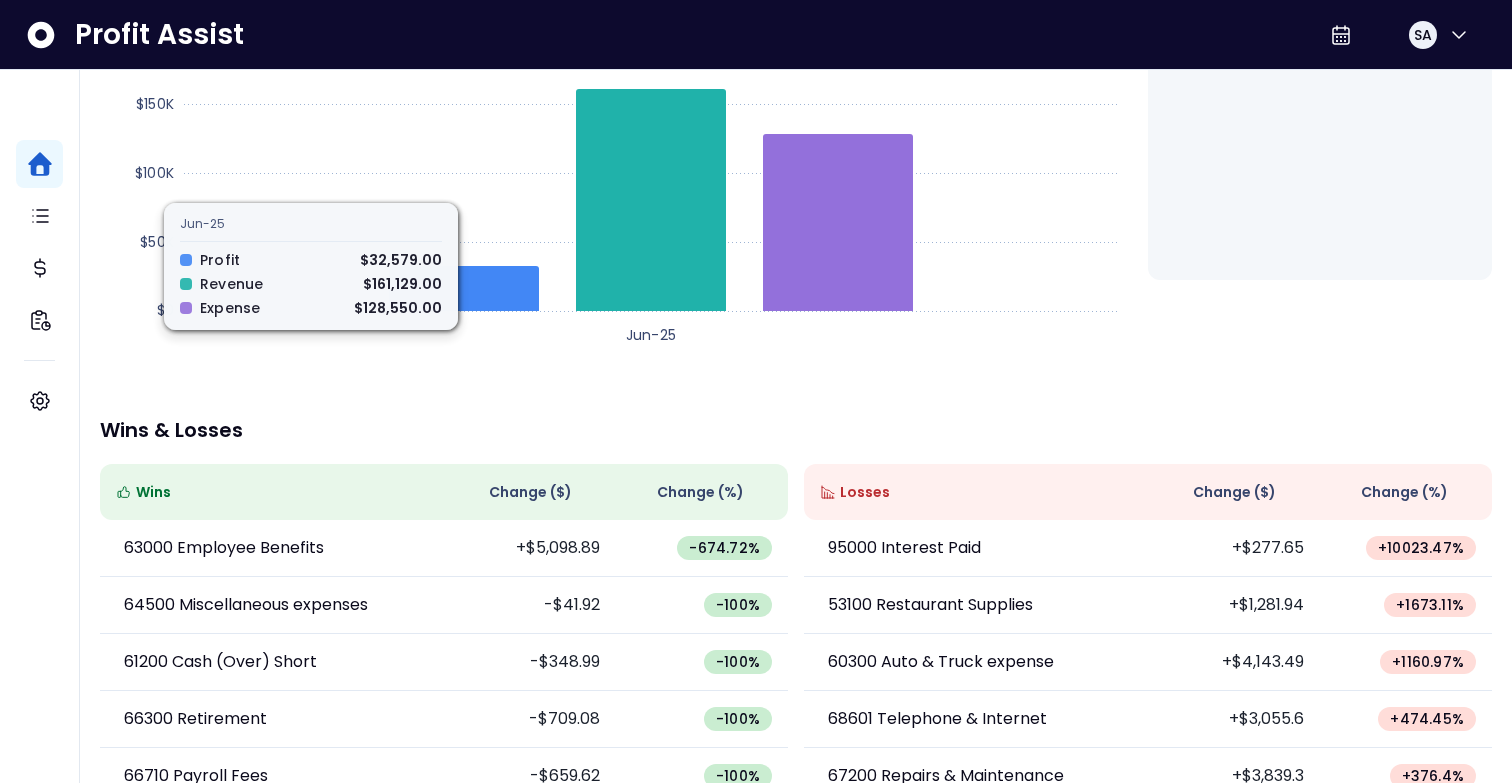 scroll, scrollTop: 368, scrollLeft: 0, axis: vertical 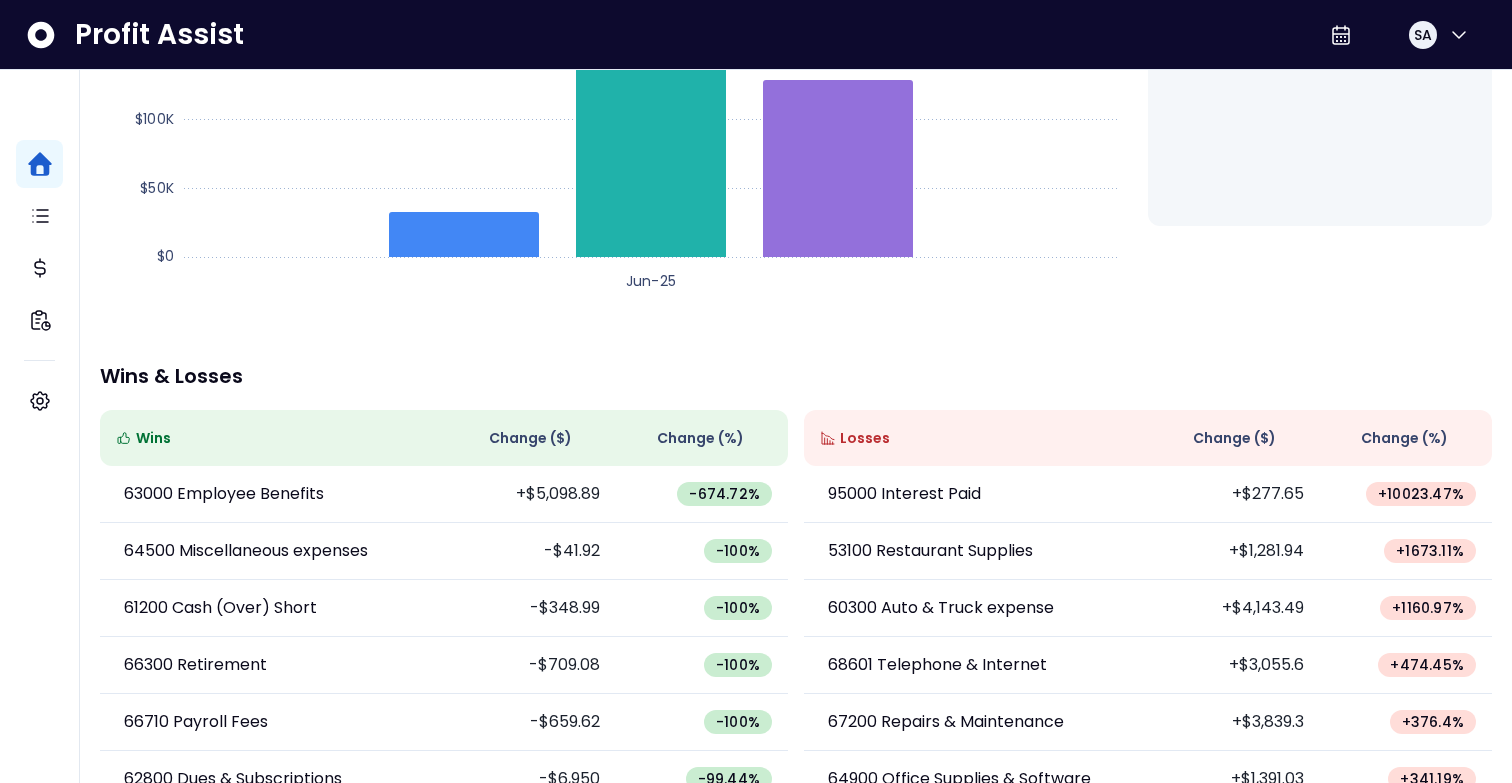 click on "Change ( $ )" at bounding box center (1234, 438) 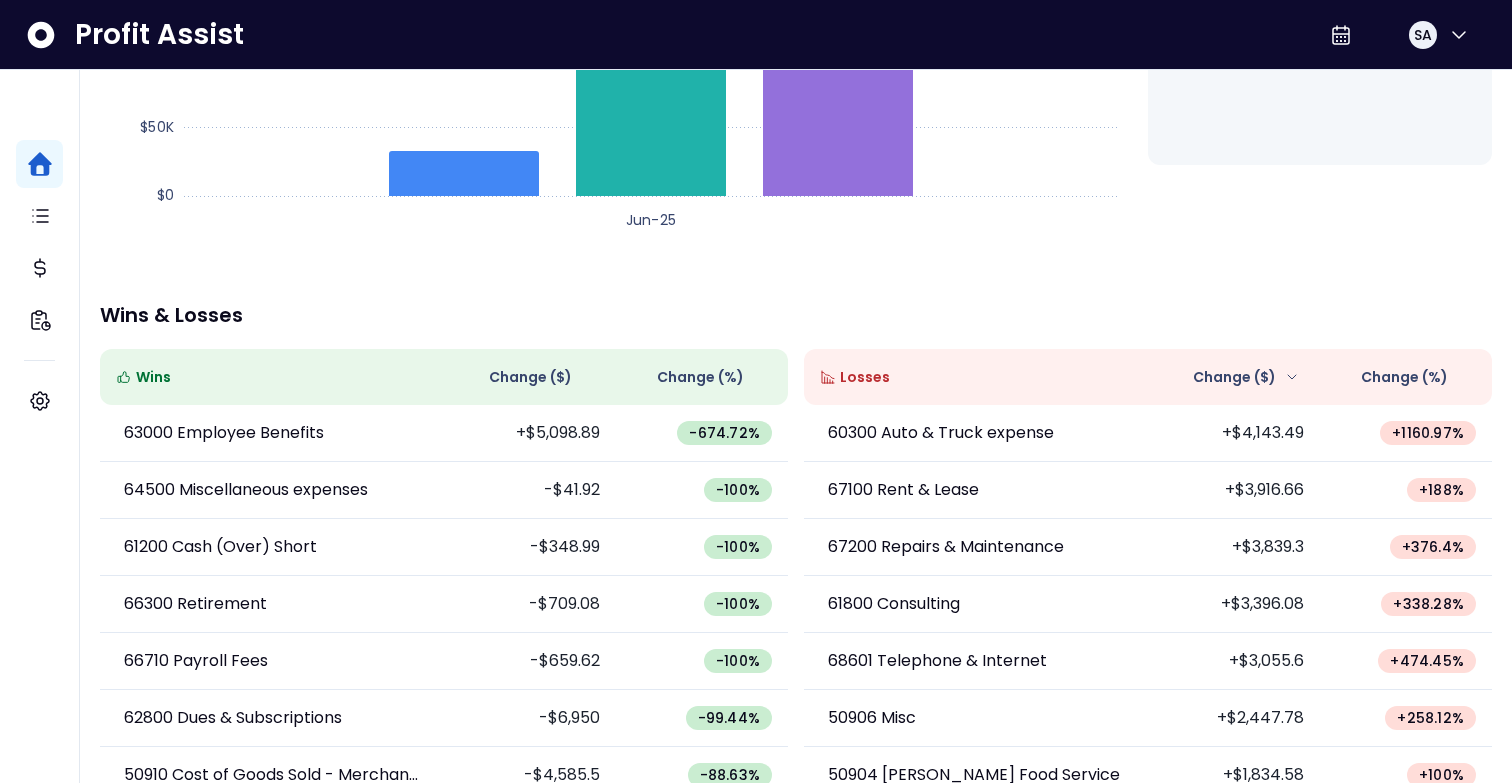 scroll, scrollTop: 457, scrollLeft: 0, axis: vertical 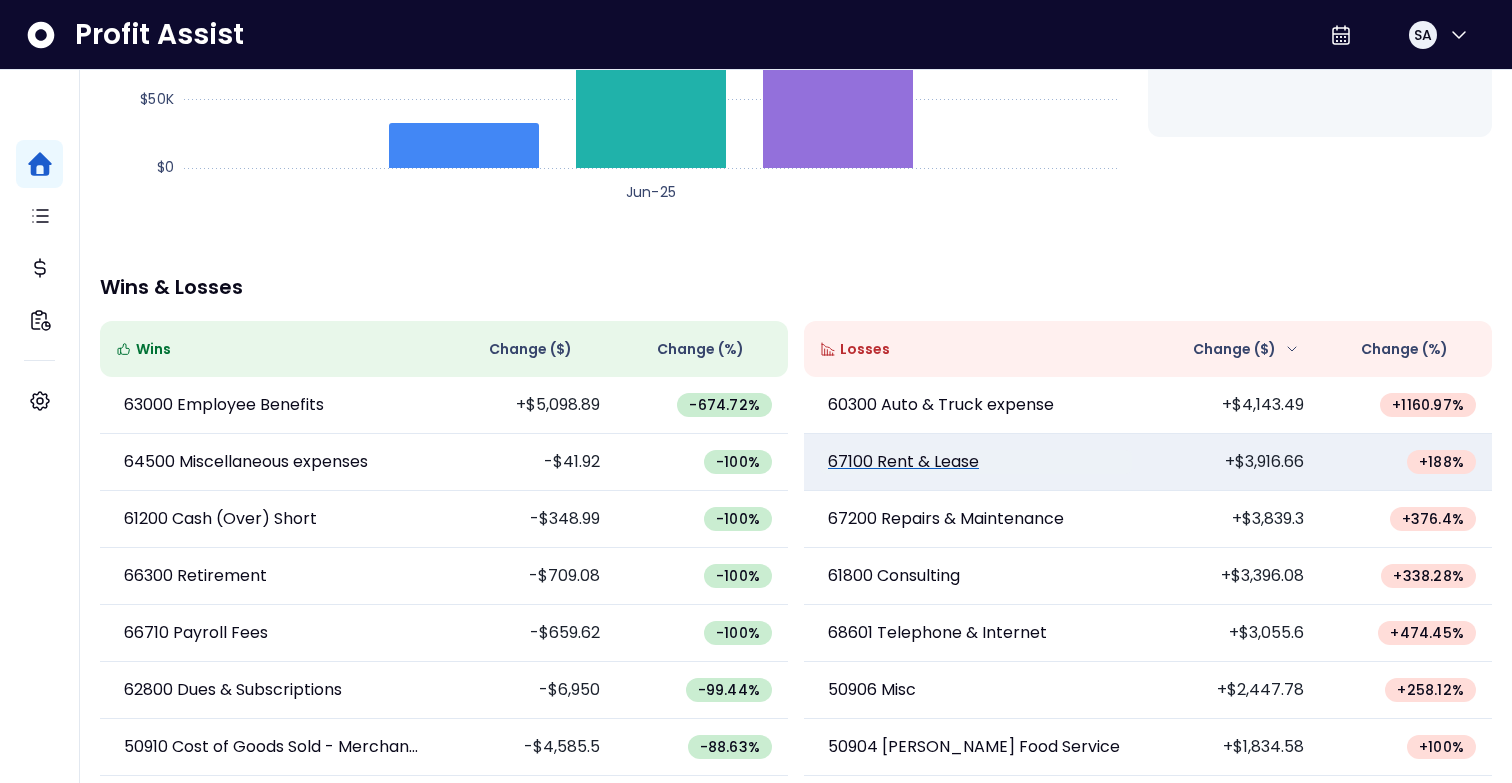 click on "67100 Rent & Lease" at bounding box center (903, 462) 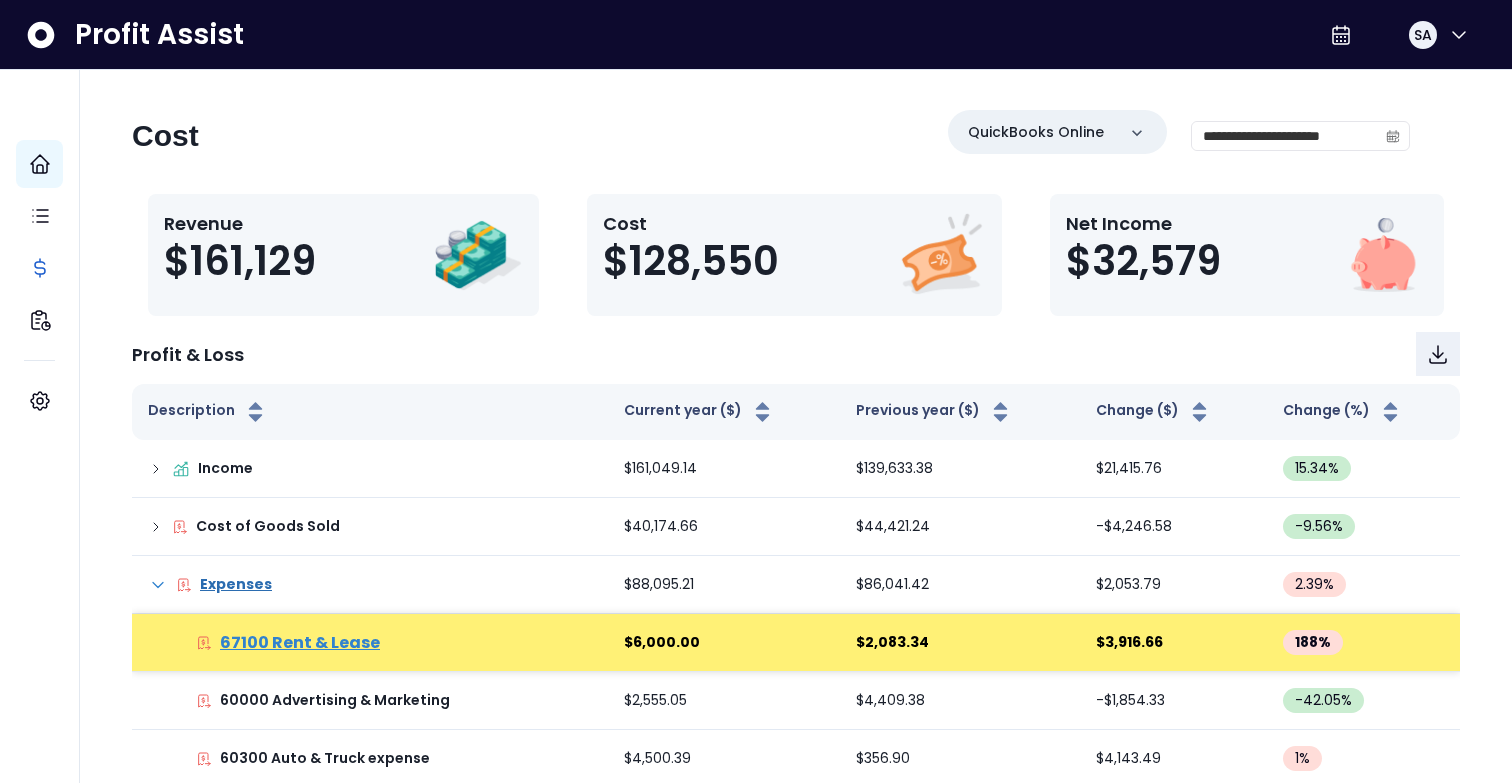 click on "67100 Rent & Lease" at bounding box center (300, 643) 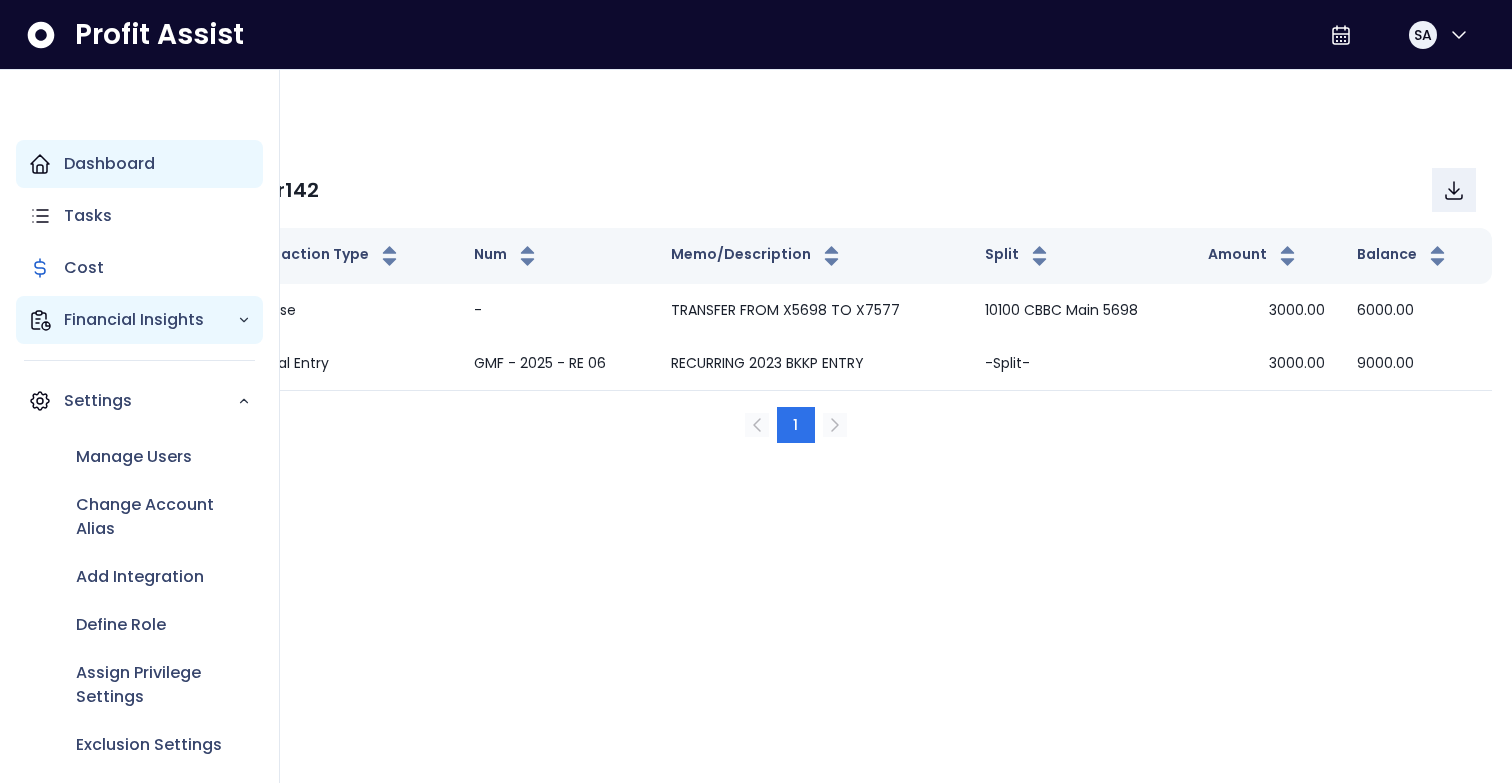 click on "Financial Insights" at bounding box center (150, 320) 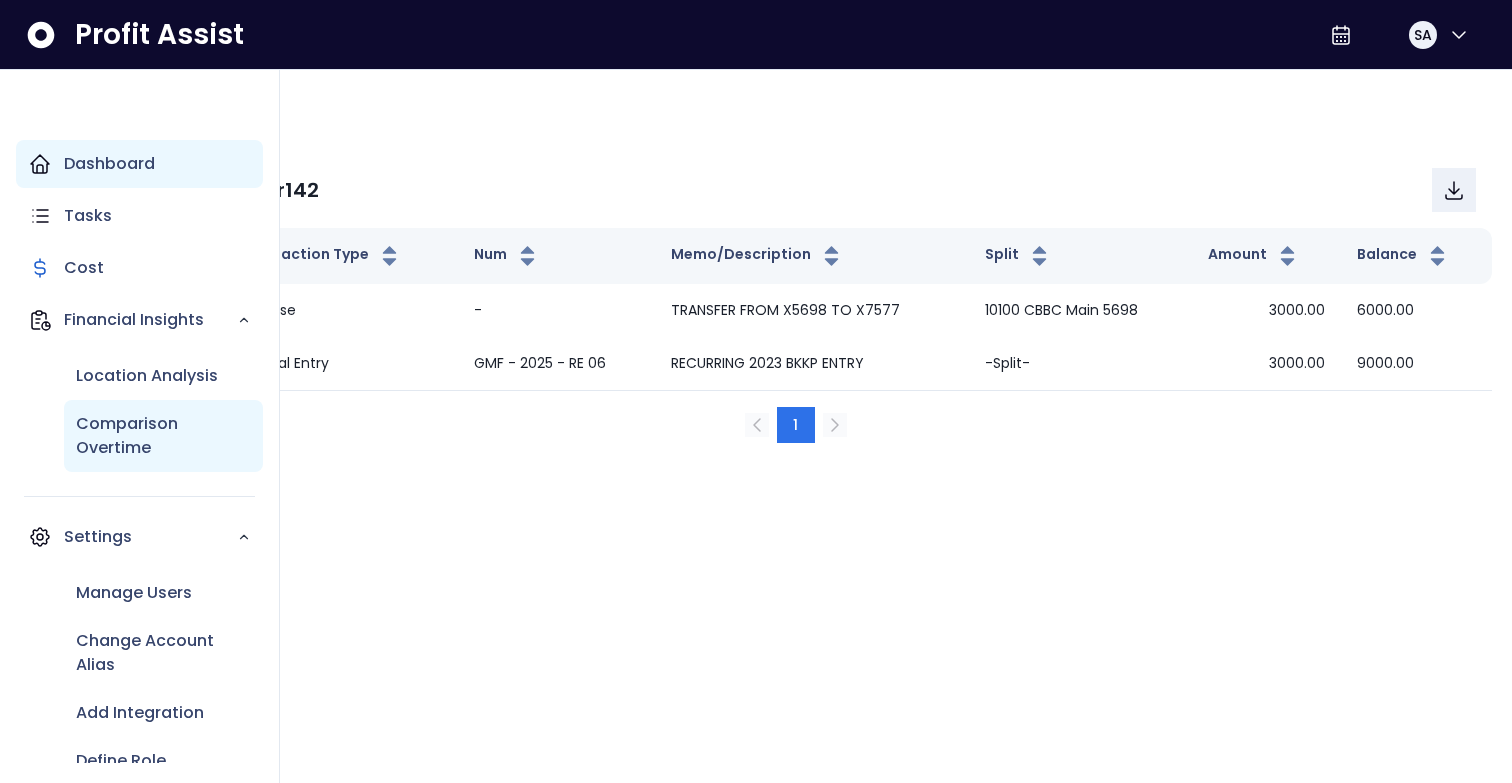 click on "Comparison Overtime" at bounding box center [163, 436] 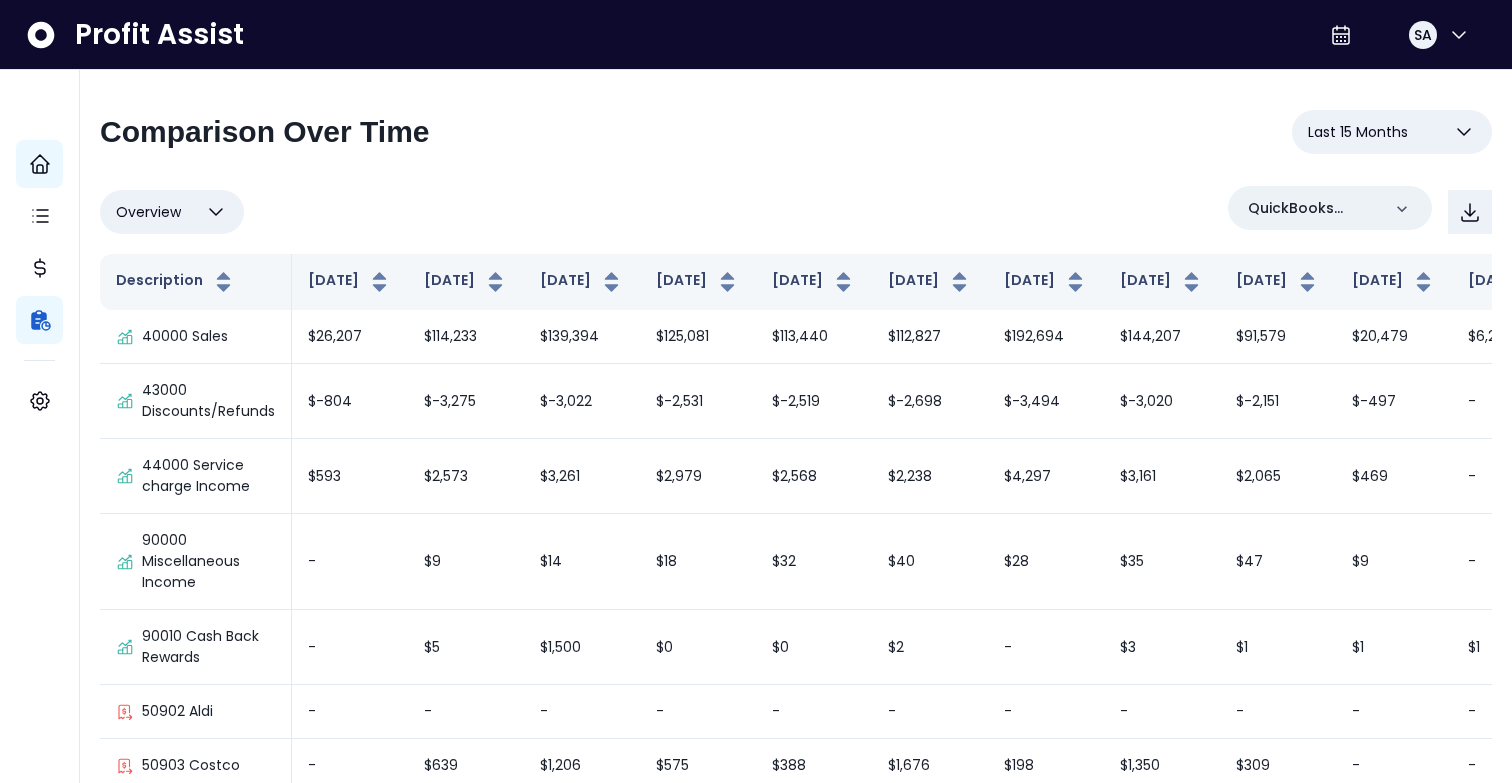 click on "Last 15 Months" at bounding box center [1358, 132] 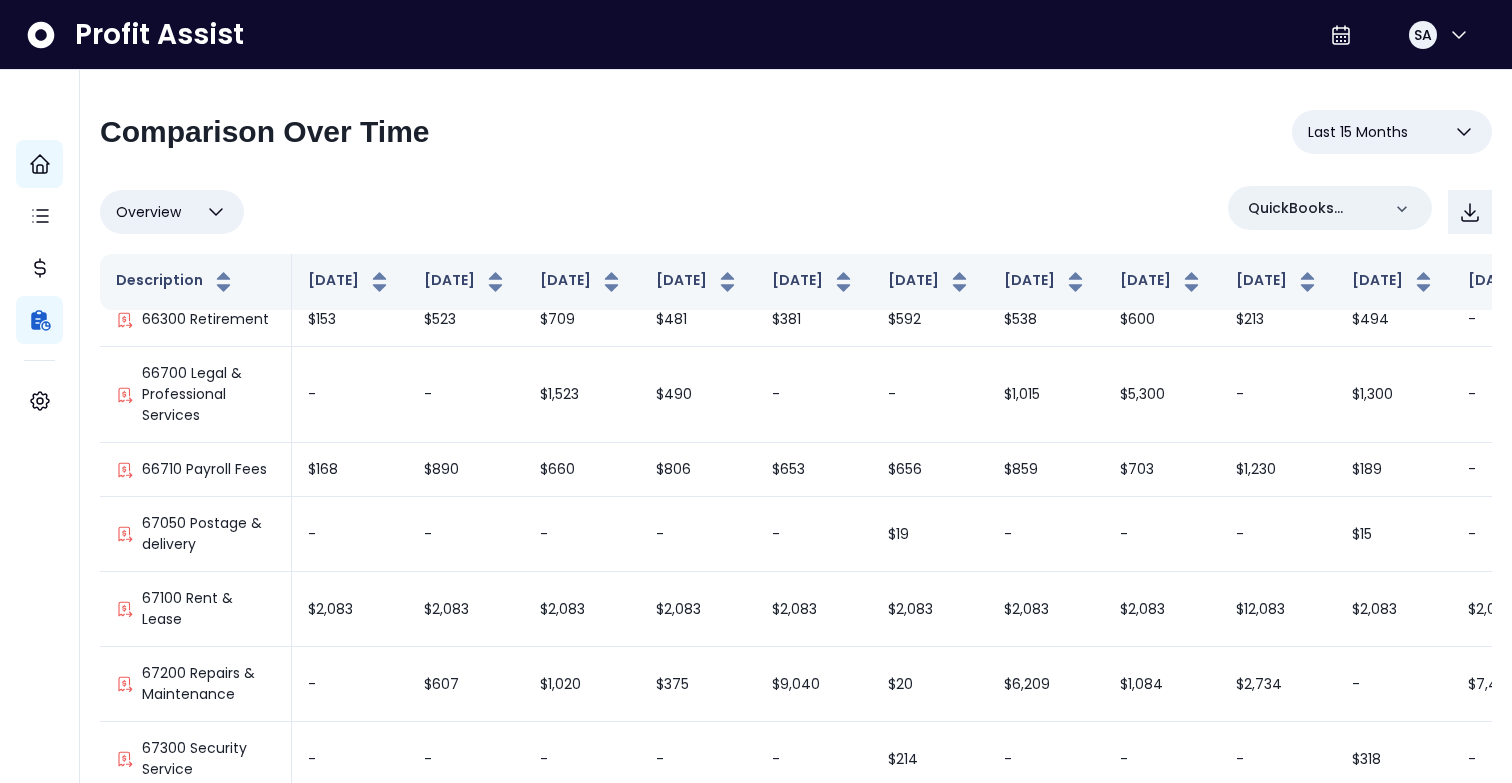 scroll, scrollTop: 2865, scrollLeft: 0, axis: vertical 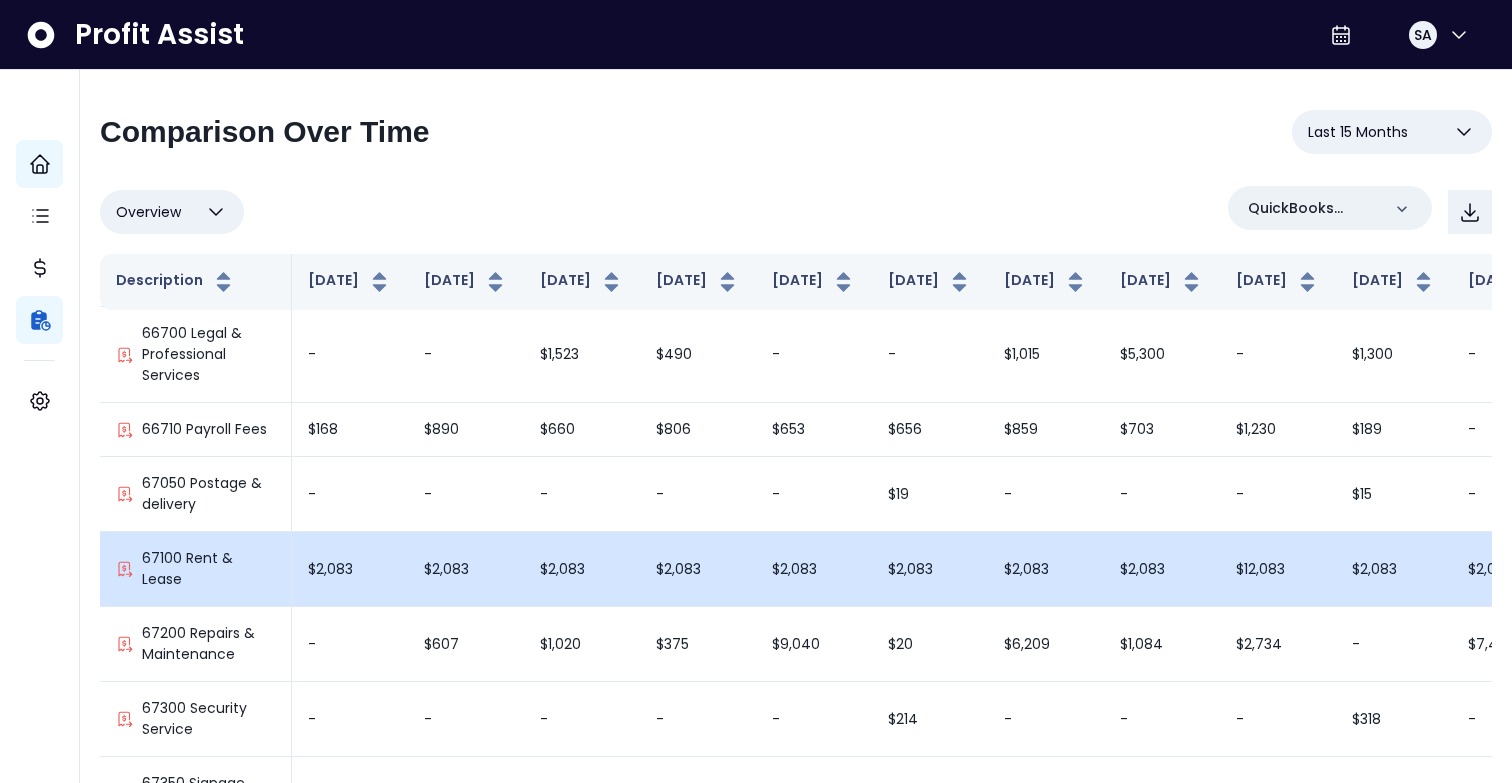 click on "$2,083" at bounding box center (814, 569) 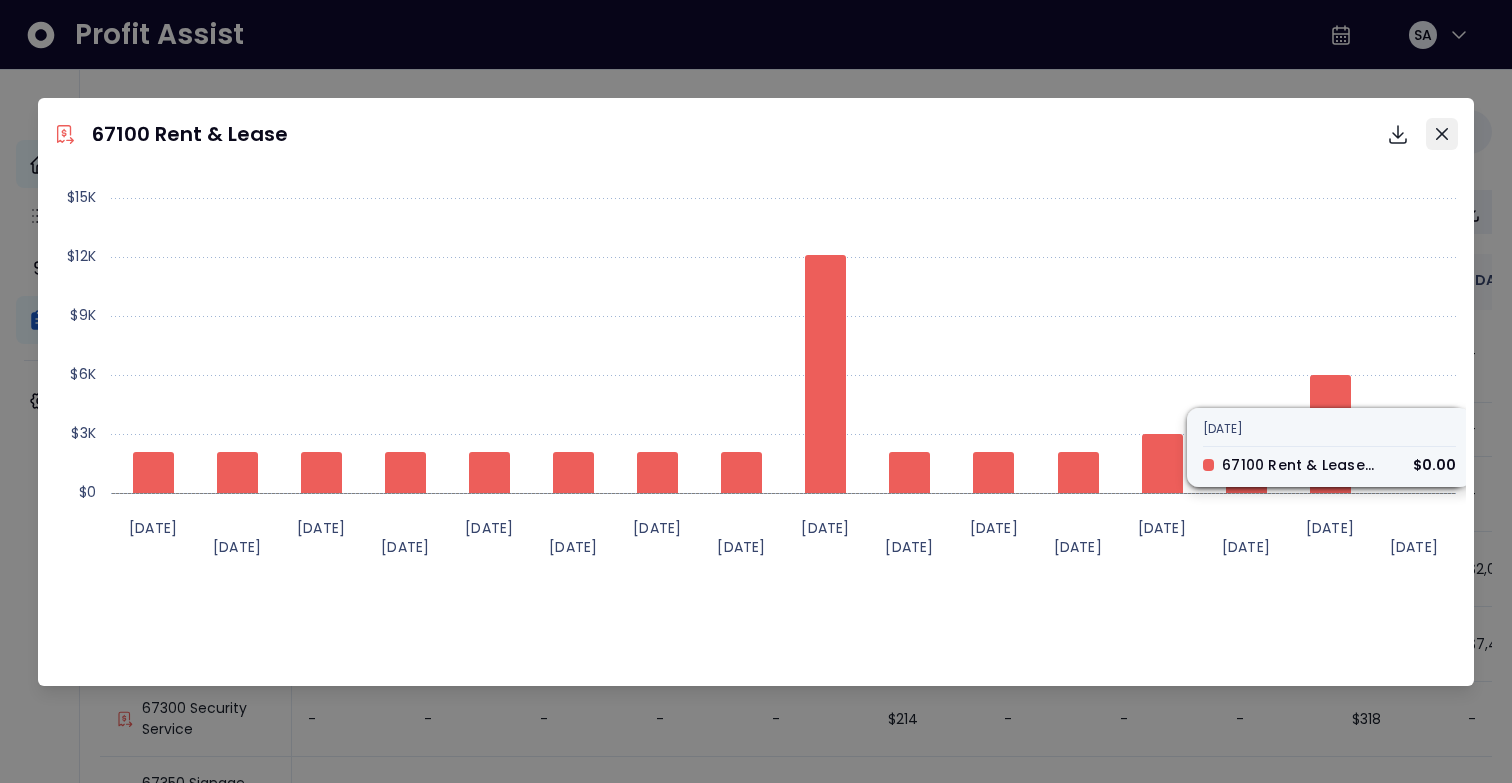 click at bounding box center (1442, 134) 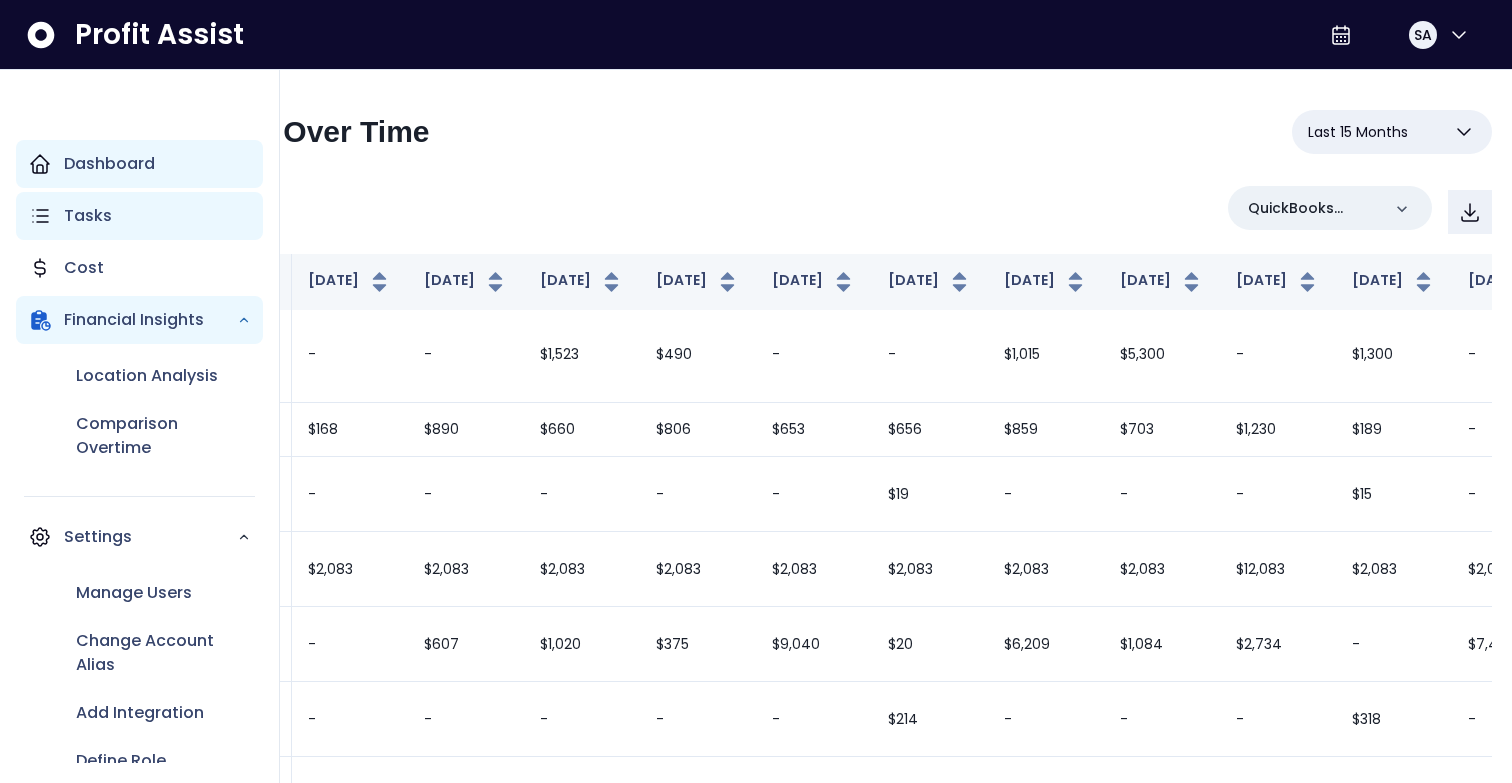 click on "Tasks" at bounding box center [139, 216] 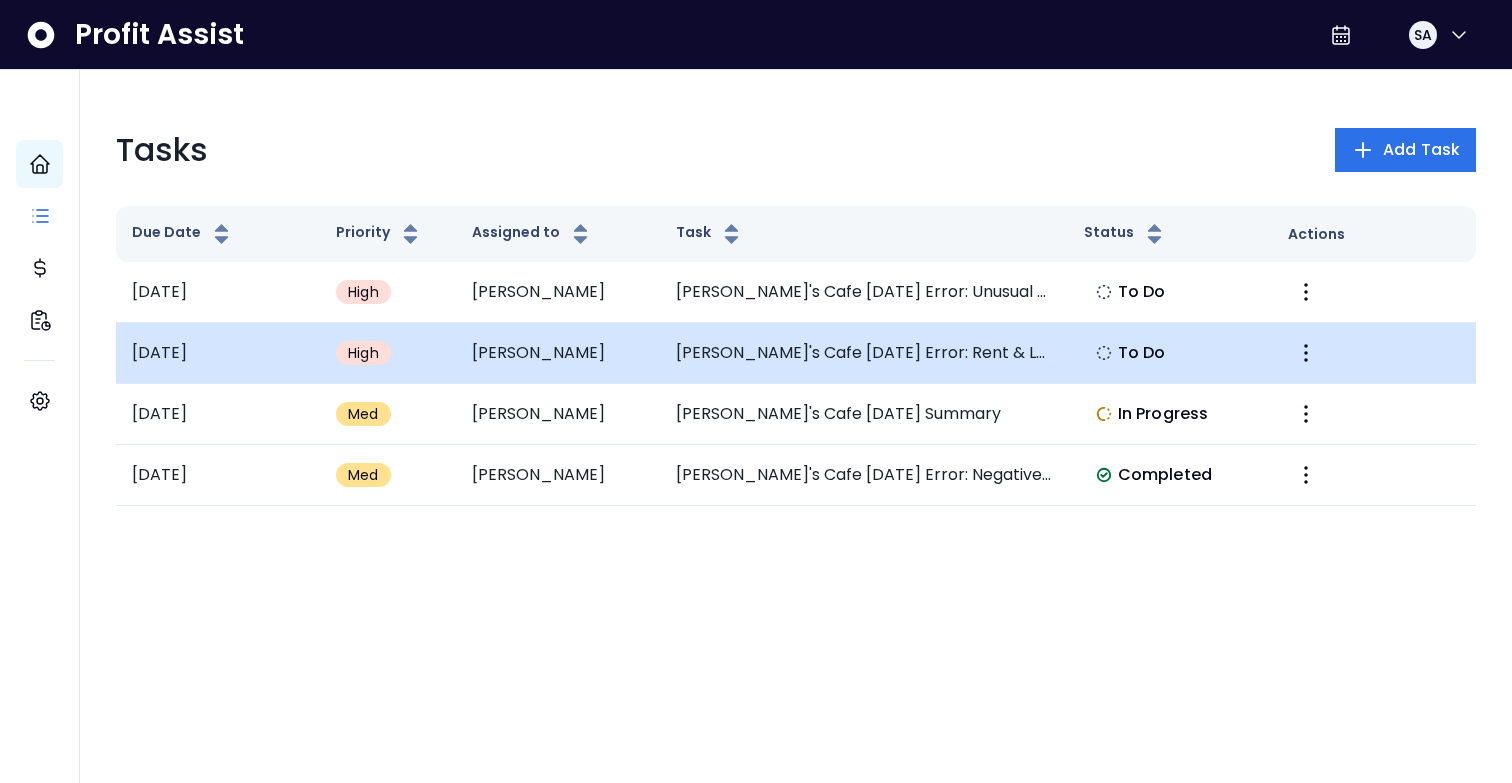 click on "Elvira's Cafe June 2025 Error: Rent & Lease Expense Increase" at bounding box center [864, 353] 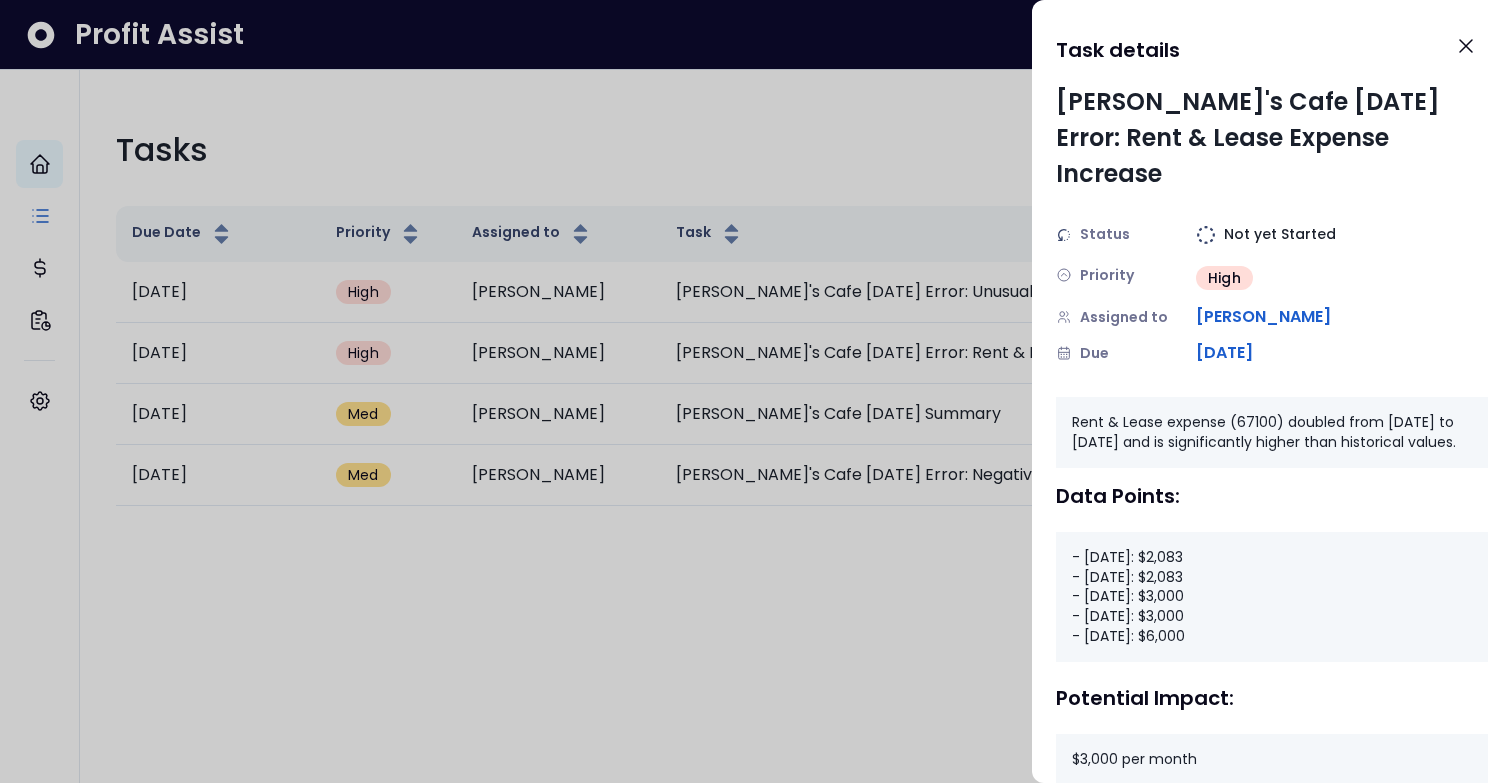 drag, startPoint x: 1207, startPoint y: 617, endPoint x: 1070, endPoint y: 592, distance: 139.26234 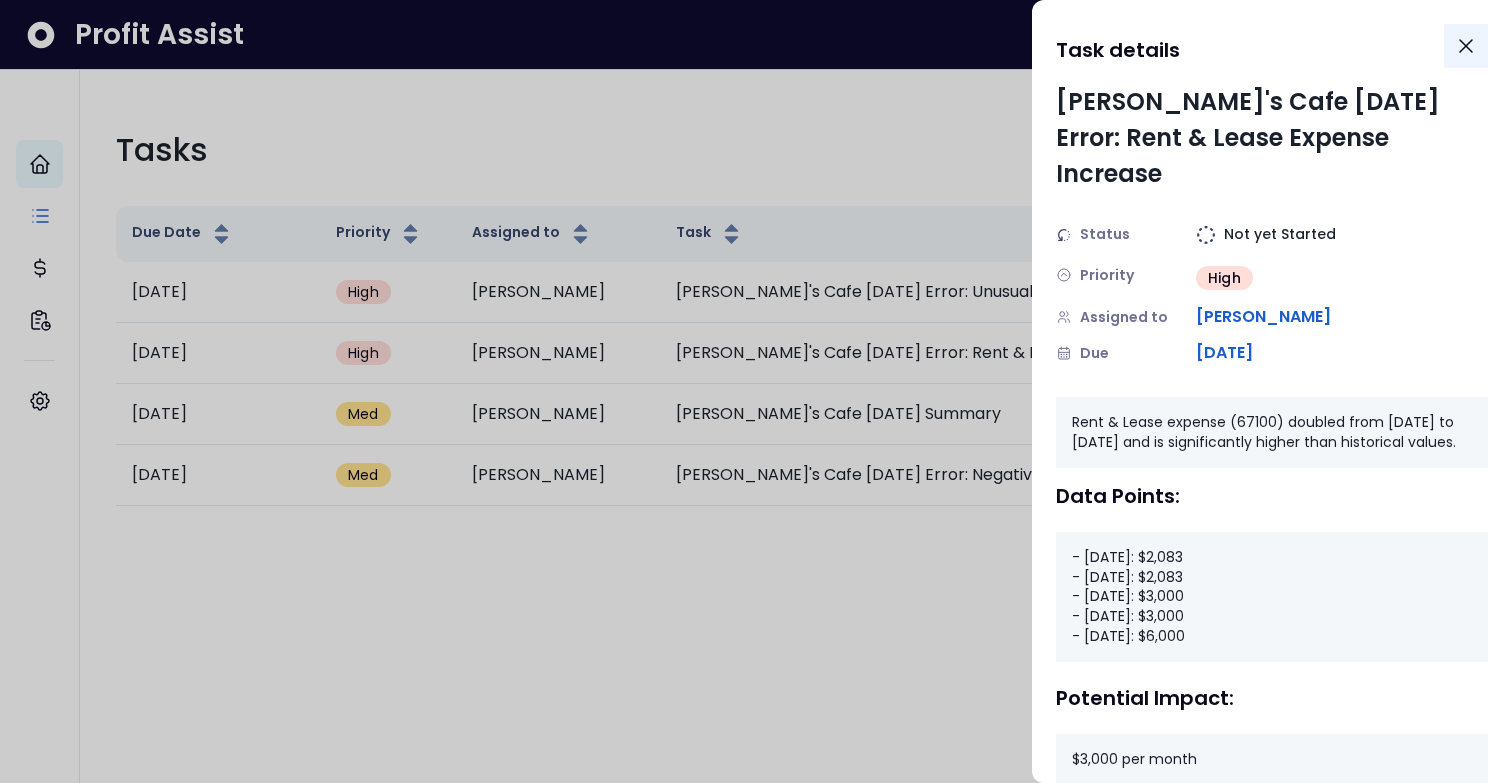 click 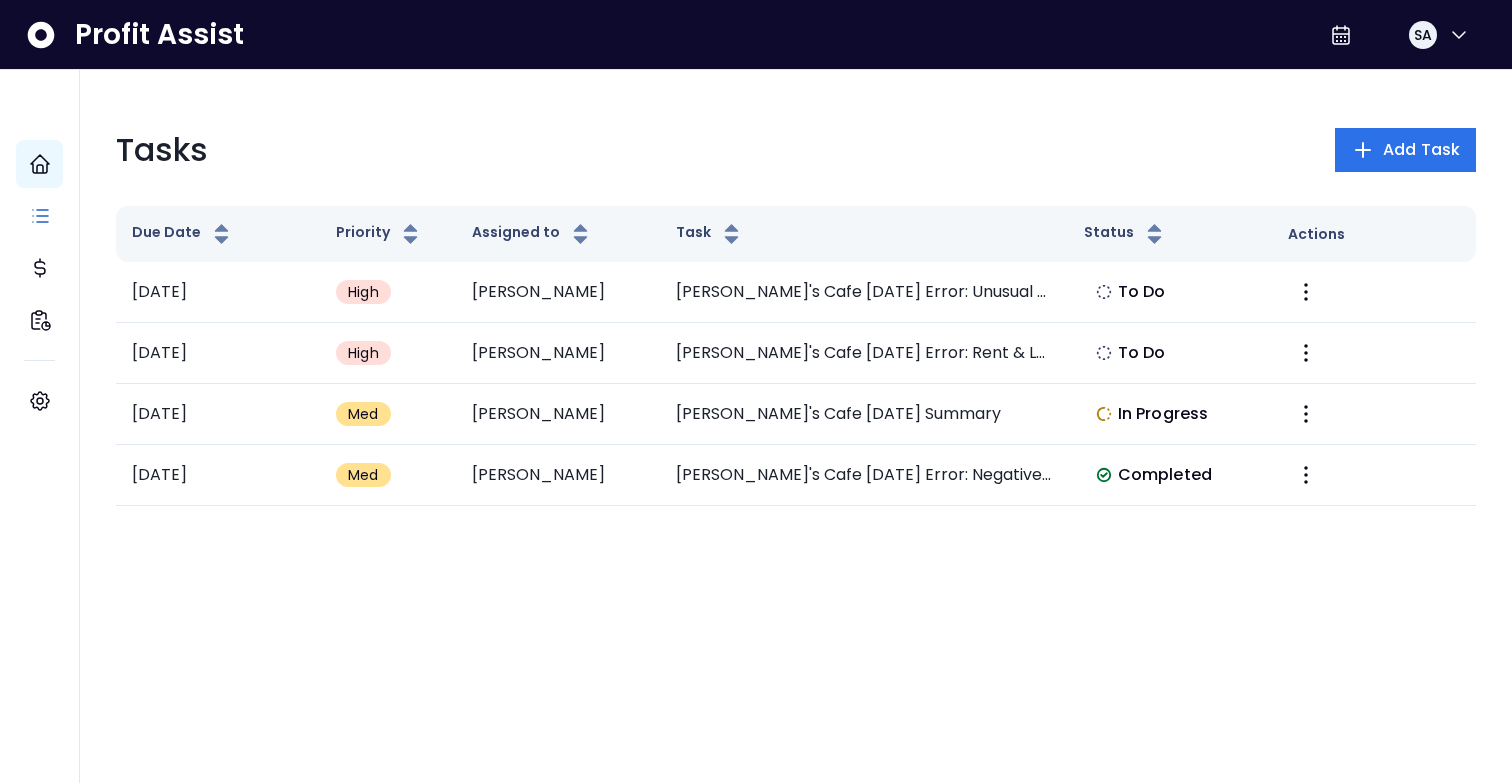click on "Tasks Add Task Due Date Priority Assigned to Task Status Actions 2025-07-22 High Elvira Elvira's Cafe June 2025 Error: Unusual Telephone & Internet Spike To Do 2025-07-22 High Elvira Elvira's Cafe June 2025 Error: Rent & Lease Expense Increase To Do 2025-06-30 Med Elvira Elvira's Cafe May 2025 Summary In Progress 2025-06-26 Med Elvira Elvira's Cafe May 2025 Error: Negative Computer & Internet Expenses Completed" at bounding box center (796, 316) 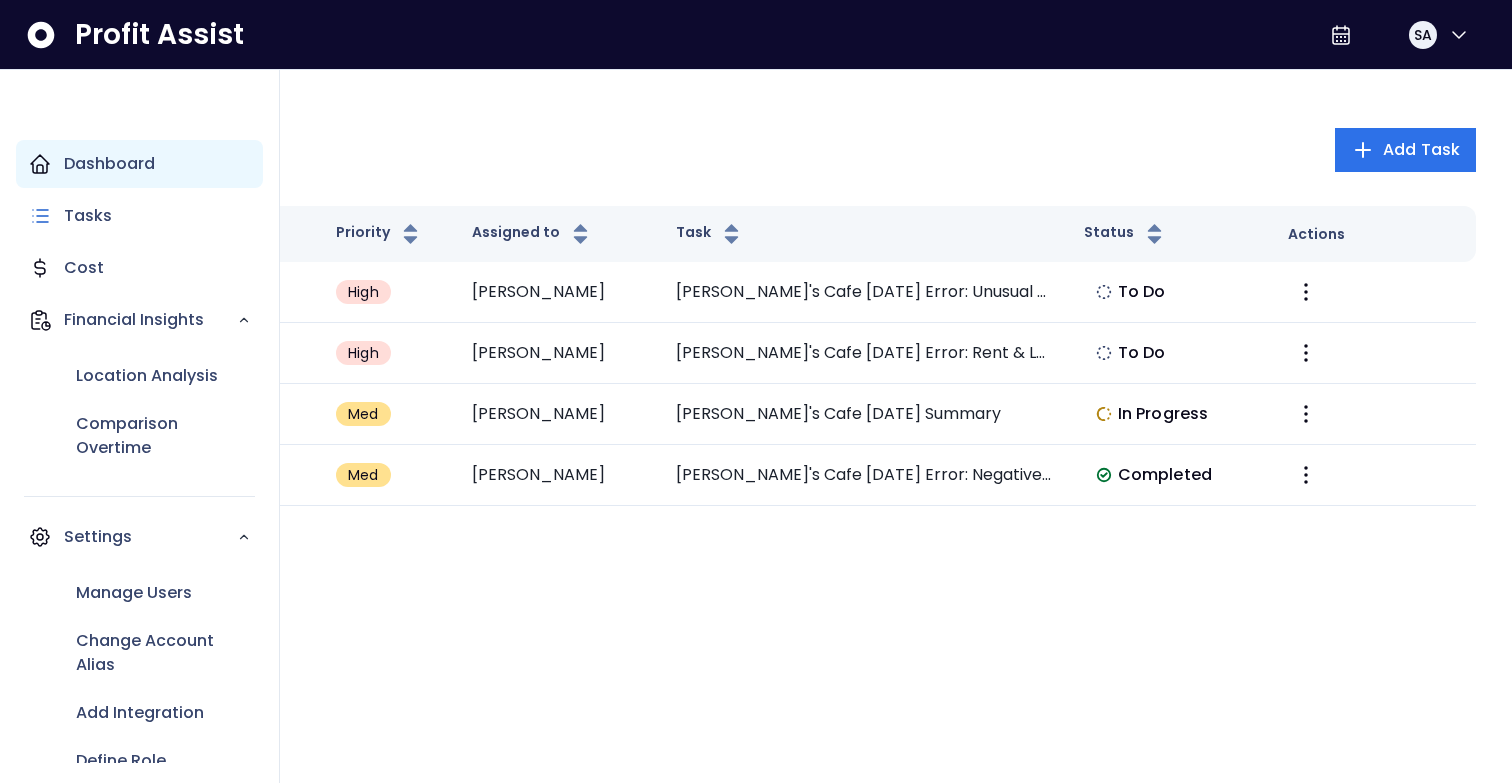 click 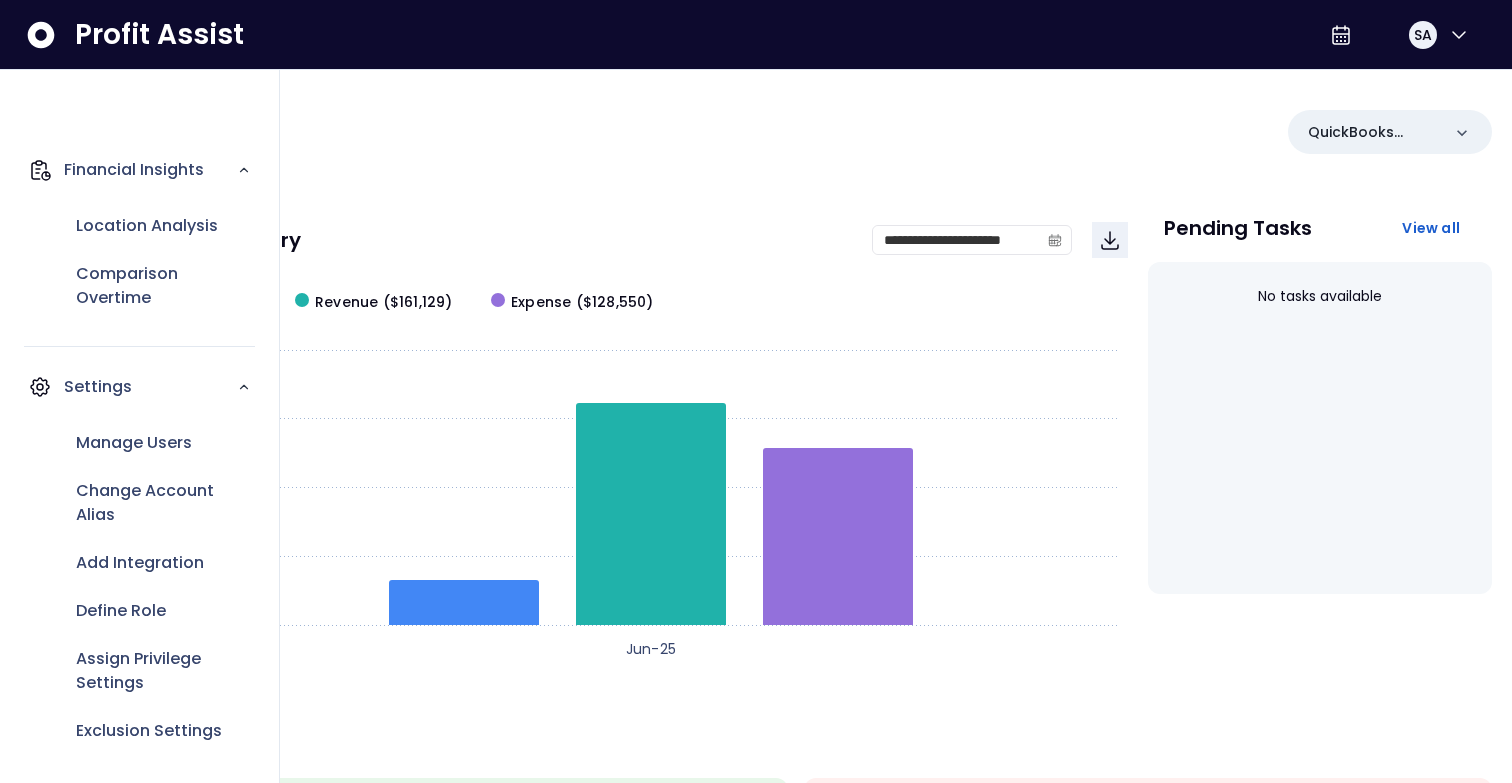scroll, scrollTop: 0, scrollLeft: 0, axis: both 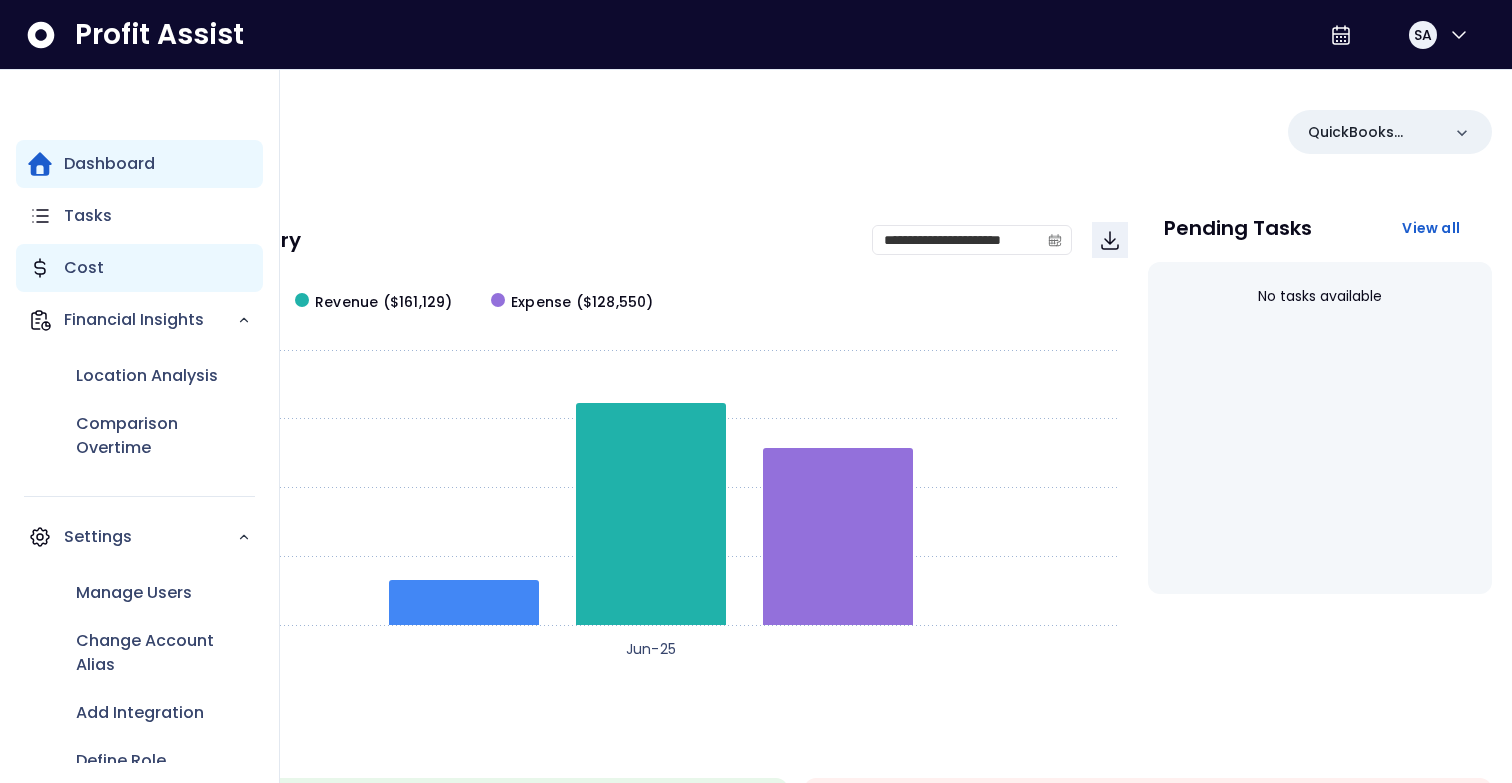 click on "Cost" at bounding box center [84, 268] 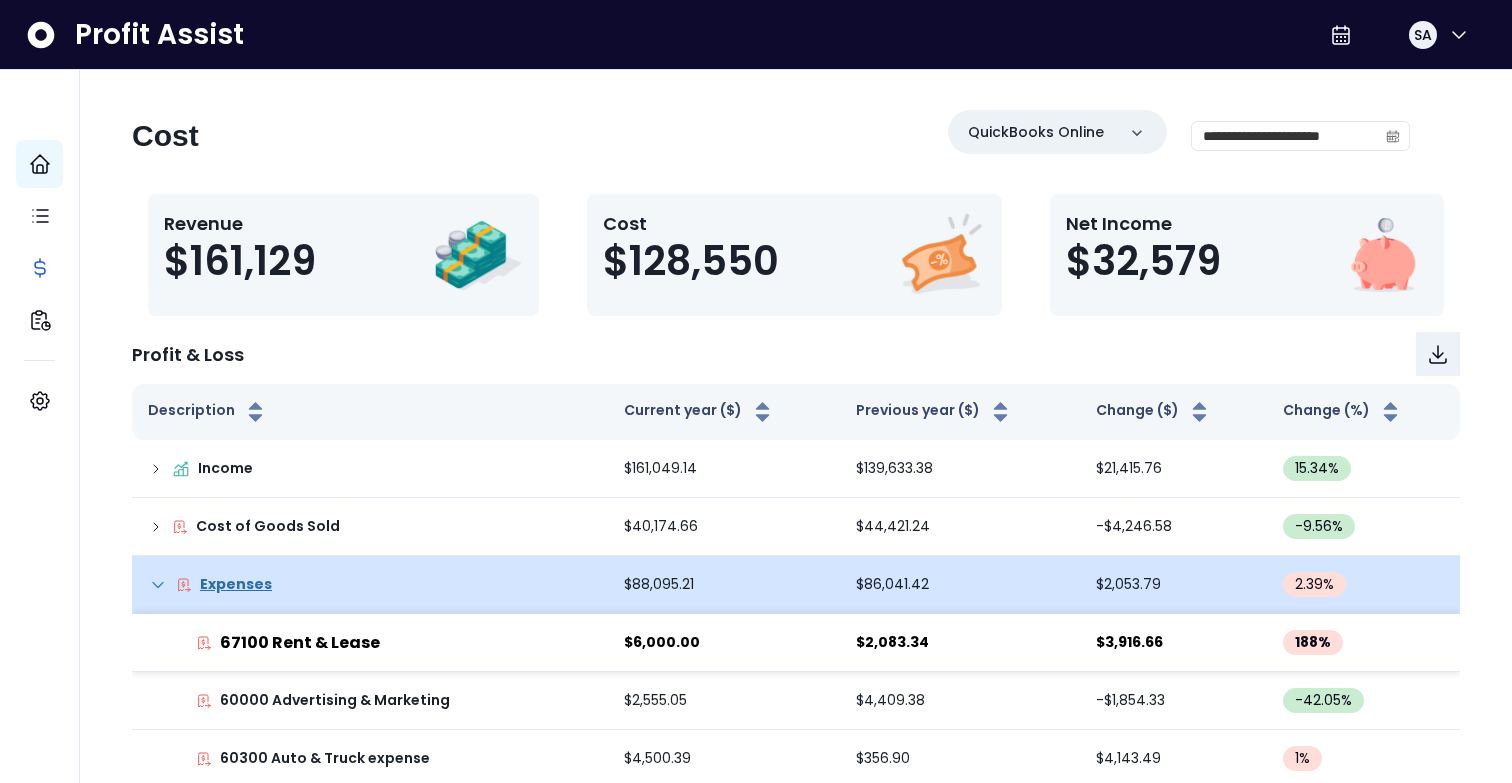 click 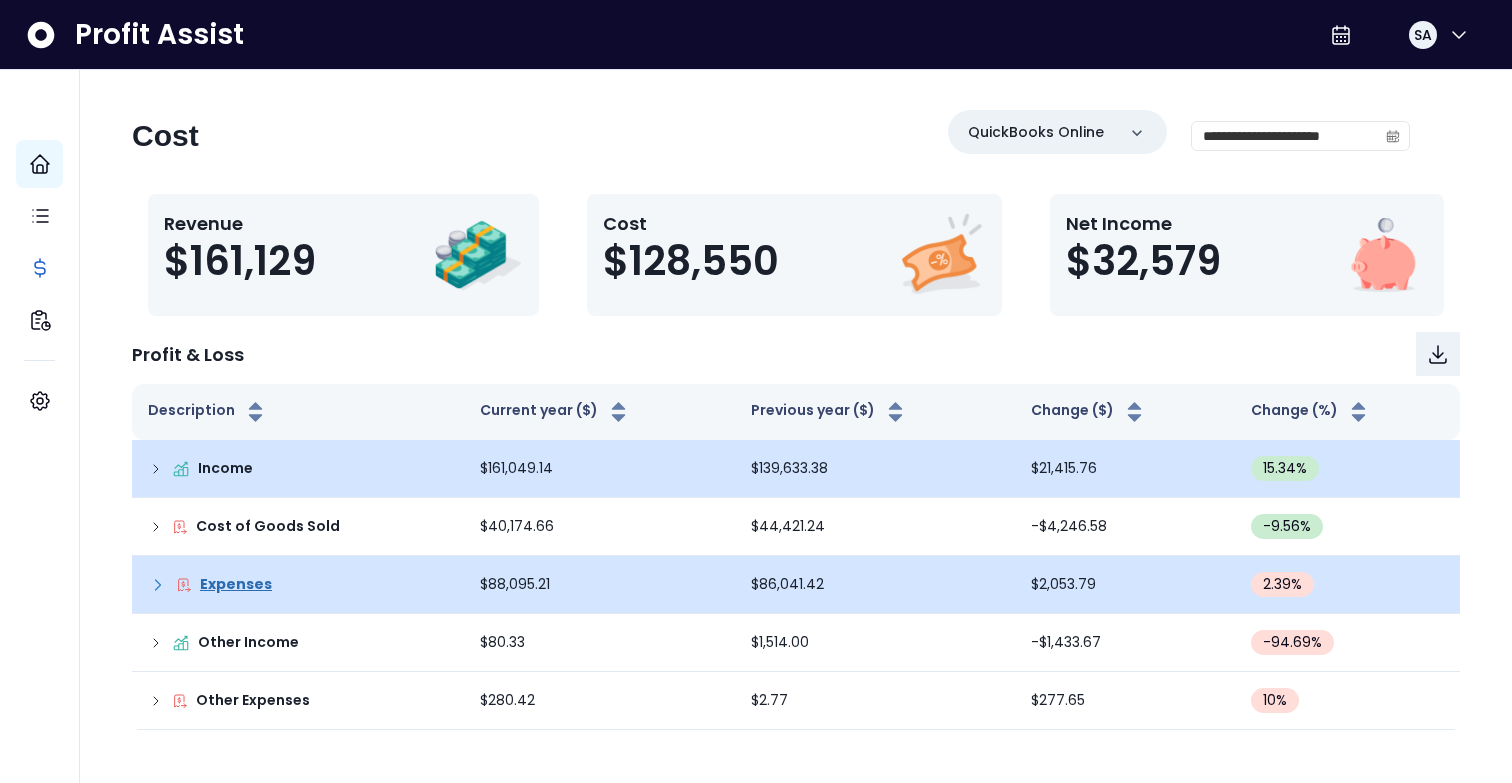 click 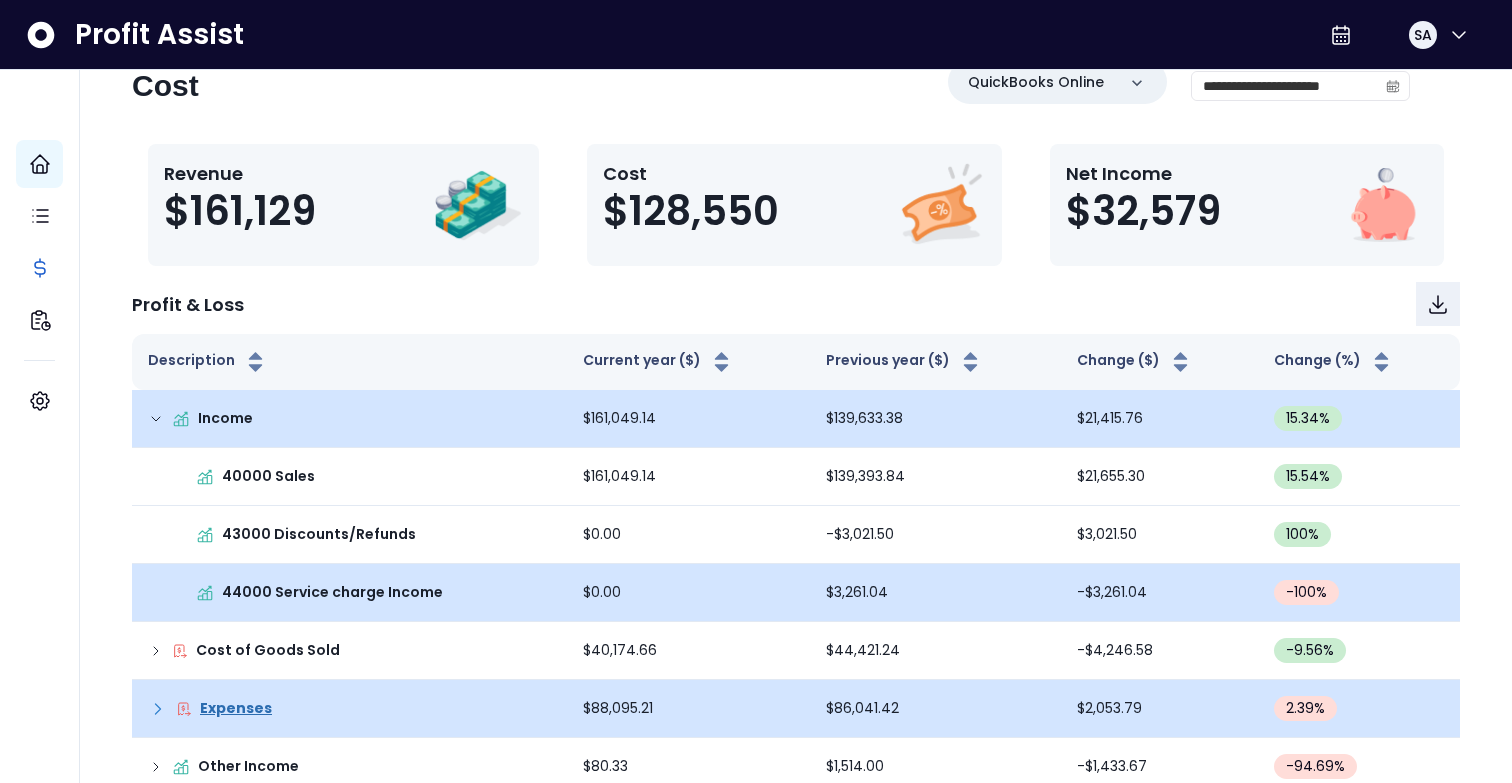 scroll, scrollTop: 72, scrollLeft: 0, axis: vertical 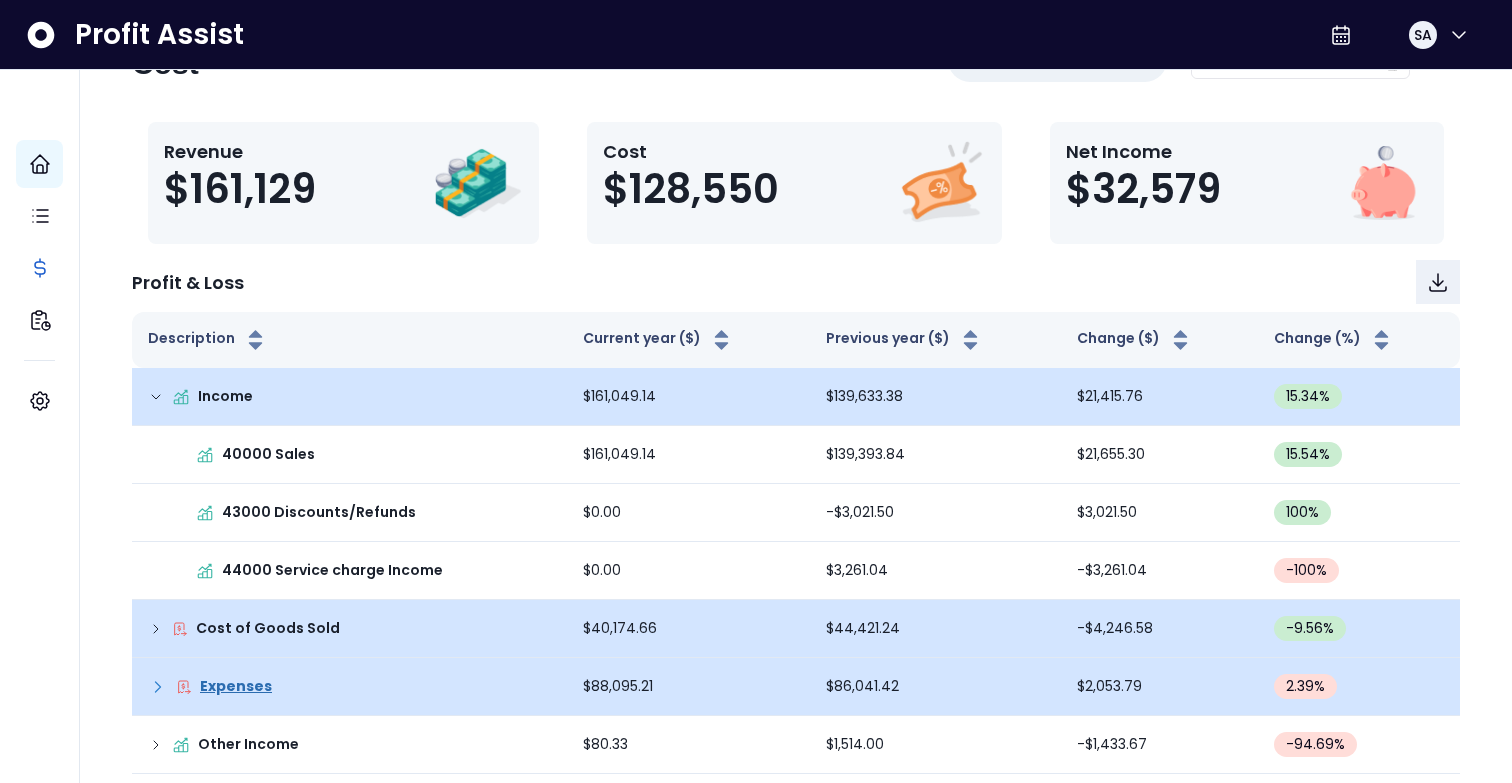 click 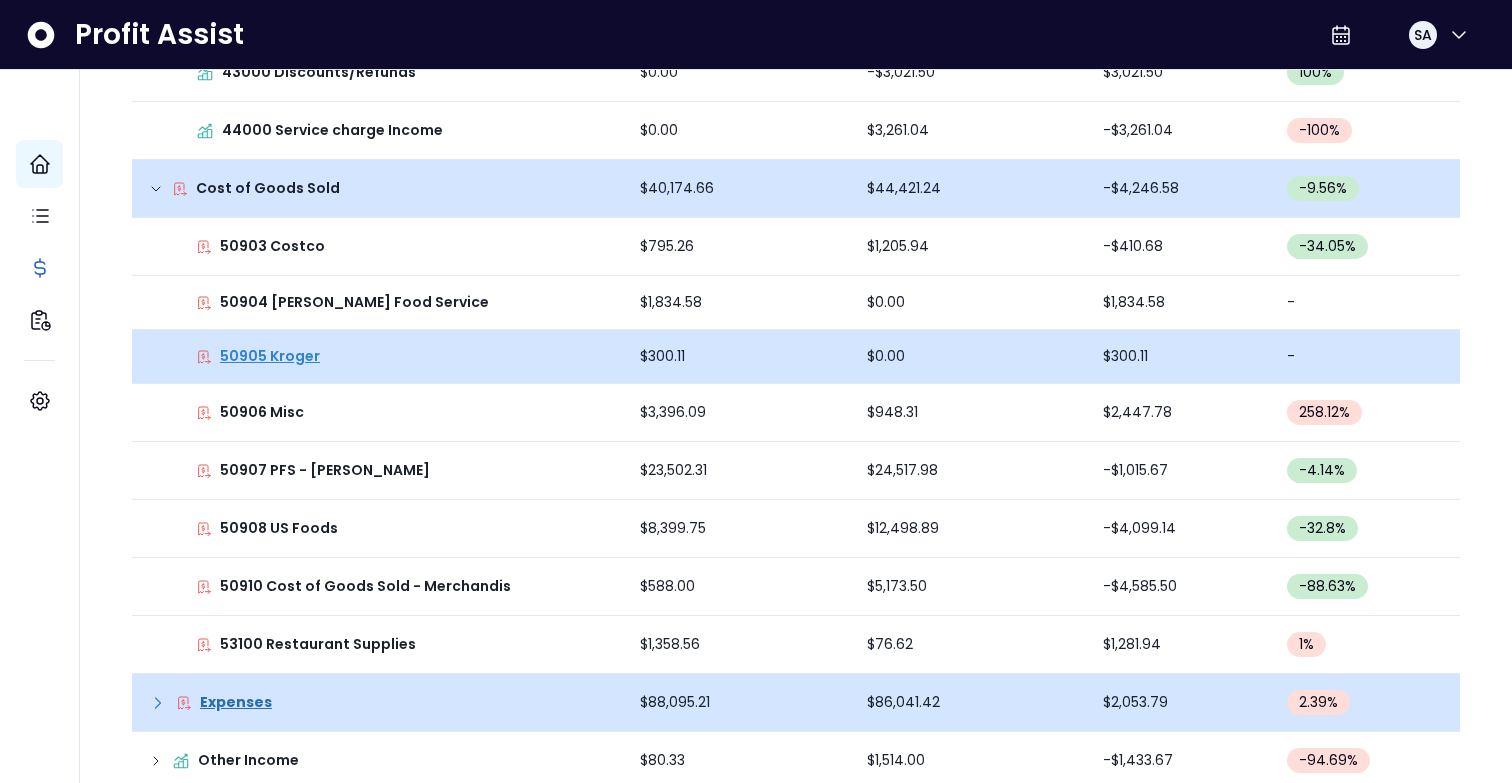 scroll, scrollTop: 534, scrollLeft: 0, axis: vertical 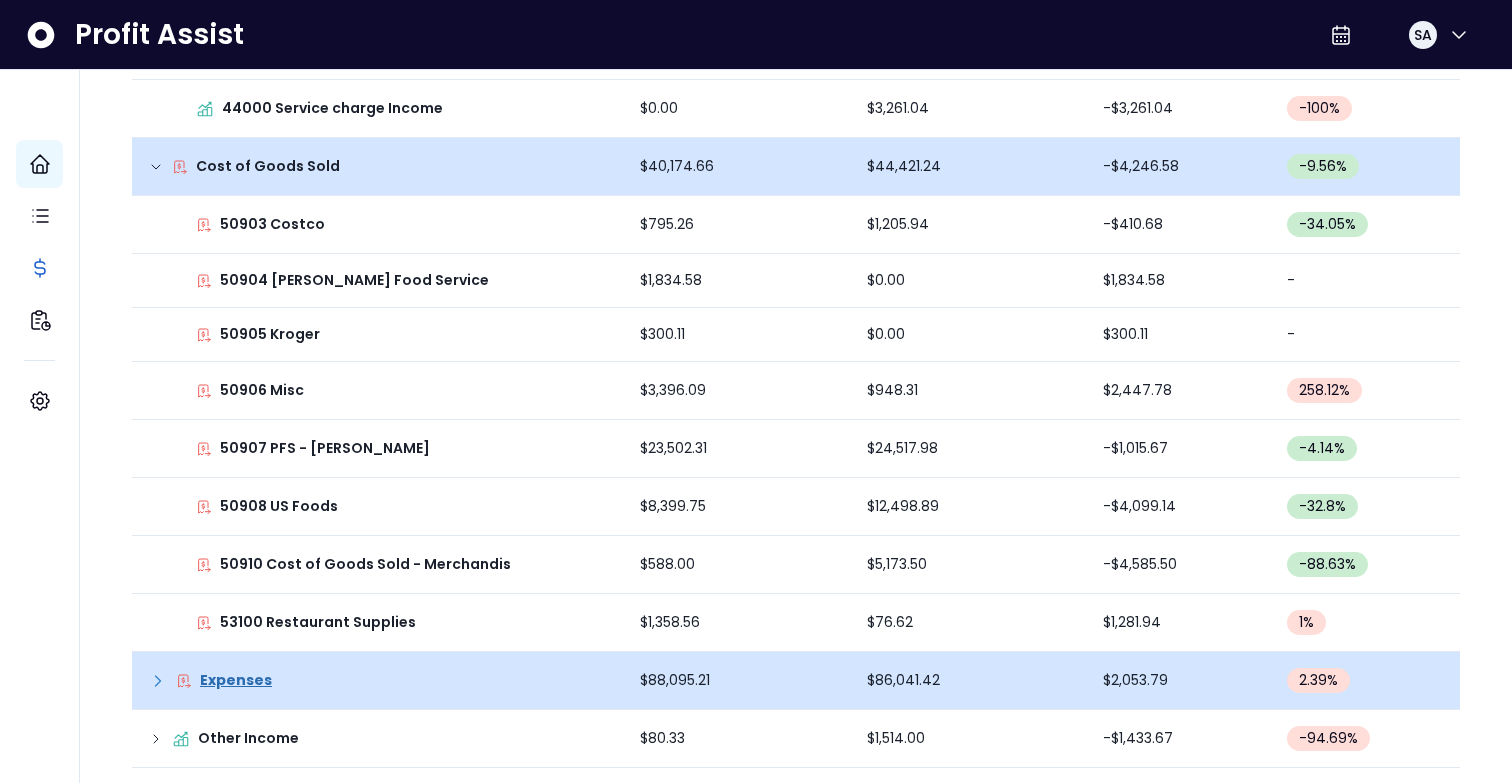 click 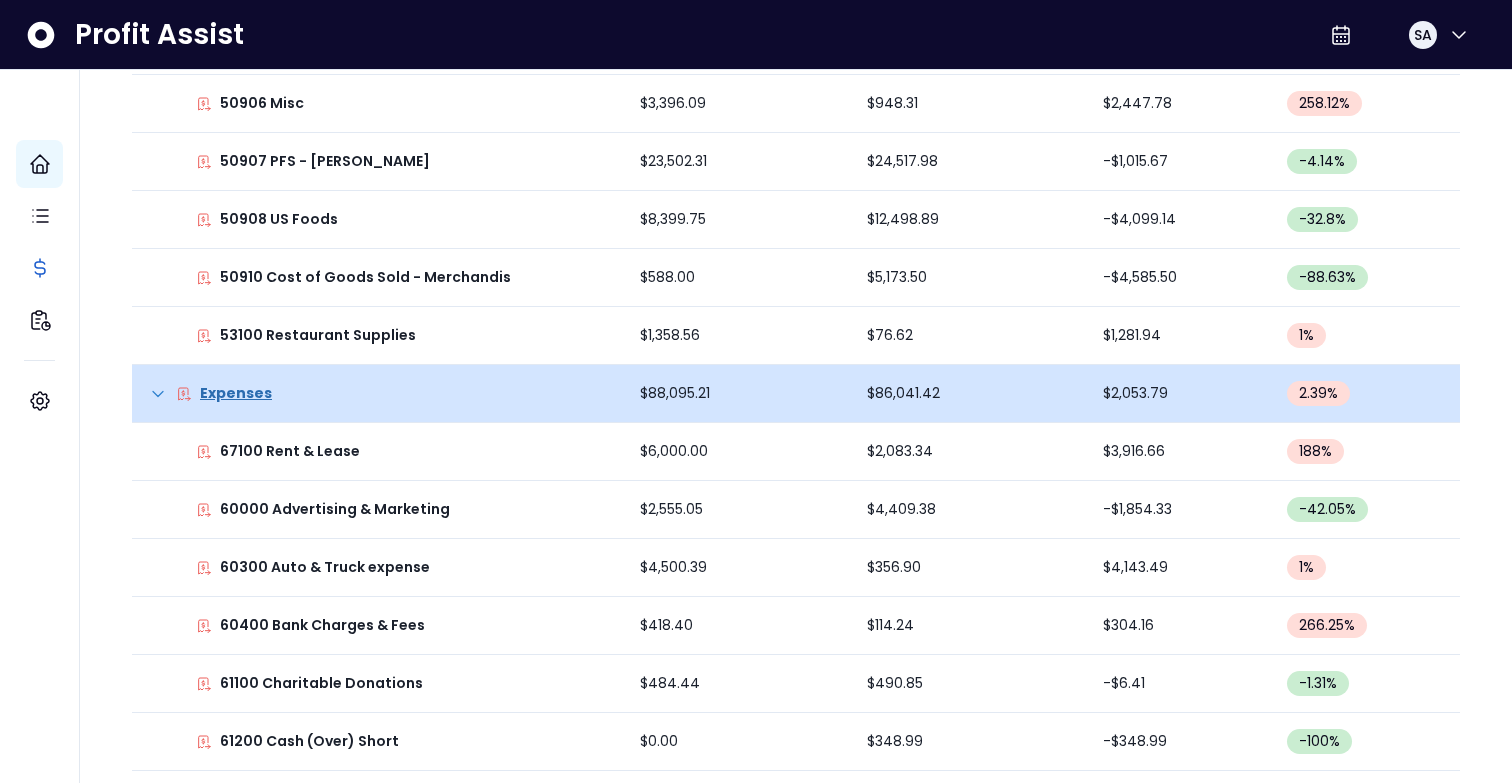 scroll, scrollTop: 855, scrollLeft: 0, axis: vertical 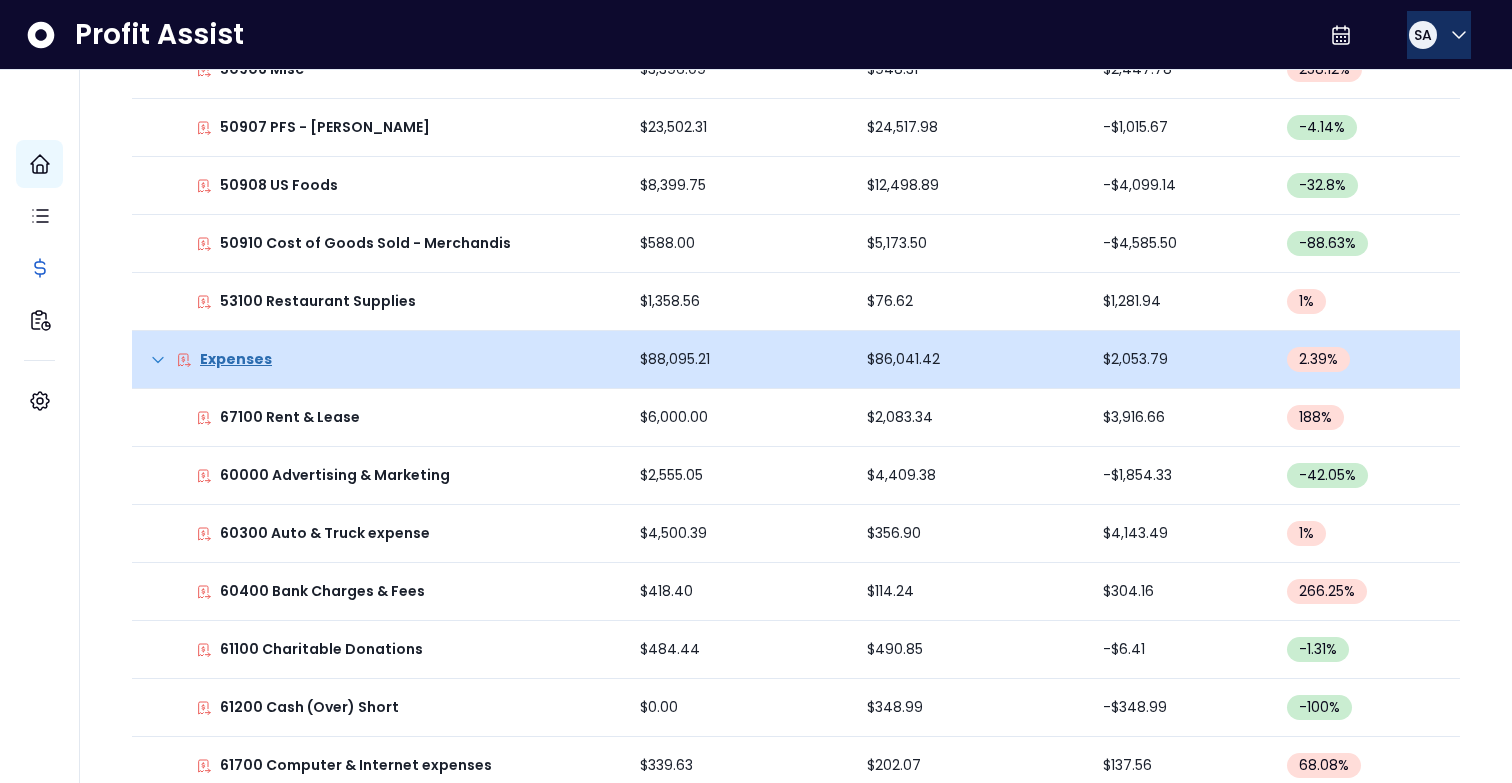 click on "SA" at bounding box center (1423, 35) 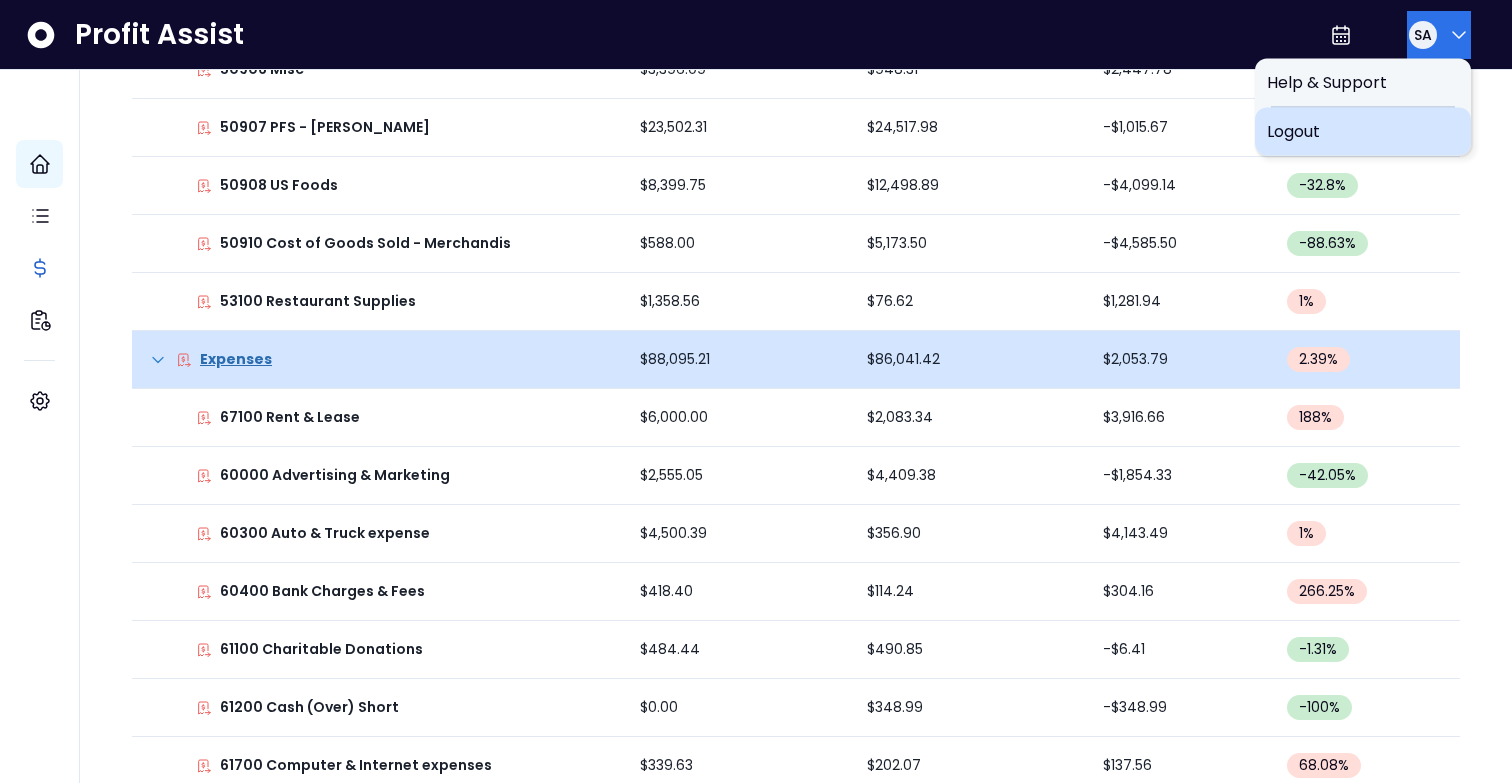 click on "Logout" at bounding box center (1363, 132) 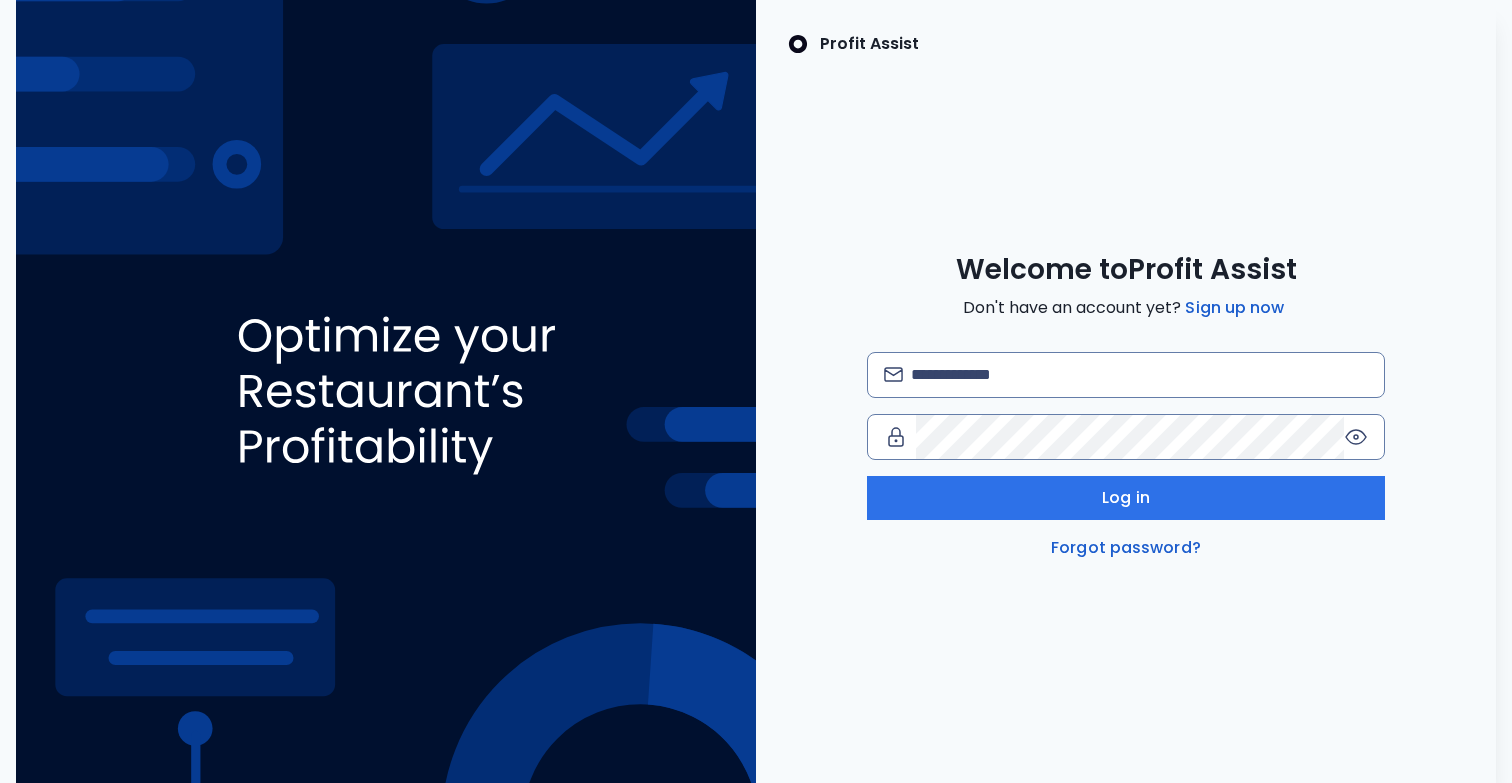 scroll, scrollTop: 0, scrollLeft: 0, axis: both 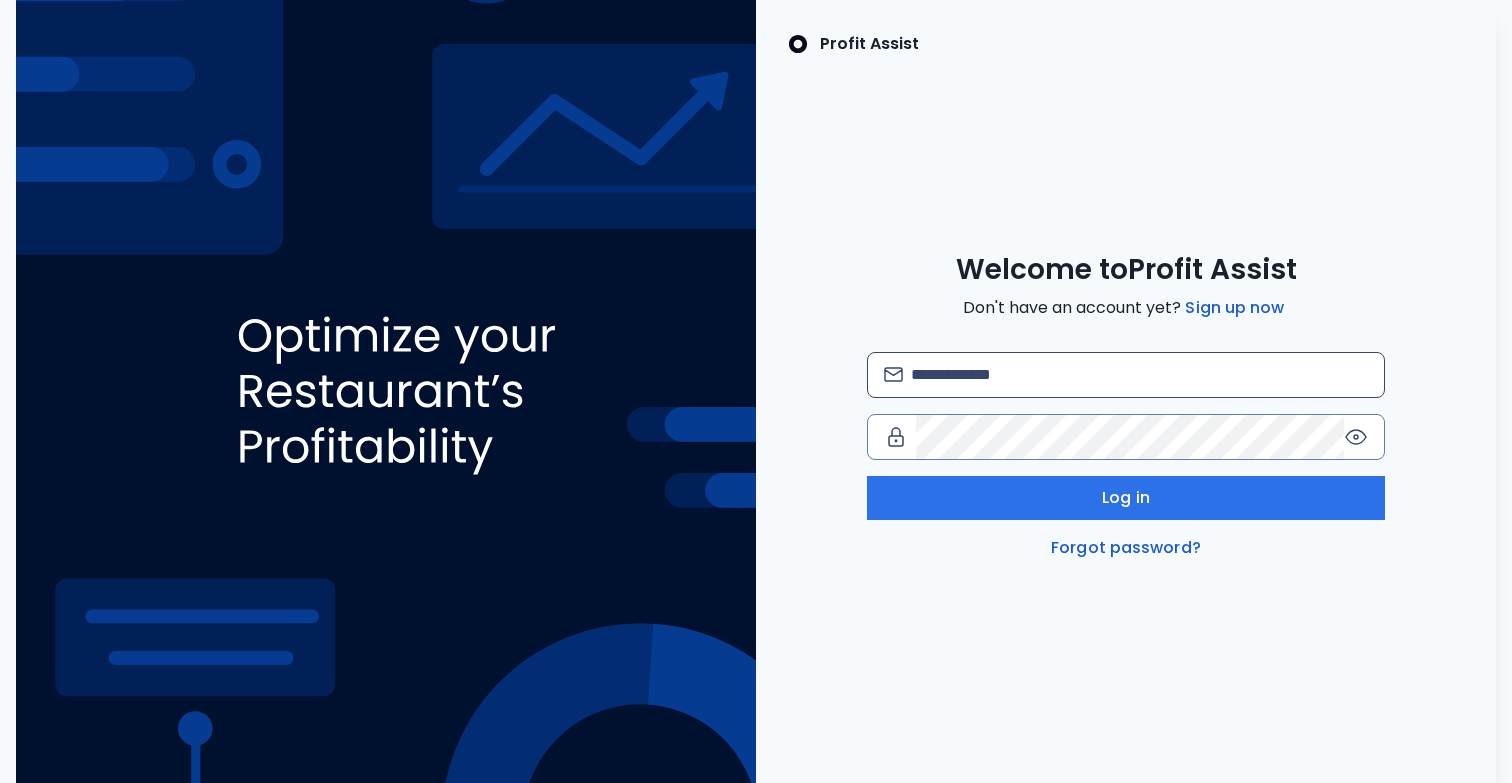 drag, startPoint x: 1037, startPoint y: 399, endPoint x: 1009, endPoint y: 385, distance: 31.304953 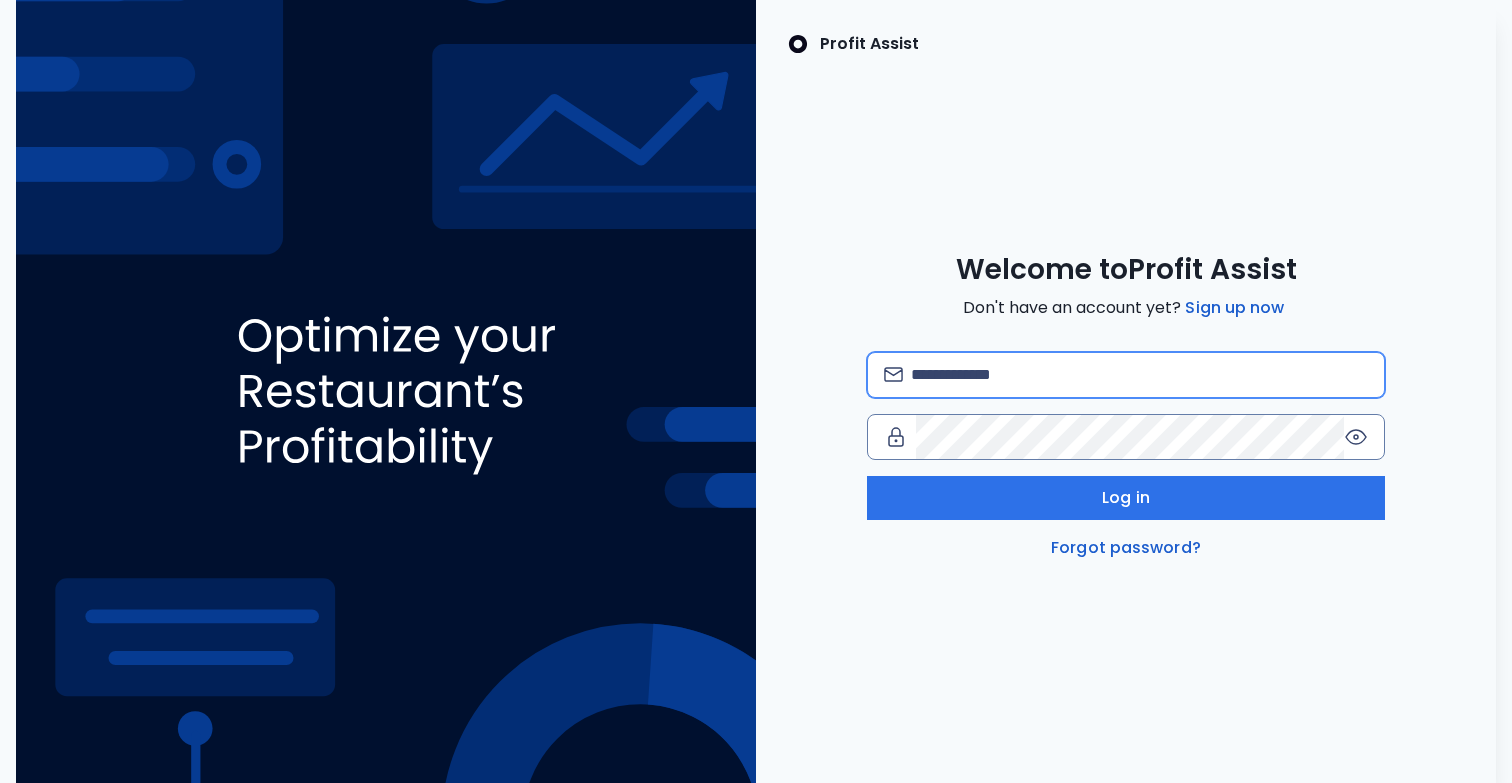 click at bounding box center (1139, 375) 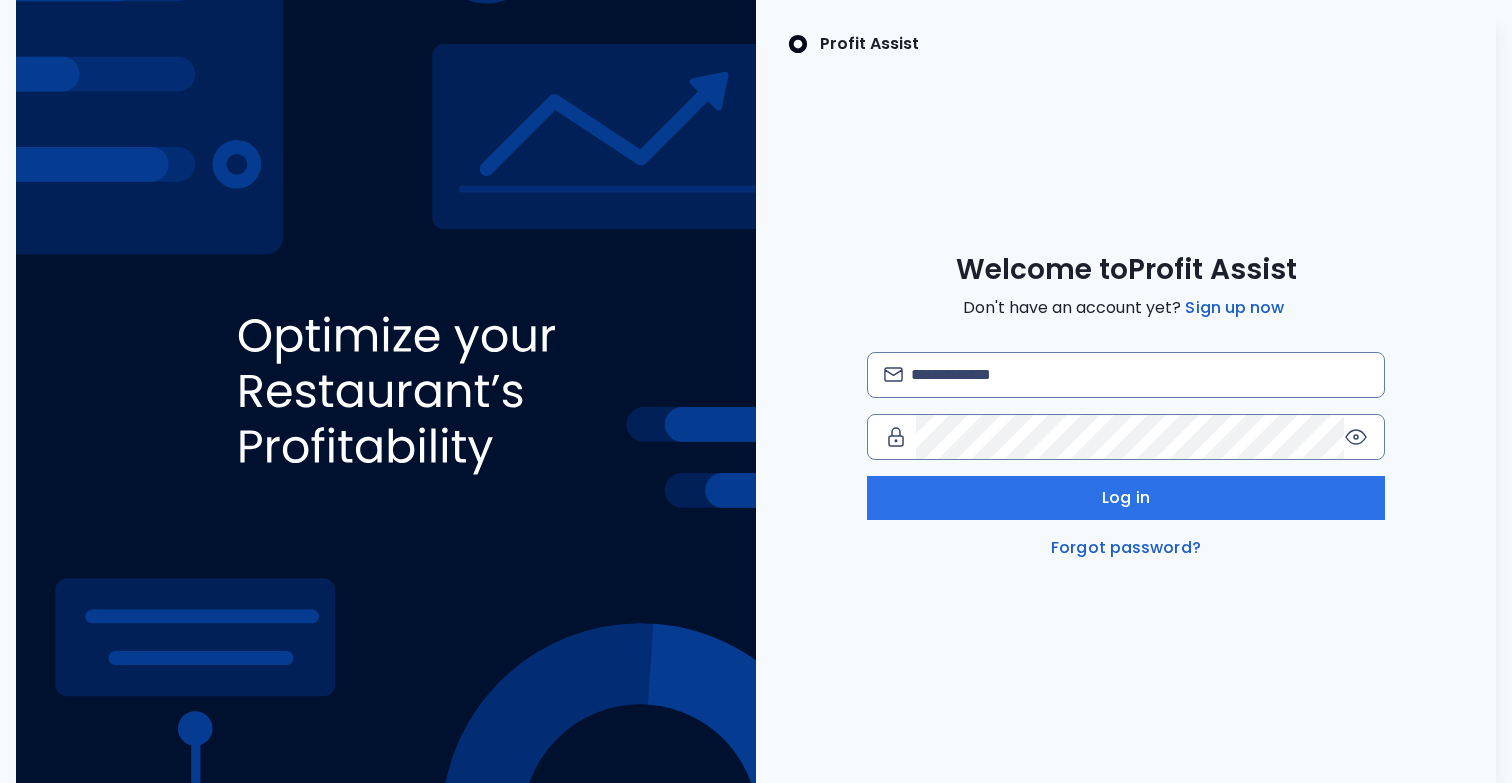click on "Profit Assist Welcome to  Profit Assist Don't have an account yet? Sign up now Log in Forgot password?" at bounding box center [1126, 391] 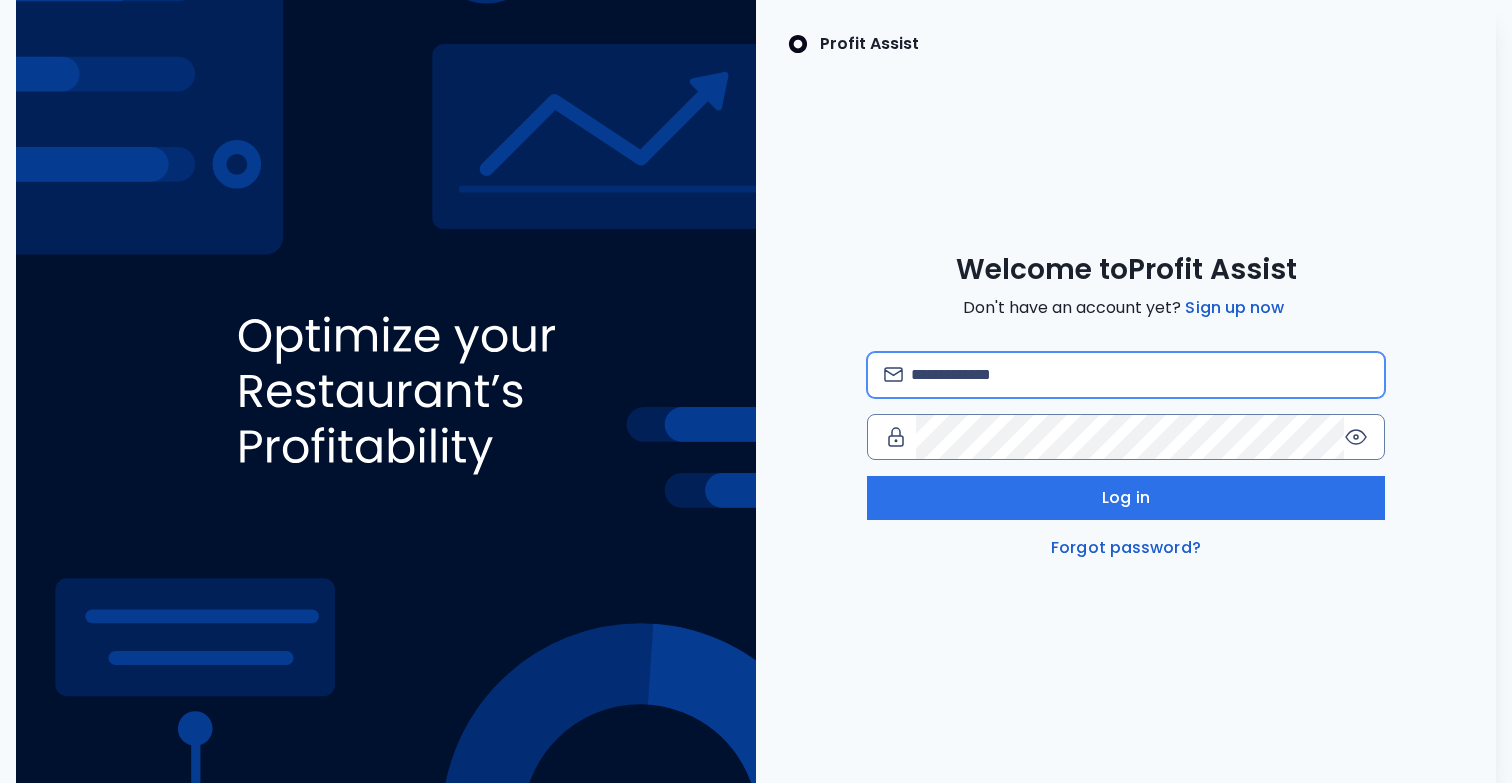 click at bounding box center (1139, 375) 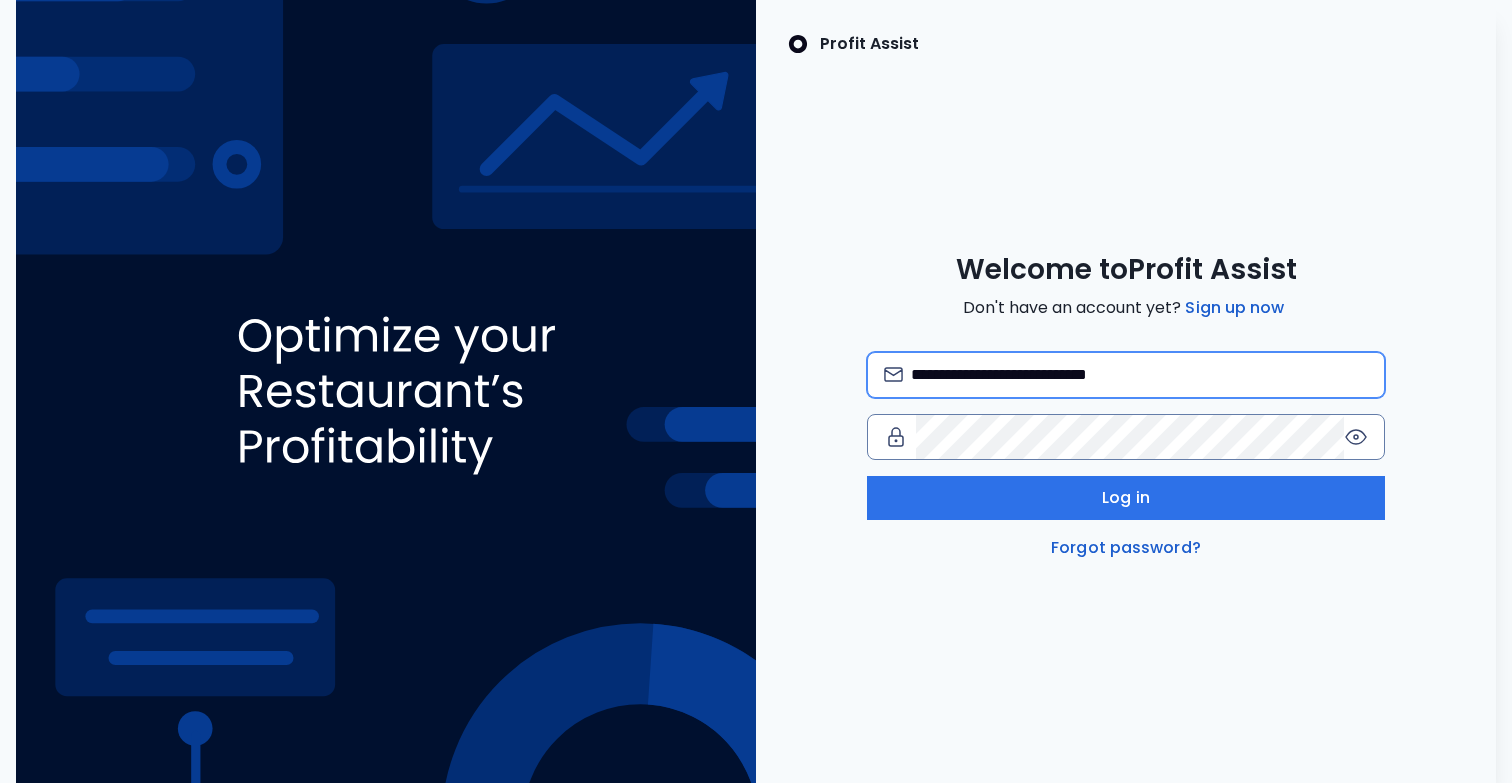 type on "**********" 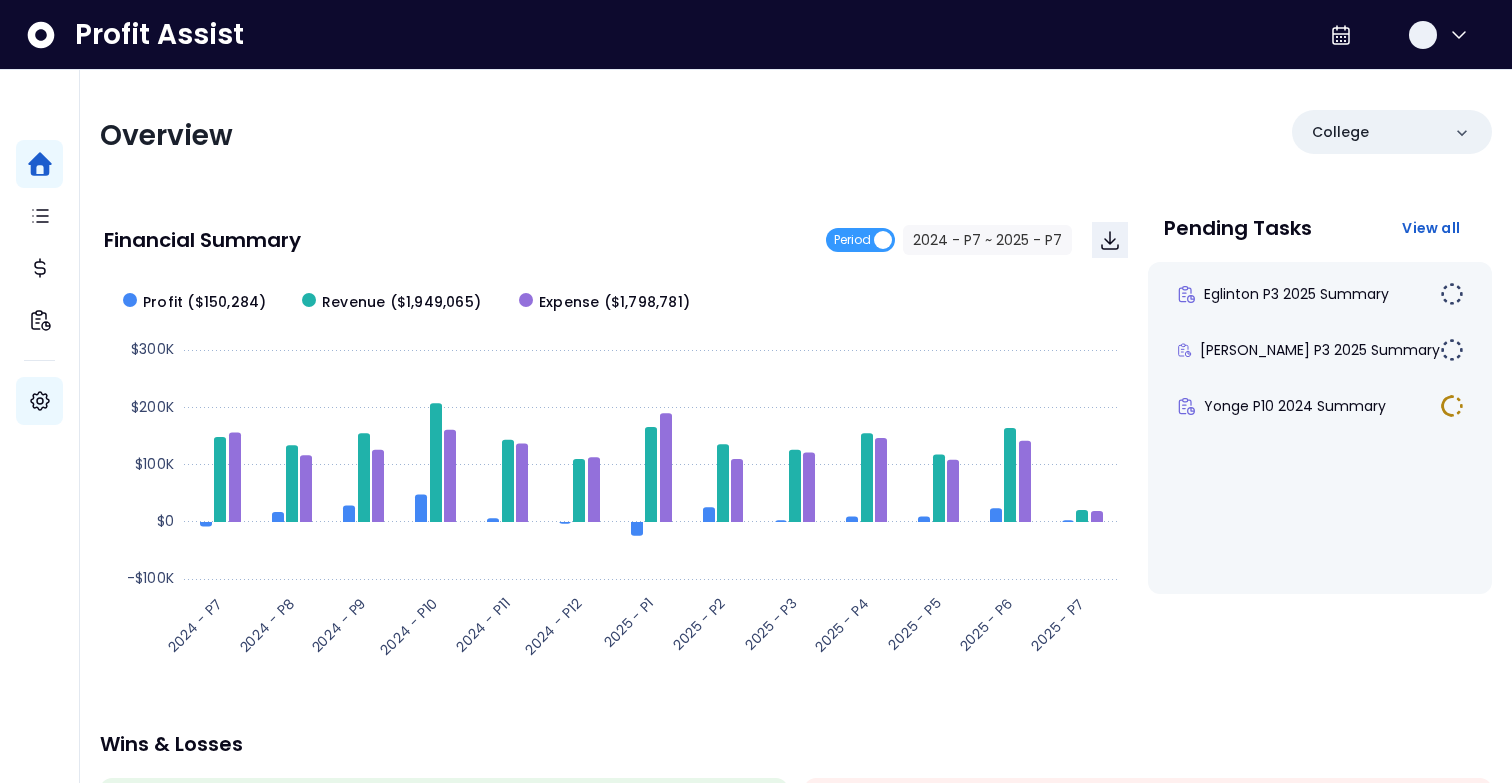 click 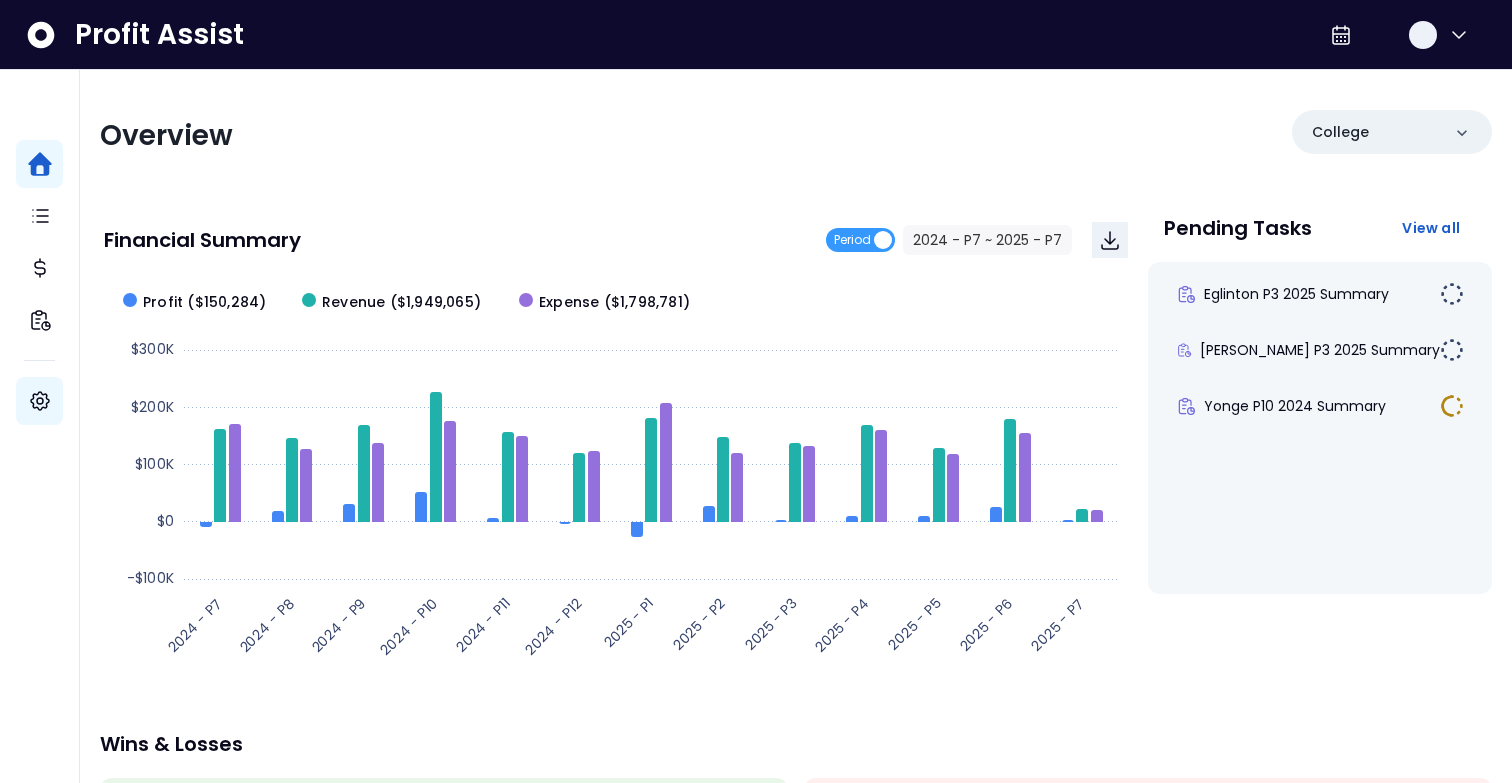 click 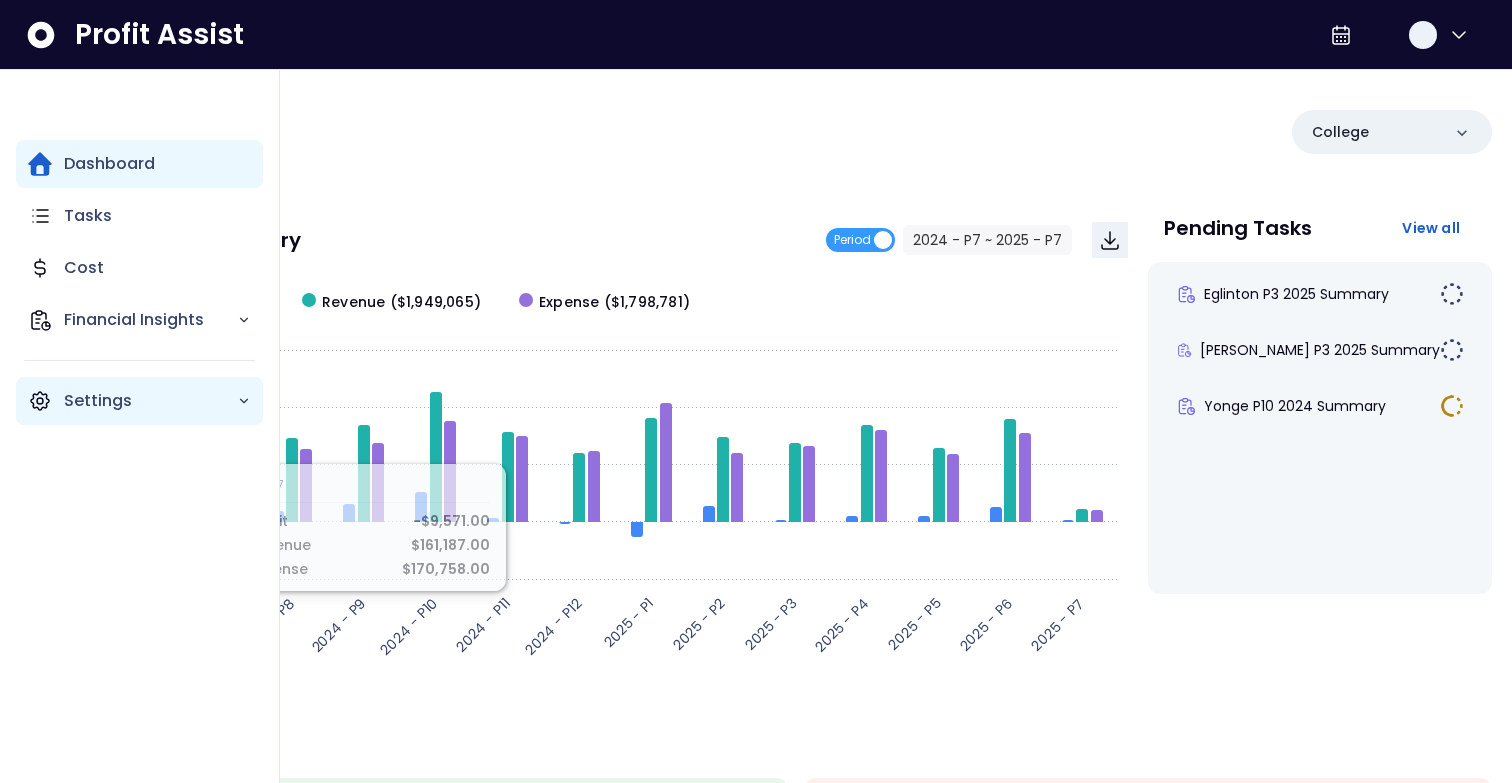 click on "Settings" at bounding box center [139, 401] 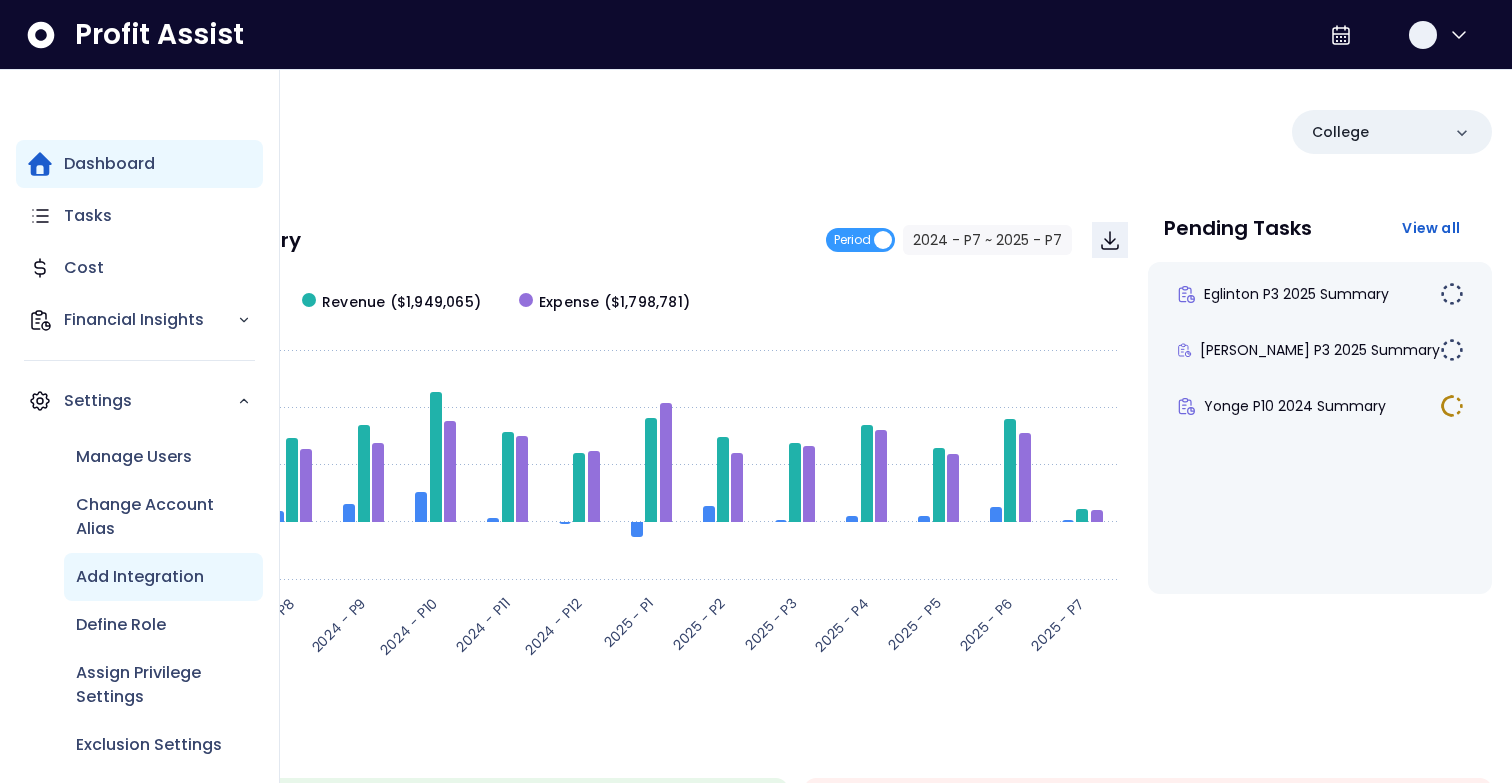 click on "Add Integration" at bounding box center (140, 577) 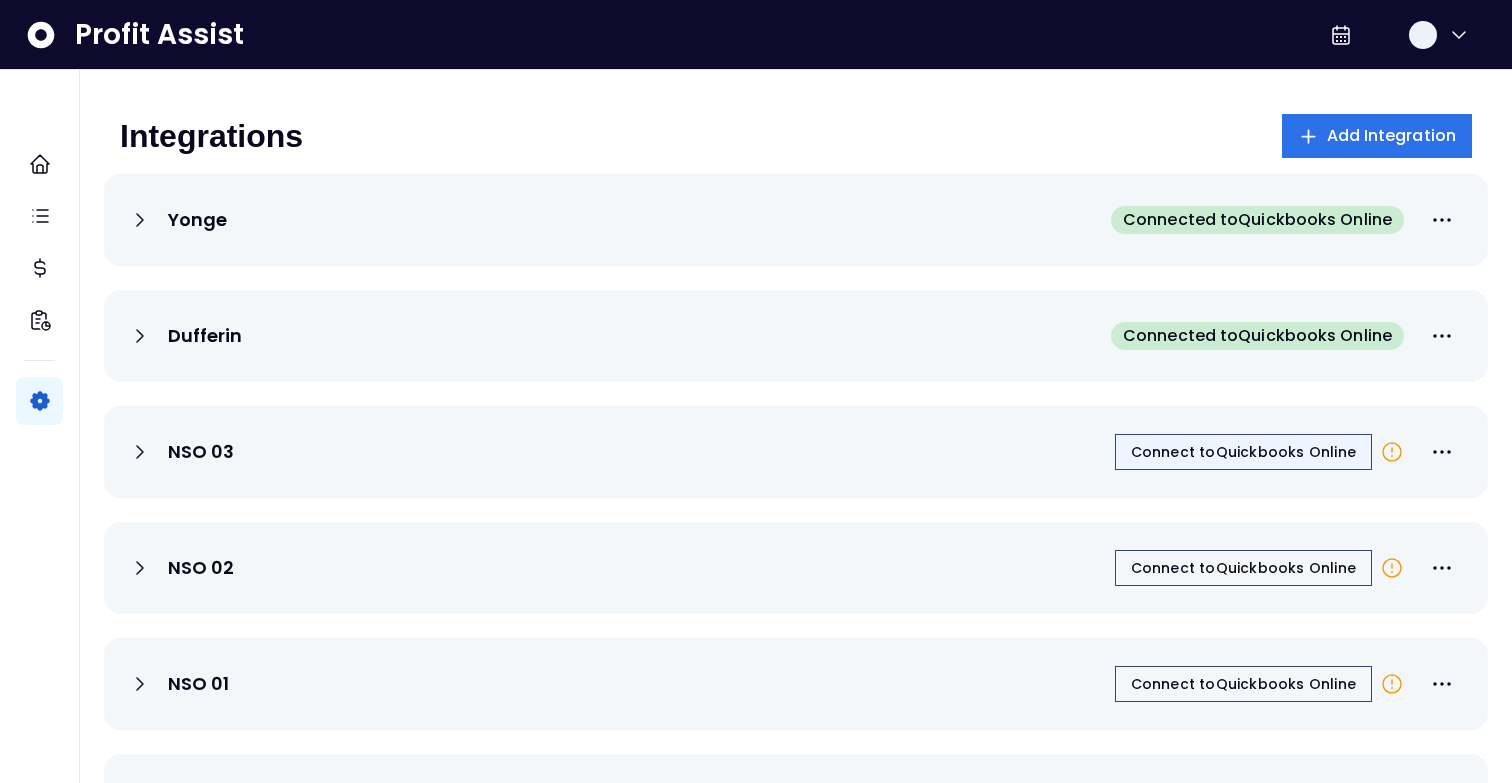 click on "Connect to  Quickbooks Online" at bounding box center [1243, 452] 